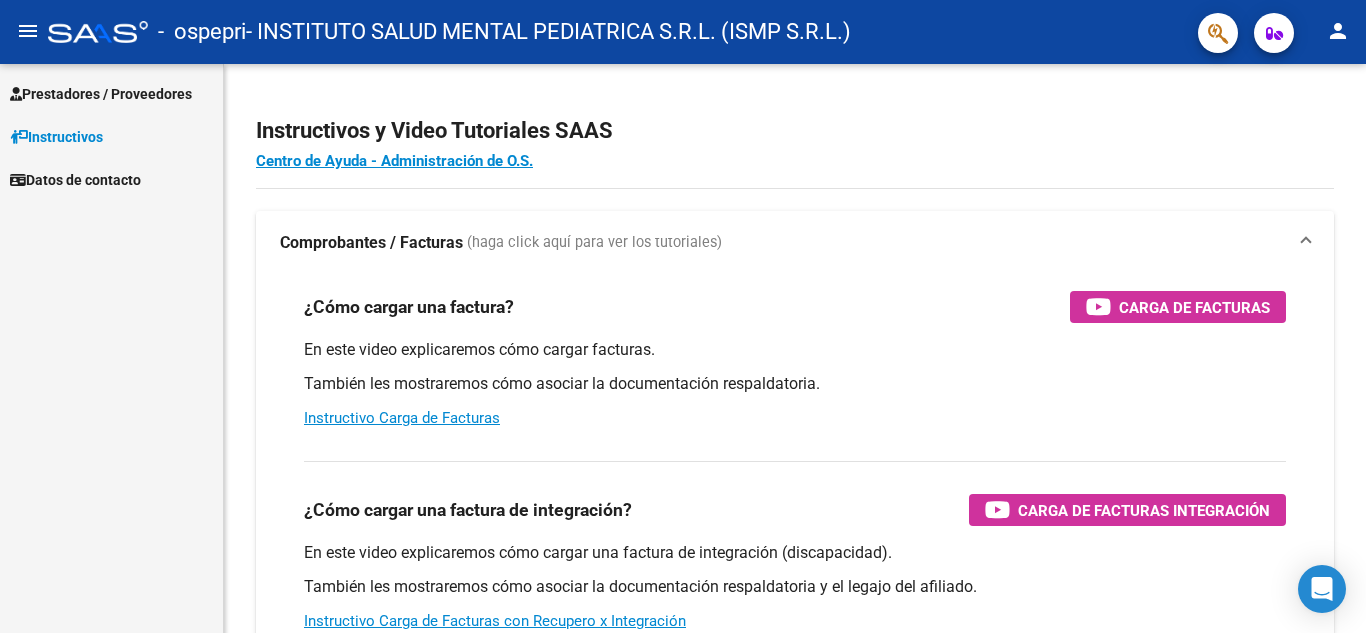 scroll, scrollTop: 0, scrollLeft: 0, axis: both 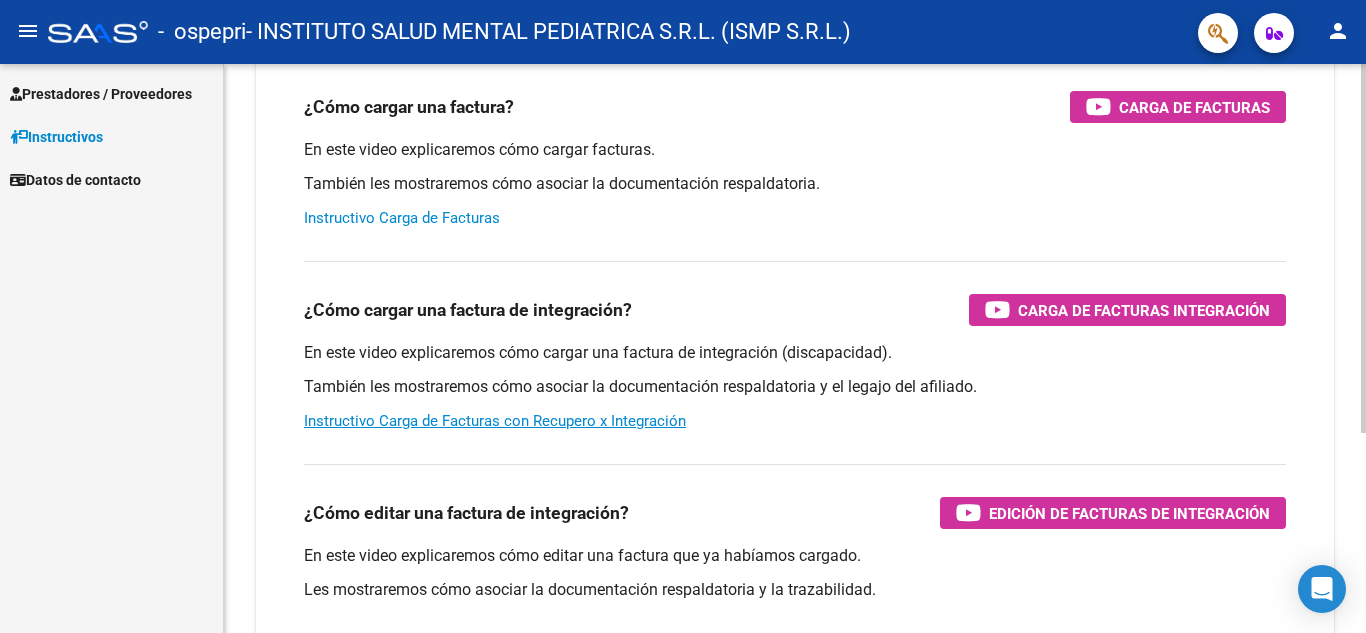 click on "Instructivo Carga de Facturas" at bounding box center (402, 218) 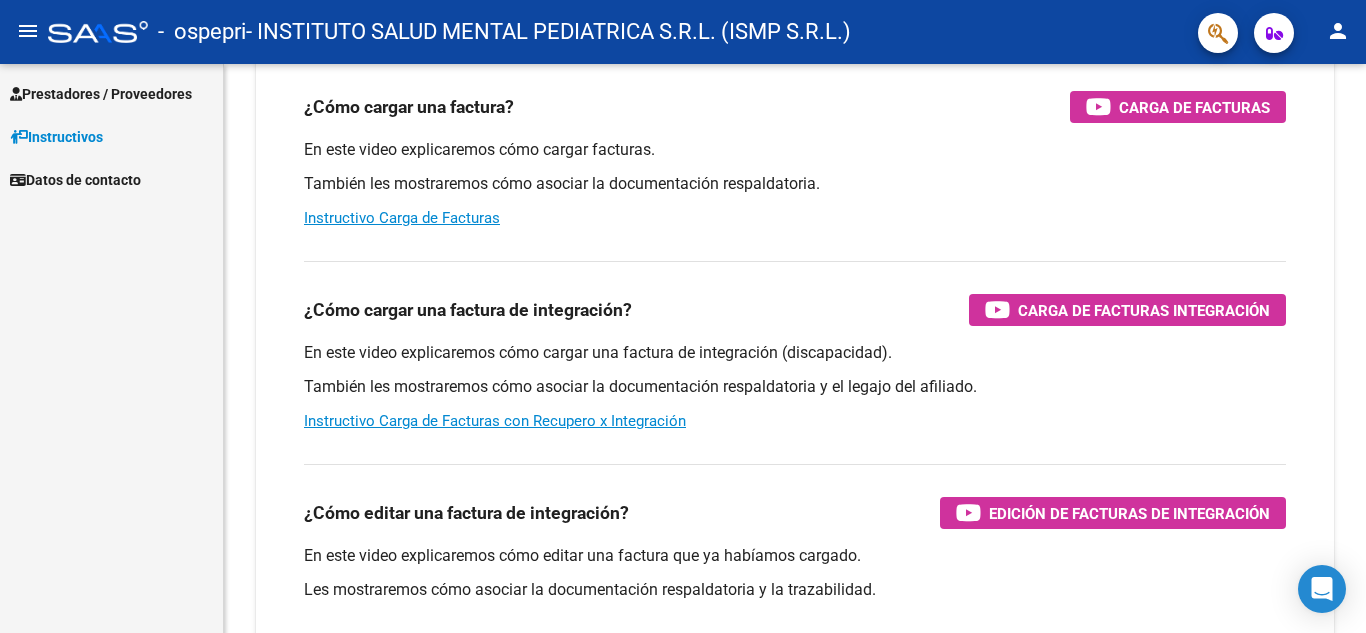 click on "Prestadores / Proveedores" at bounding box center [101, 94] 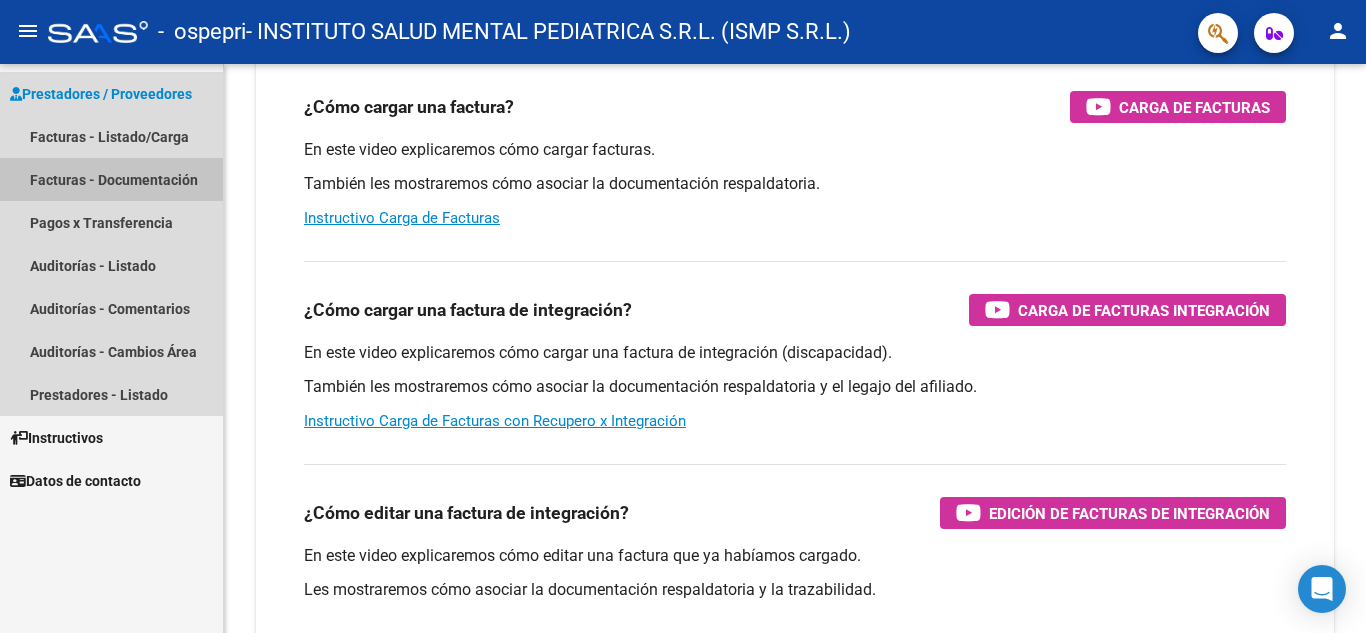 click on "Facturas - Documentación" at bounding box center (111, 179) 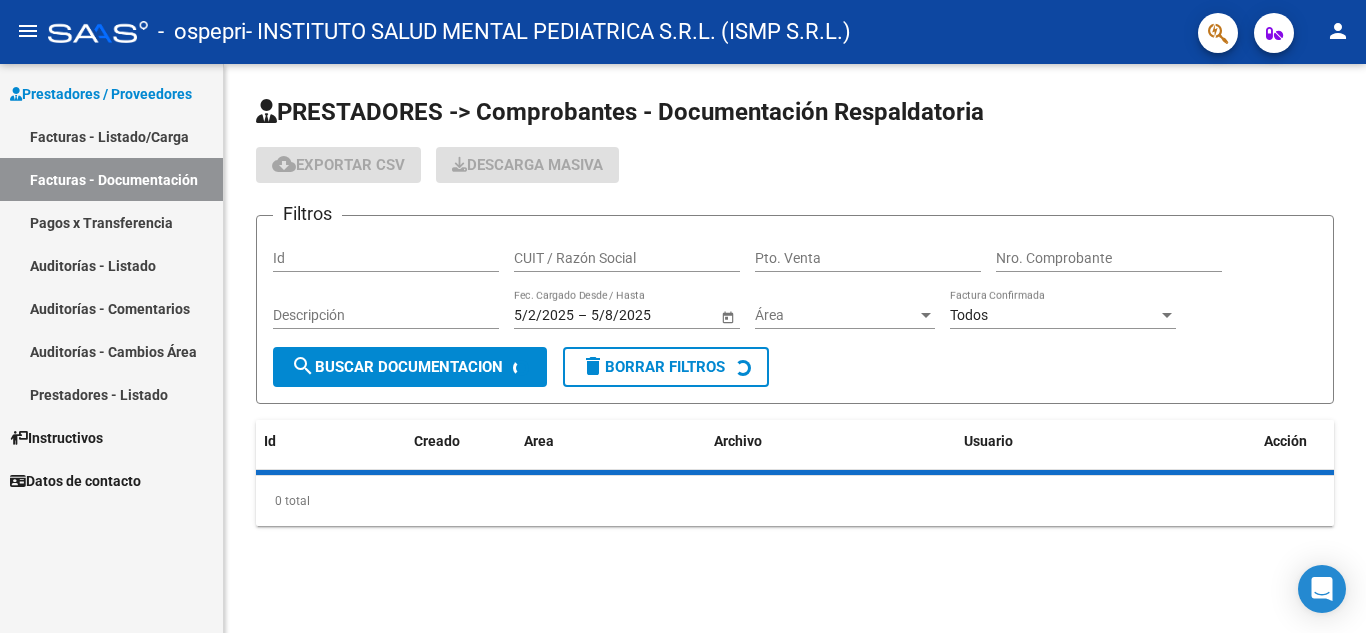 scroll, scrollTop: 0, scrollLeft: 0, axis: both 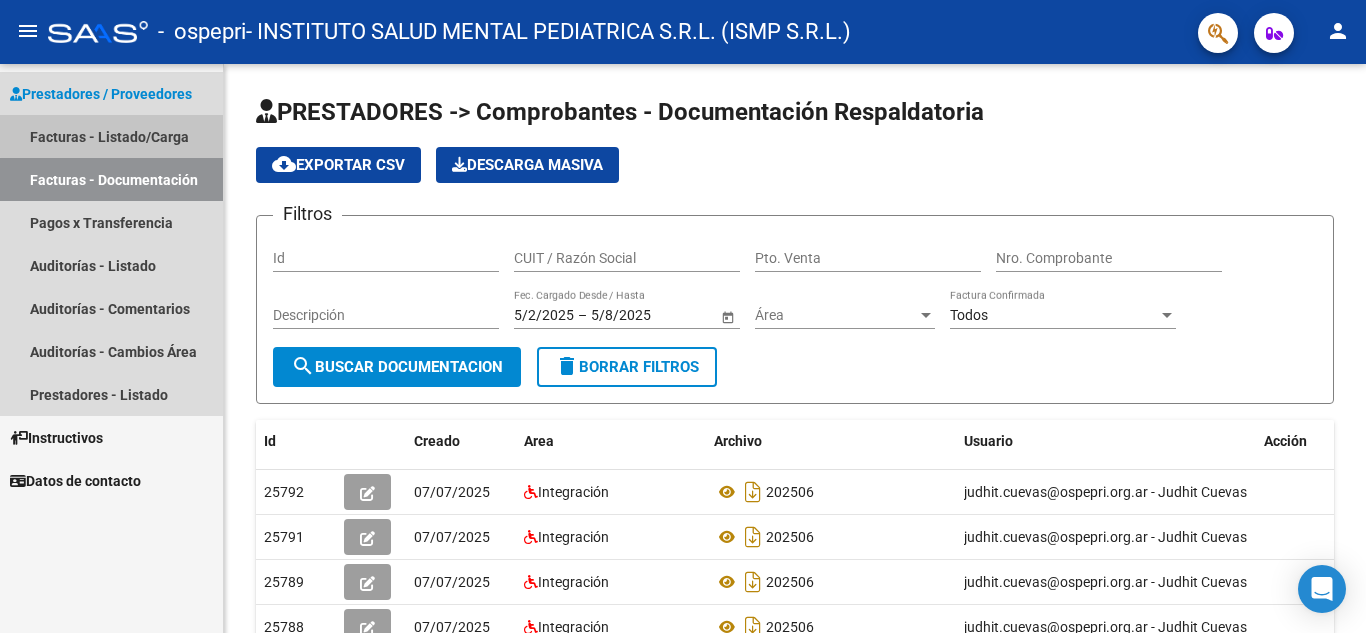 click on "Facturas - Listado/Carga" at bounding box center [111, 136] 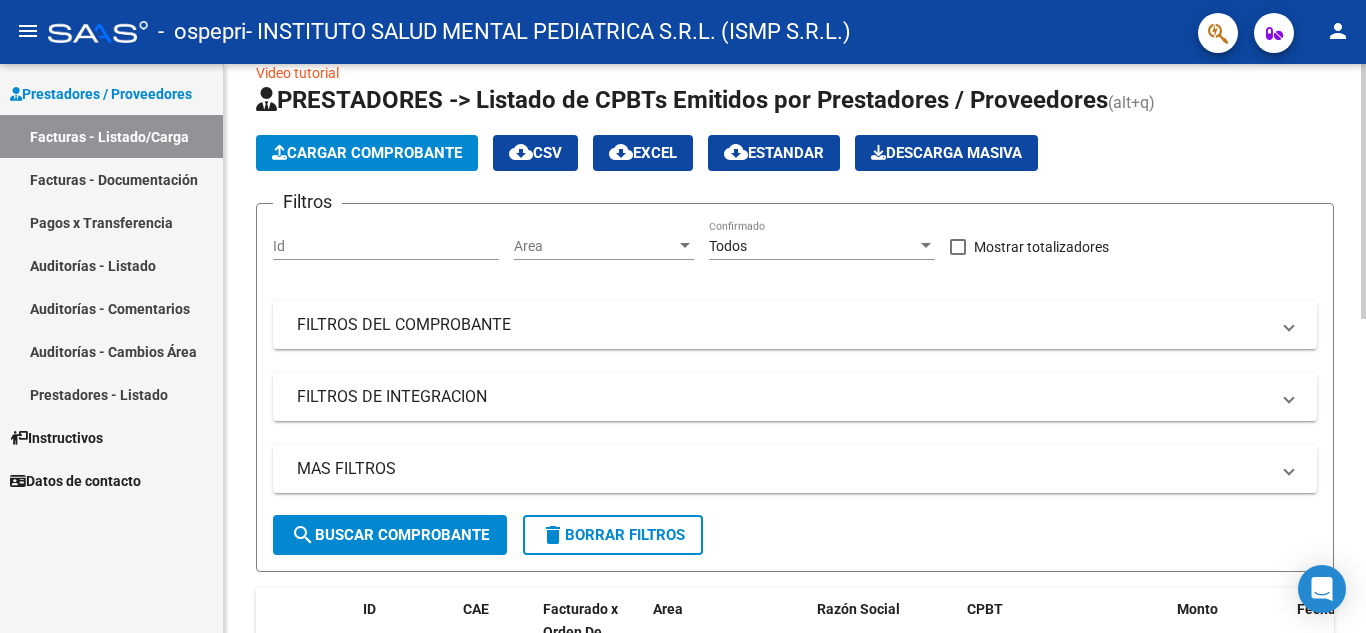 scroll, scrollTop: 0, scrollLeft: 0, axis: both 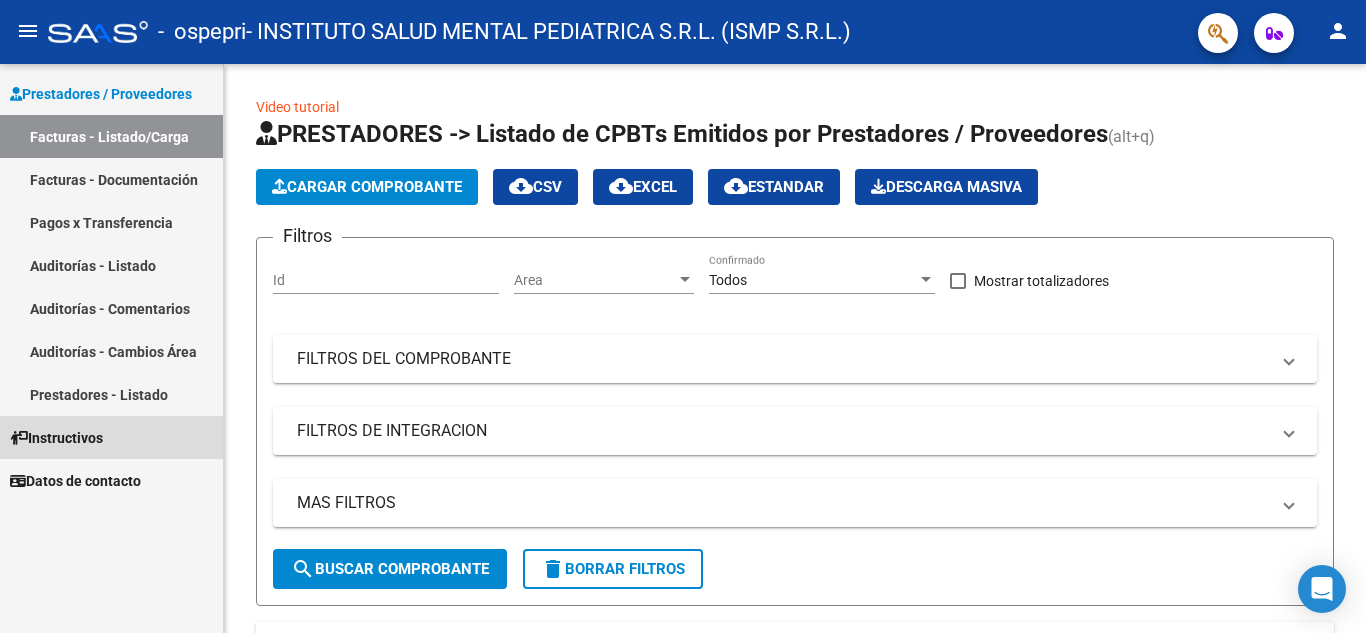 click on "Instructivos" at bounding box center [56, 438] 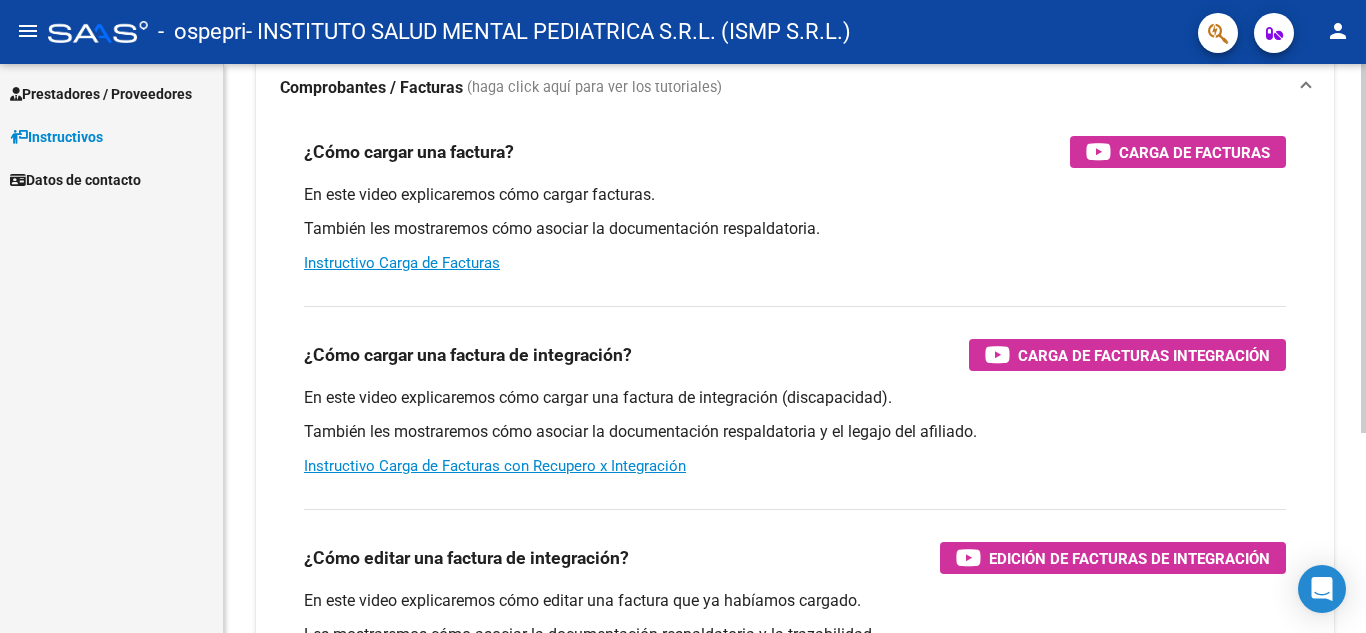 scroll, scrollTop: 200, scrollLeft: 0, axis: vertical 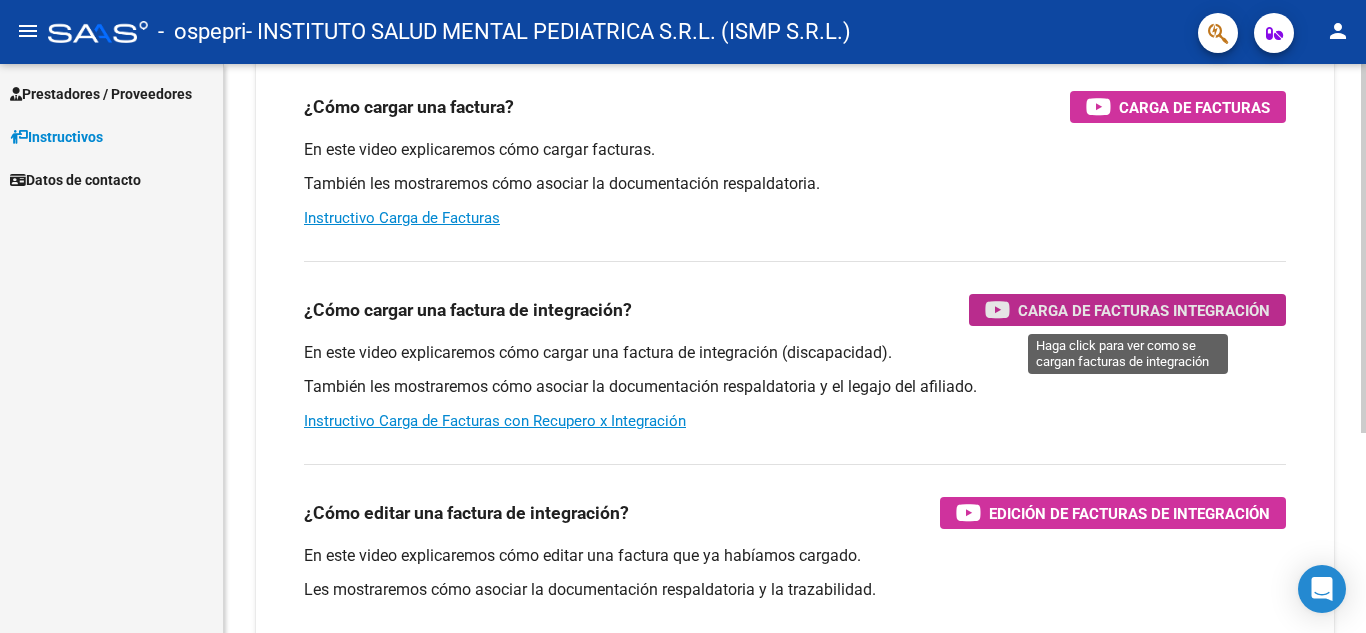 click on "Carga de Facturas Integración" at bounding box center [1144, 310] 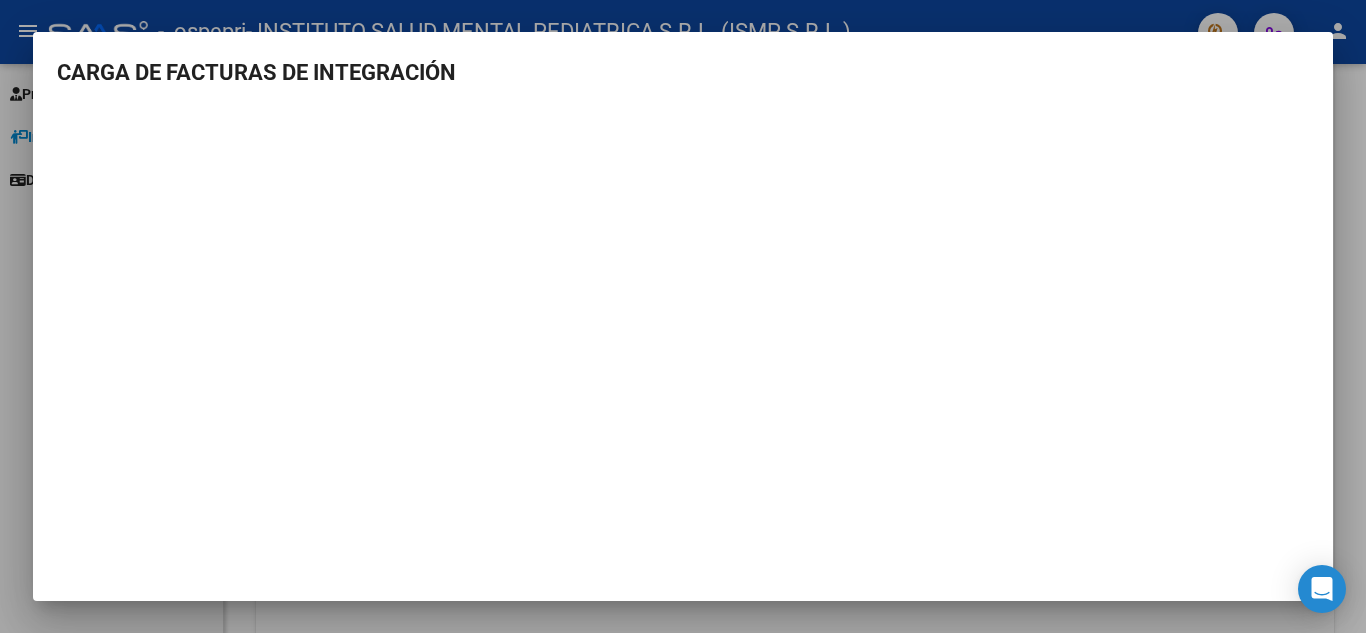 click at bounding box center (683, 316) 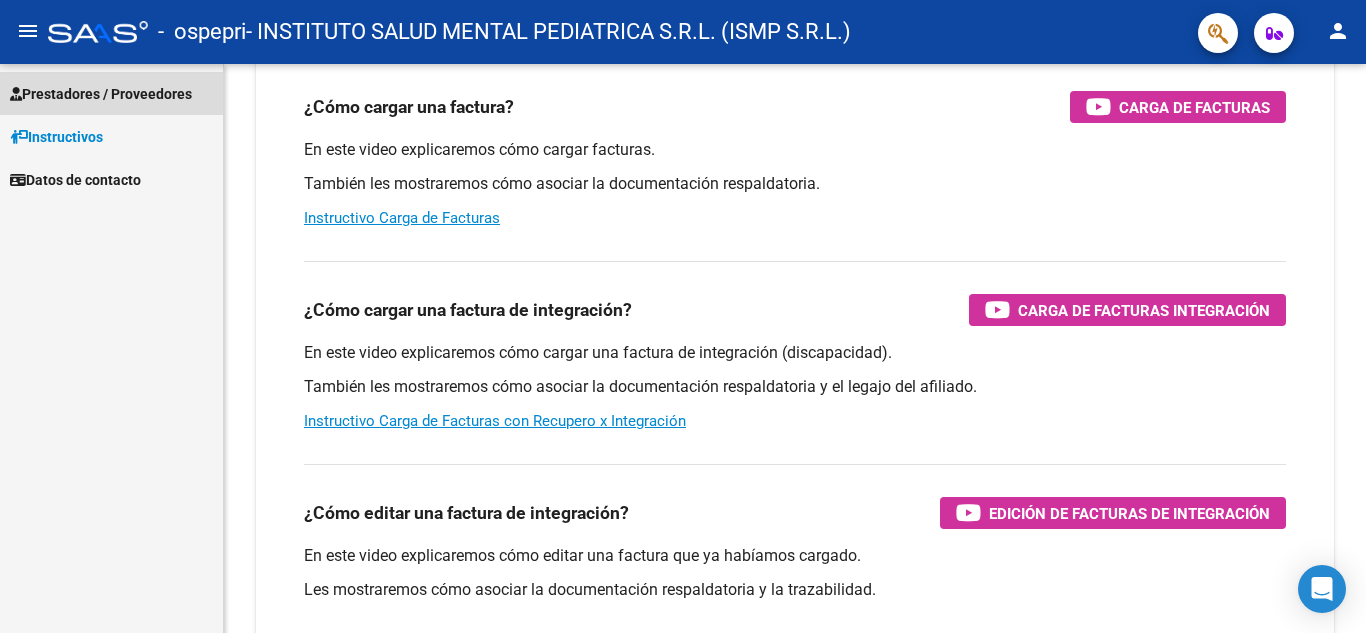 click on "Prestadores / Proveedores" at bounding box center [101, 94] 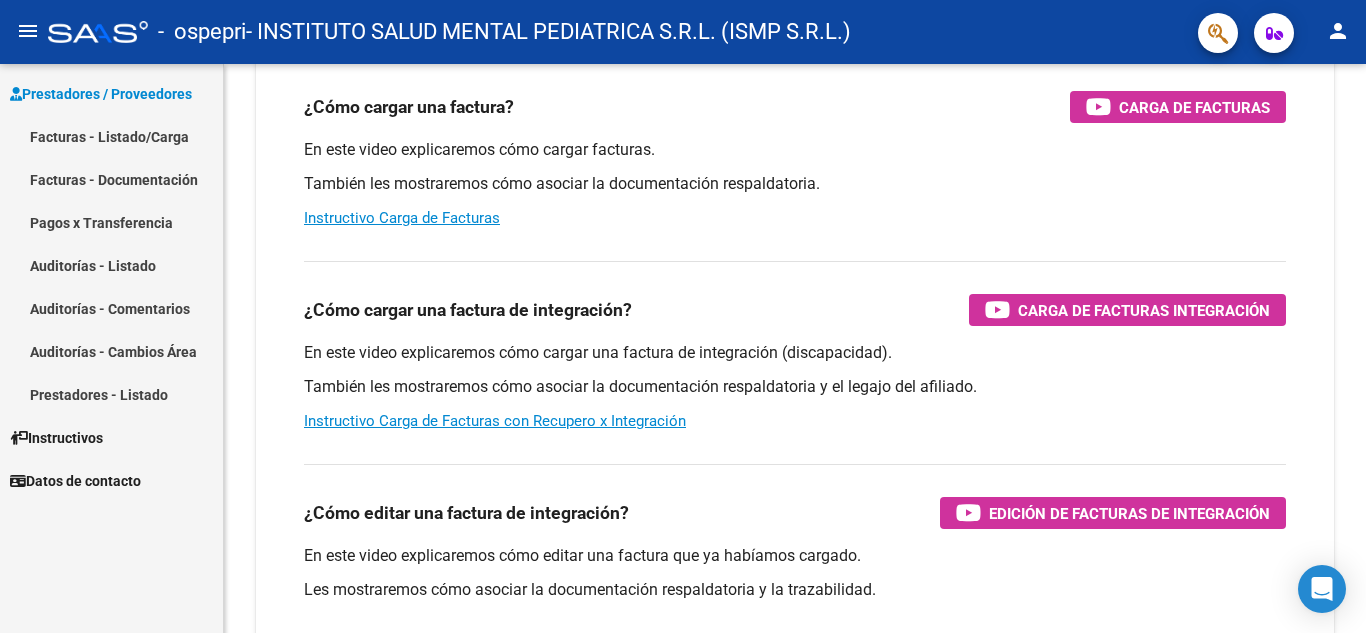 click on "Facturas - Listado/Carga" at bounding box center (111, 136) 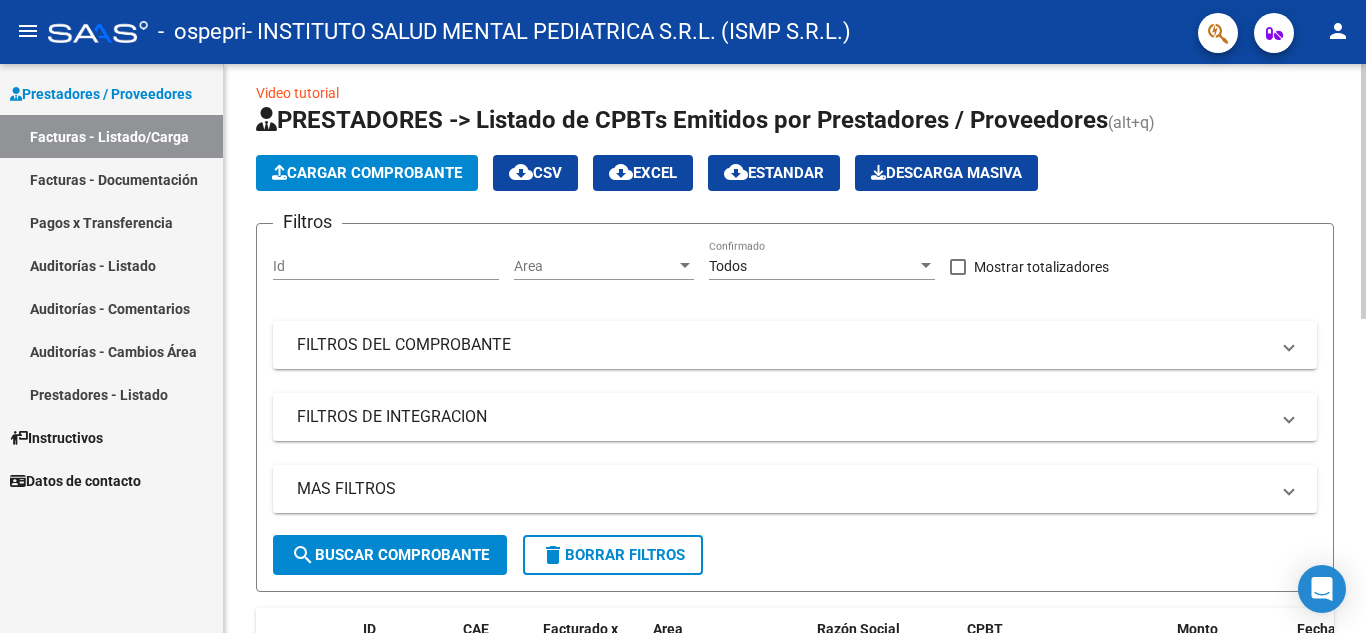 scroll, scrollTop: 0, scrollLeft: 0, axis: both 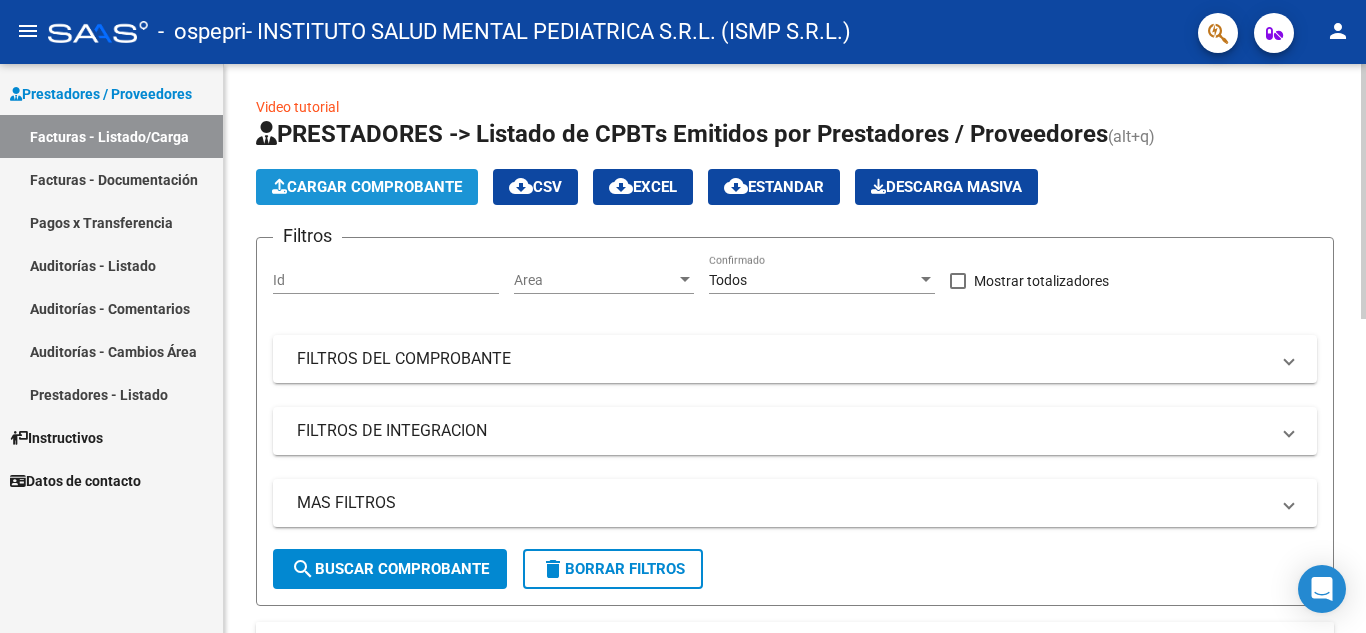 click on "Cargar Comprobante" 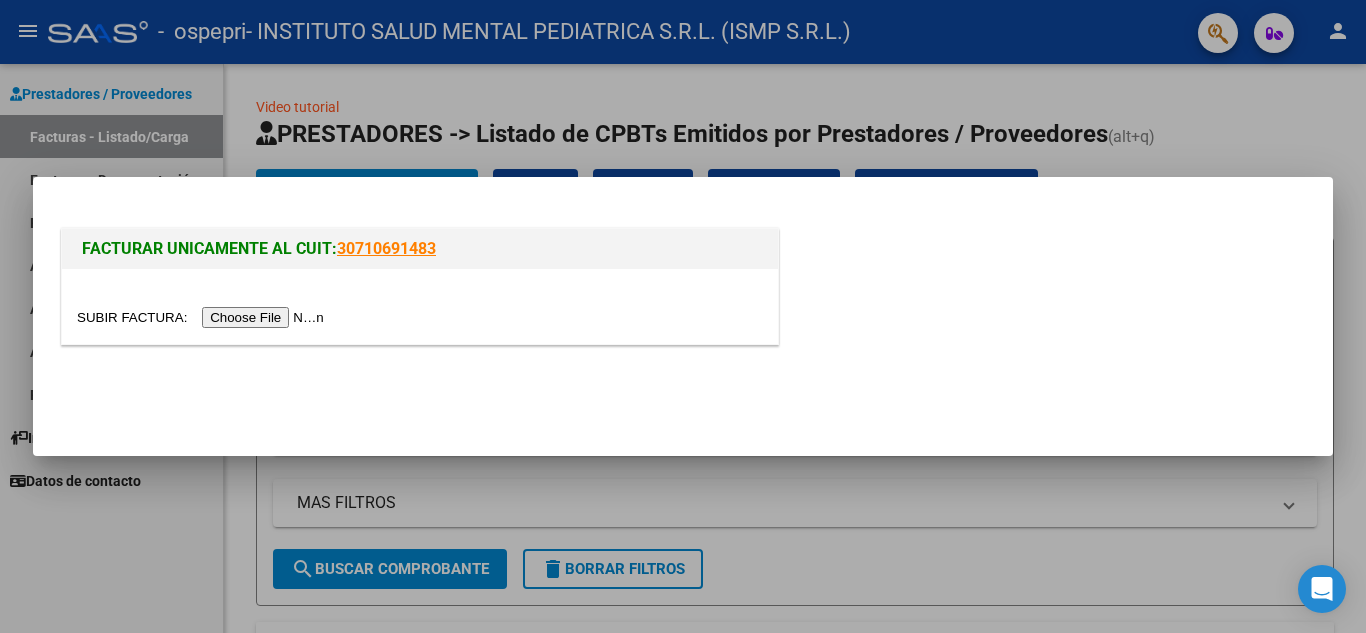 click at bounding box center [203, 317] 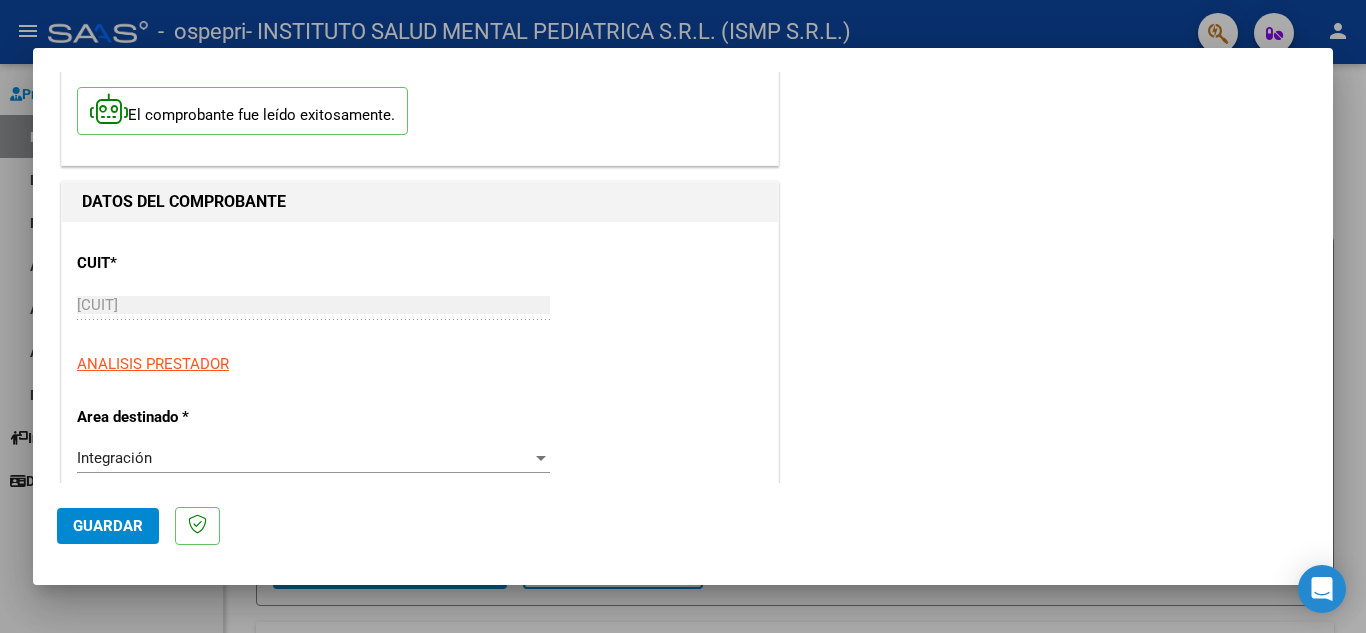 scroll, scrollTop: 200, scrollLeft: 0, axis: vertical 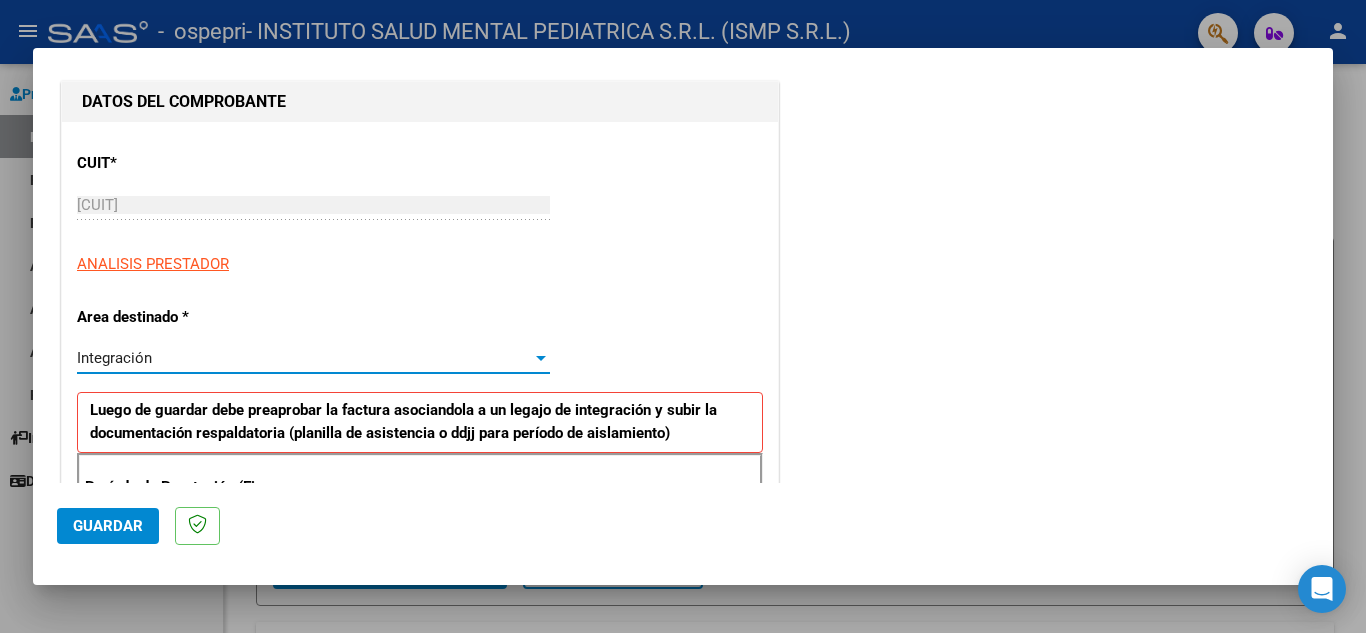 click at bounding box center (541, 358) 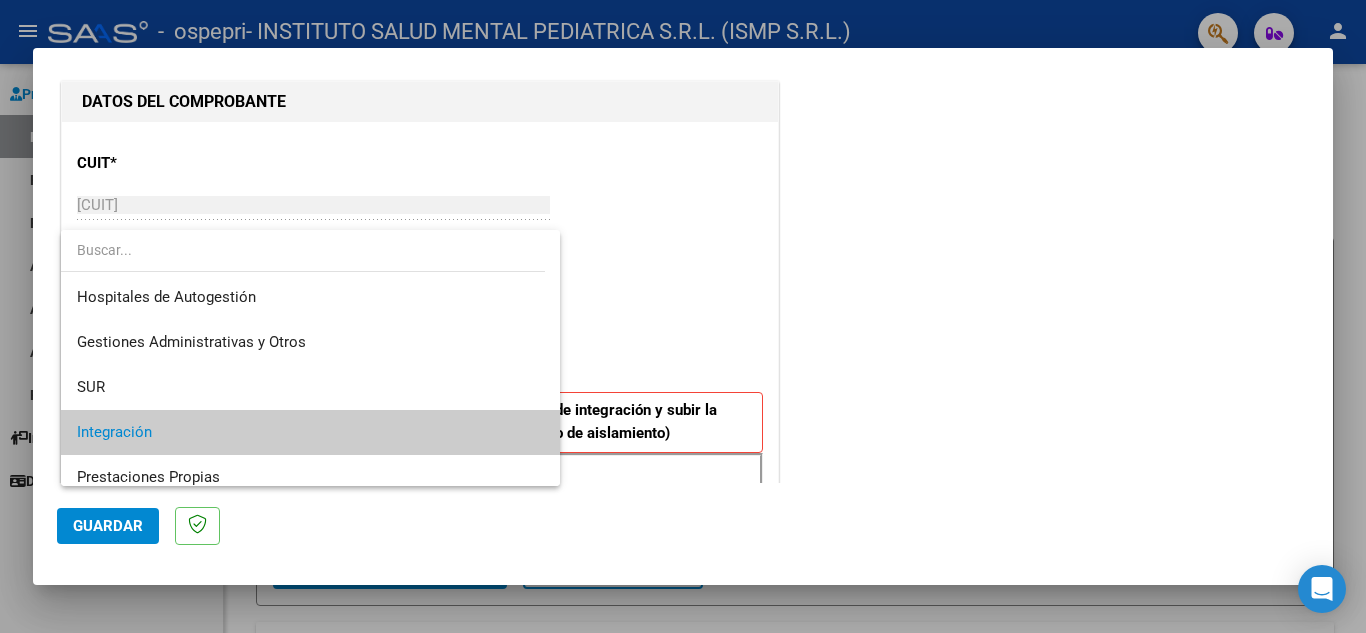 scroll, scrollTop: 75, scrollLeft: 0, axis: vertical 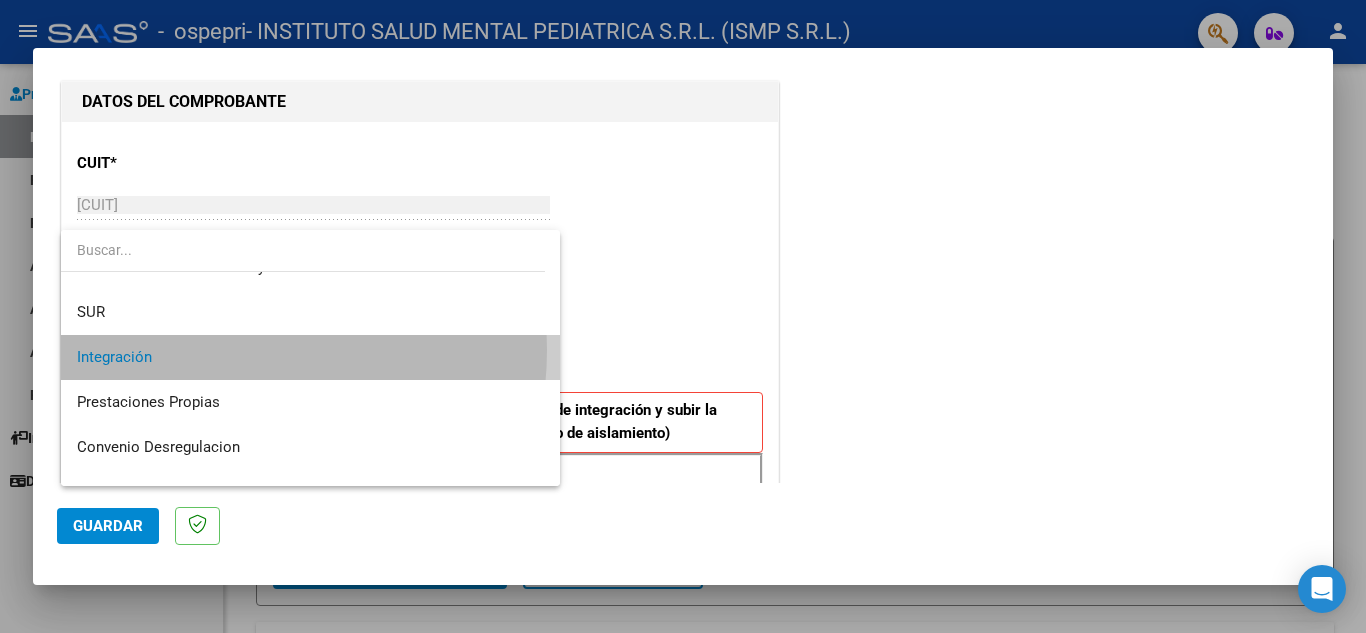 click on "Integración" at bounding box center [310, 357] 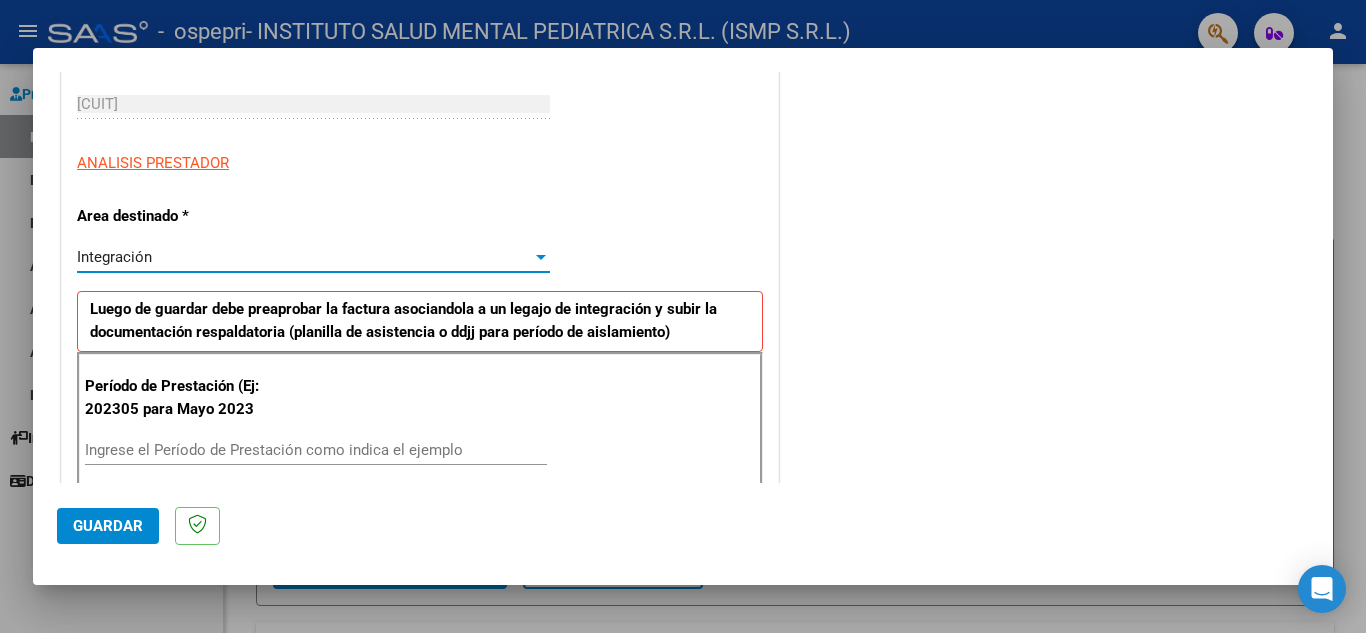 scroll, scrollTop: 400, scrollLeft: 0, axis: vertical 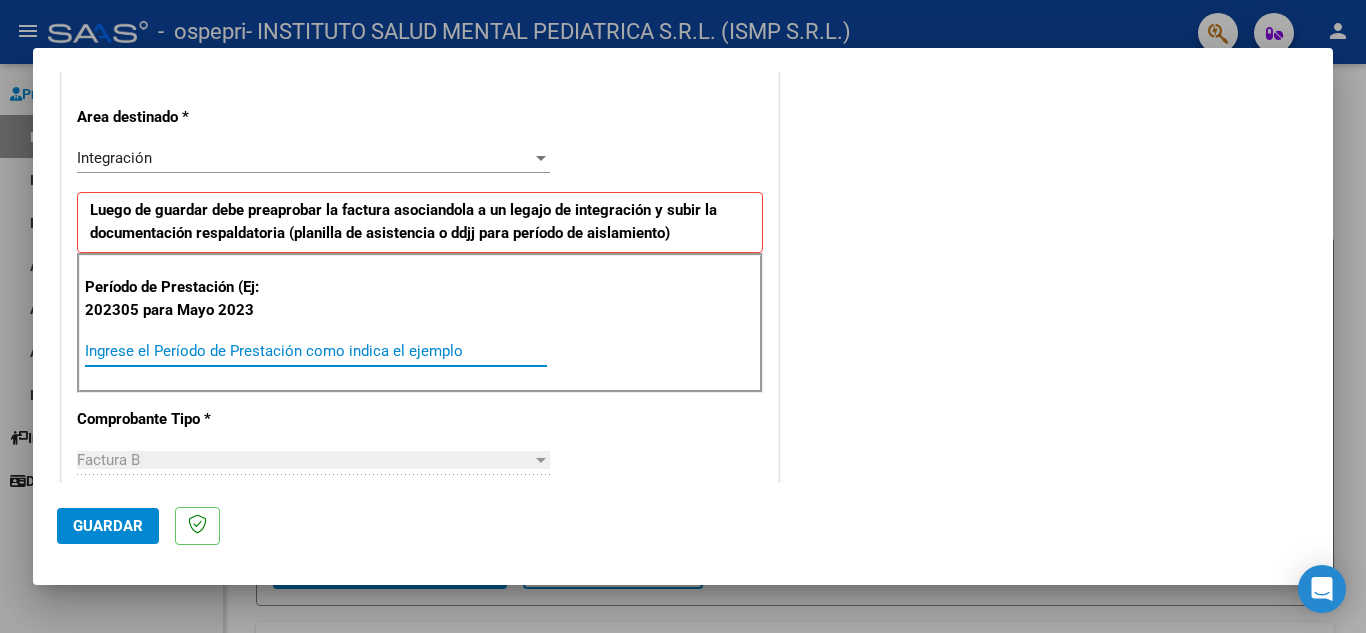 click on "Ingrese el Período de Prestación como indica el ejemplo" at bounding box center (316, 351) 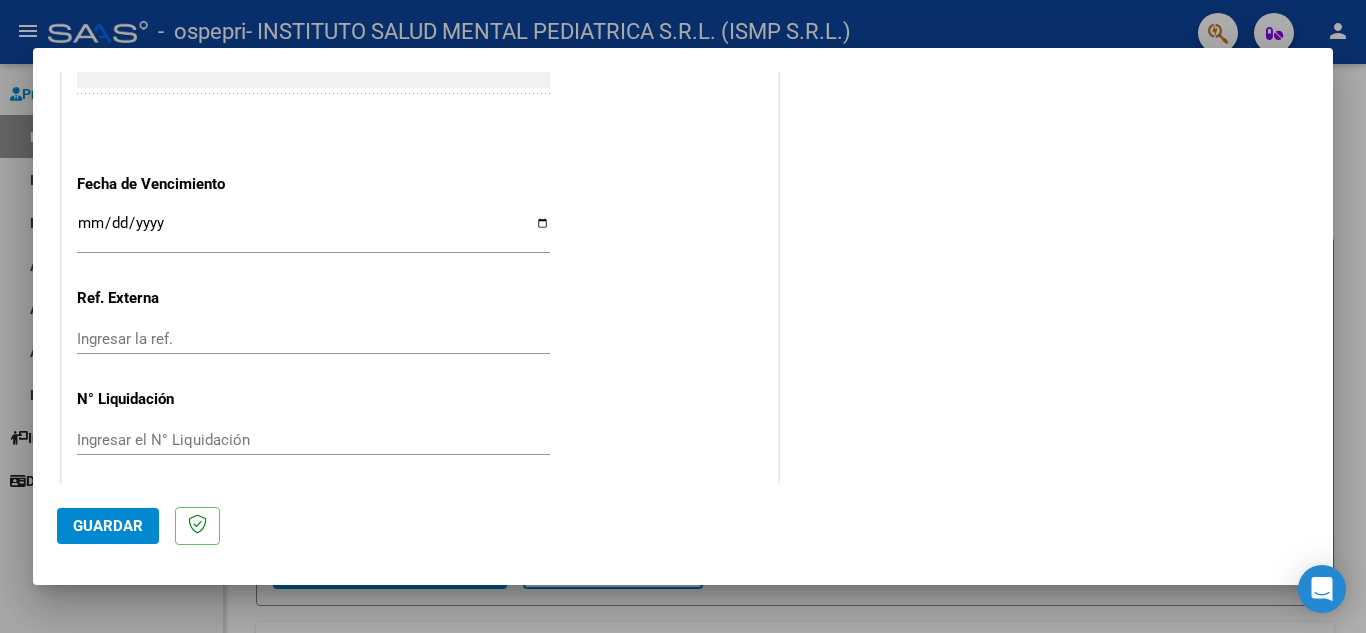scroll, scrollTop: 1311, scrollLeft: 0, axis: vertical 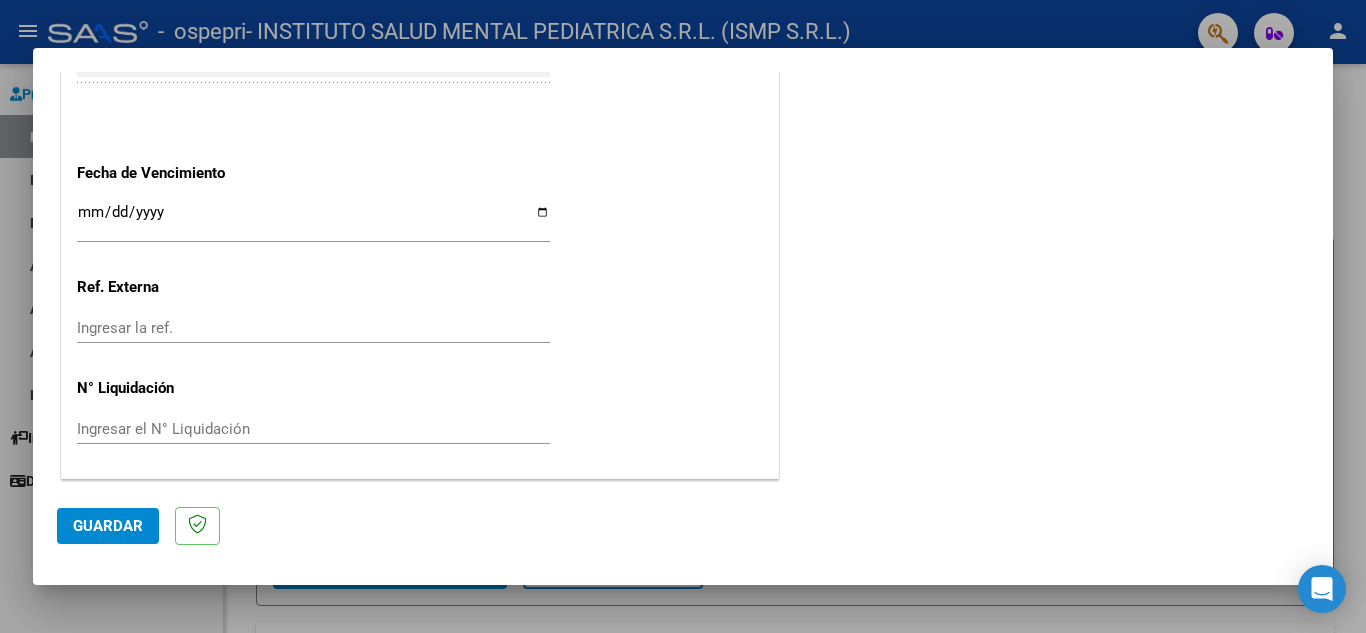 type on "202507" 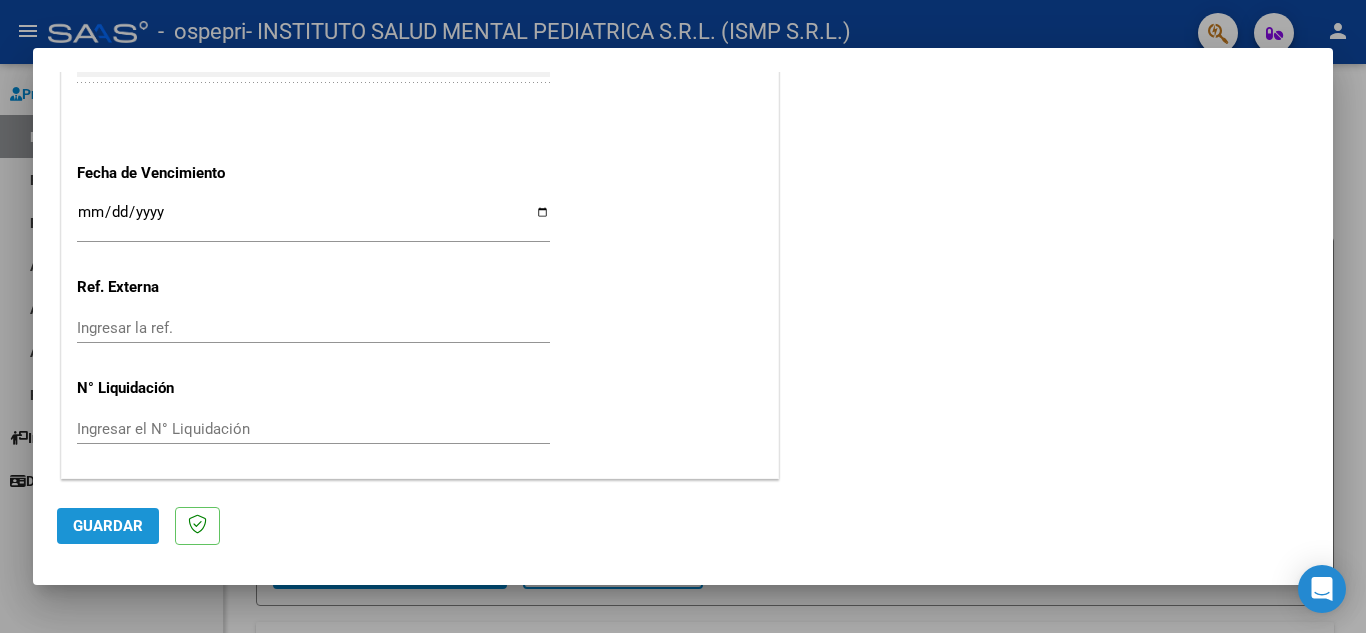 click on "Guardar" 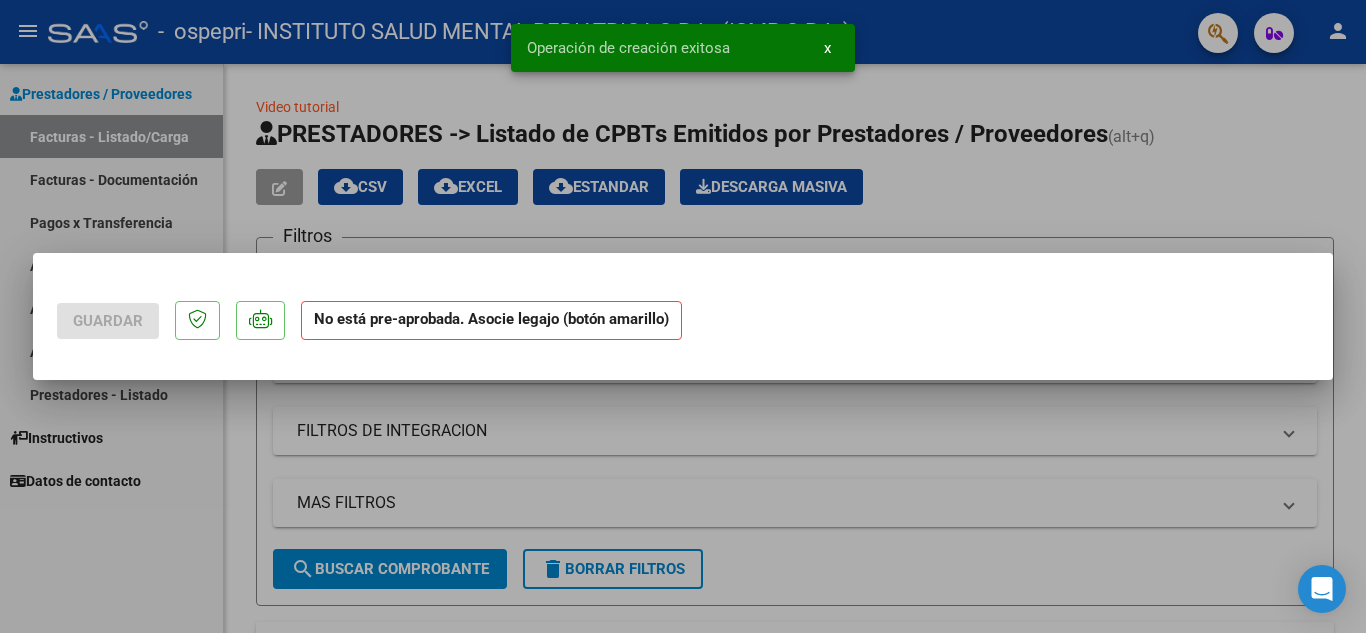 scroll, scrollTop: 0, scrollLeft: 0, axis: both 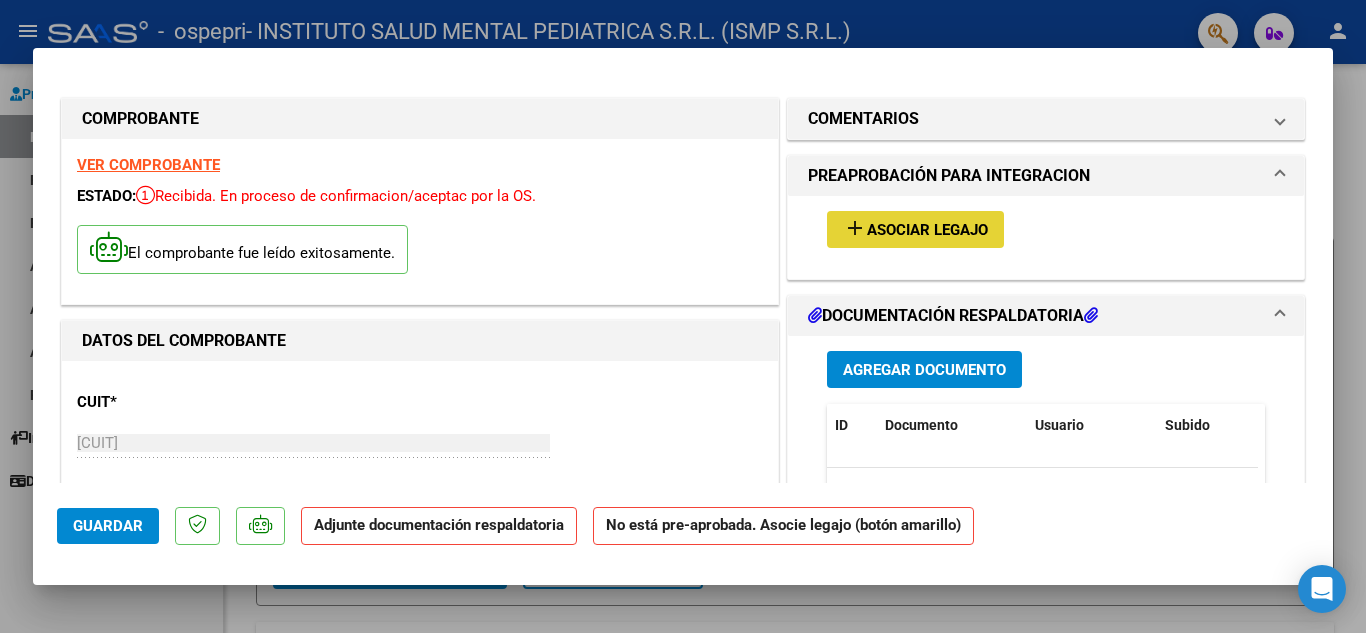 click on "Asociar Legajo" at bounding box center [927, 230] 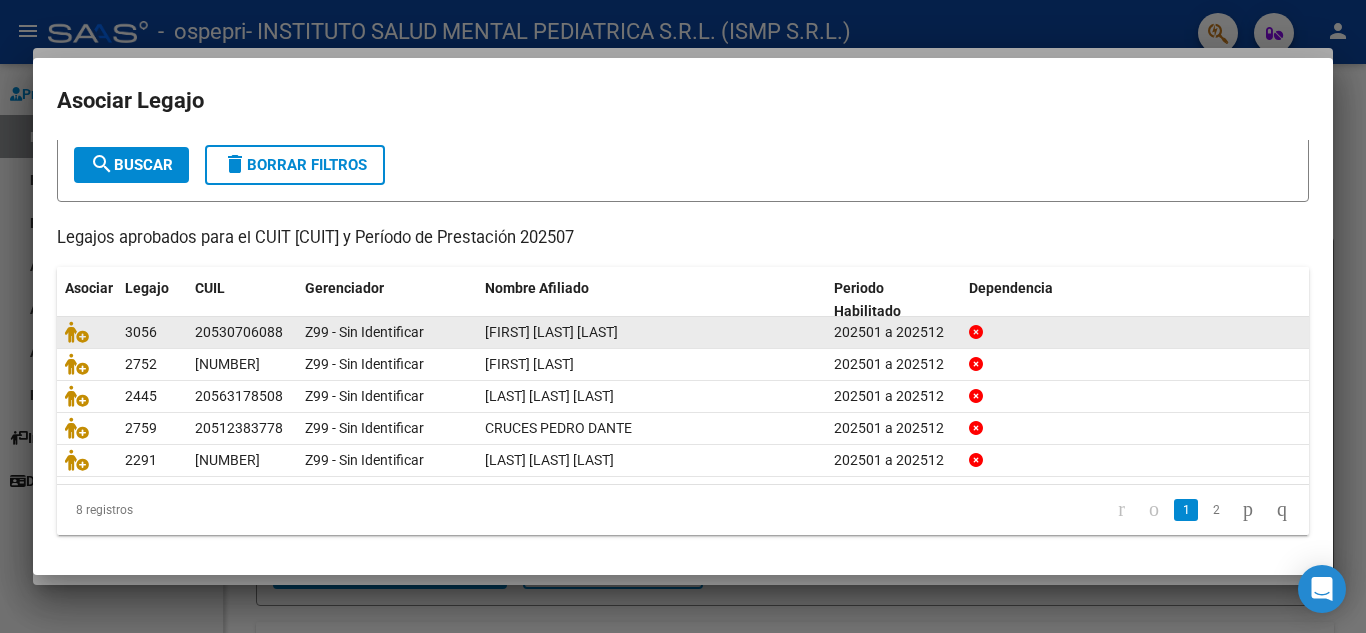 scroll, scrollTop: 115, scrollLeft: 0, axis: vertical 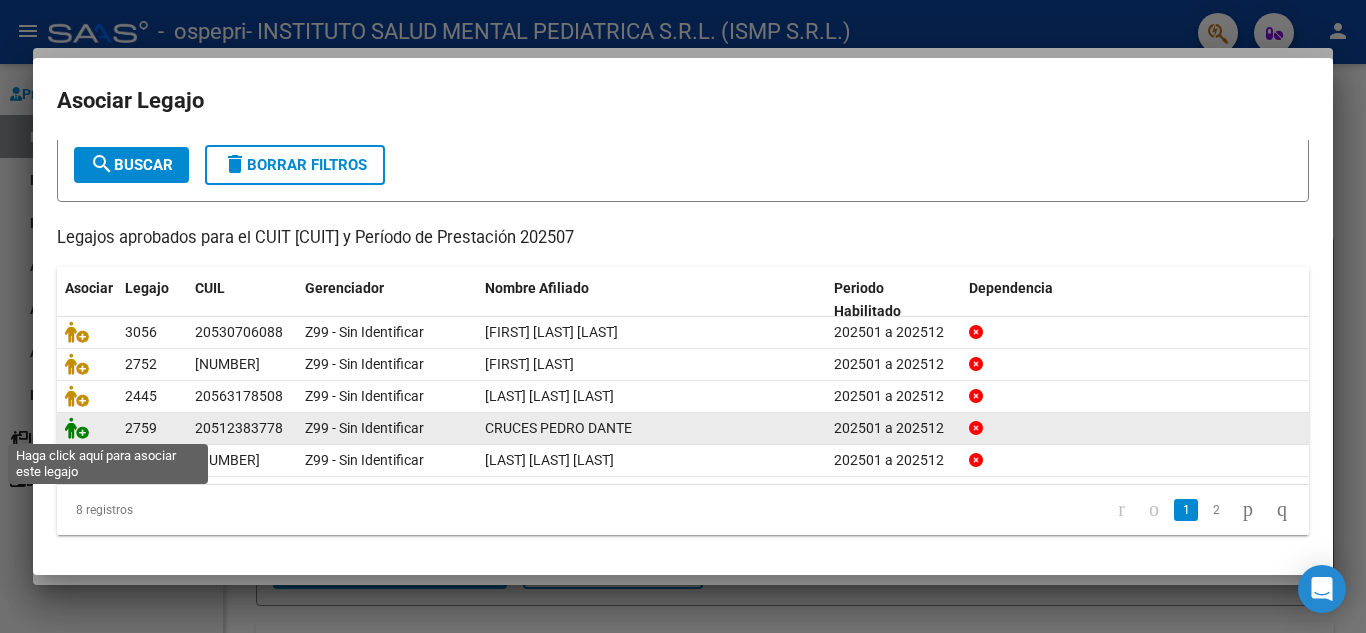 click 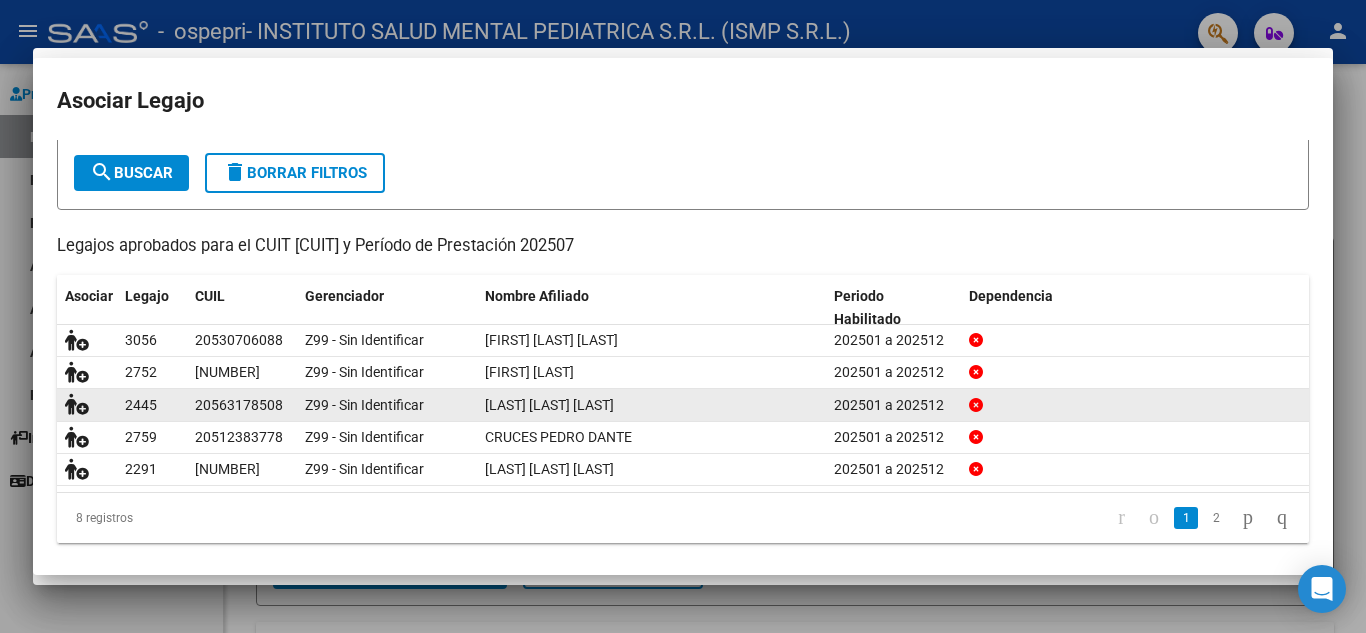 scroll, scrollTop: 128, scrollLeft: 0, axis: vertical 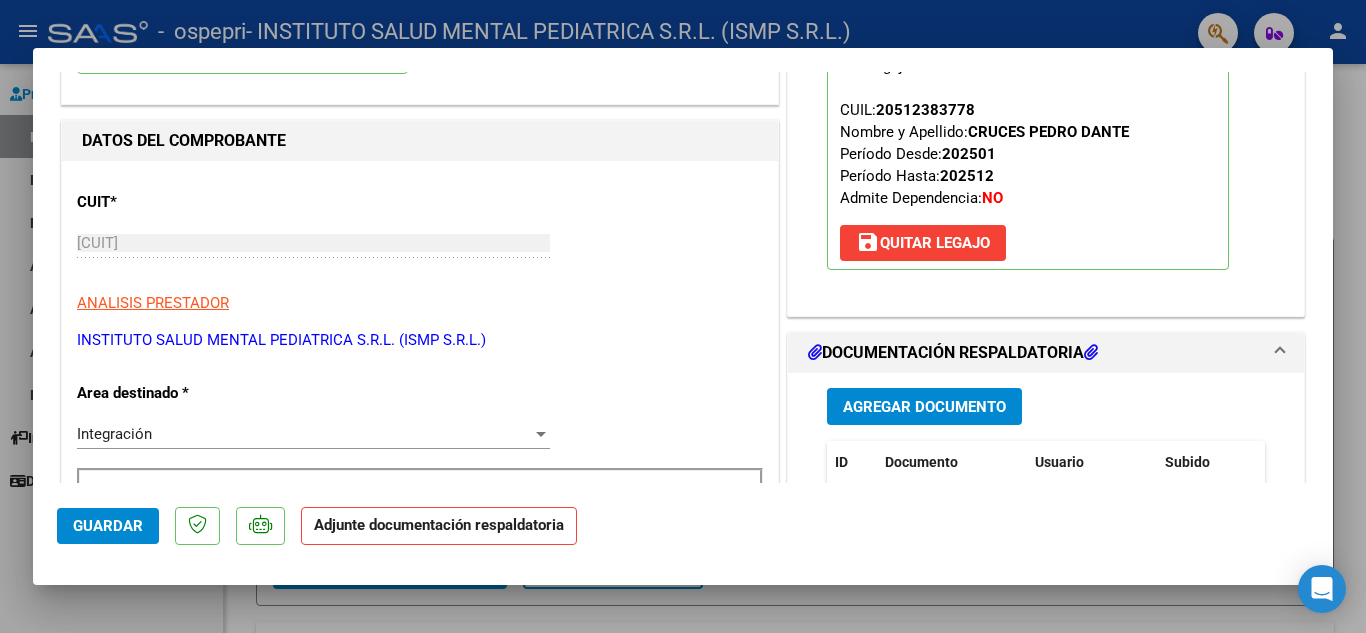 click on "Agregar Documento" at bounding box center (924, 407) 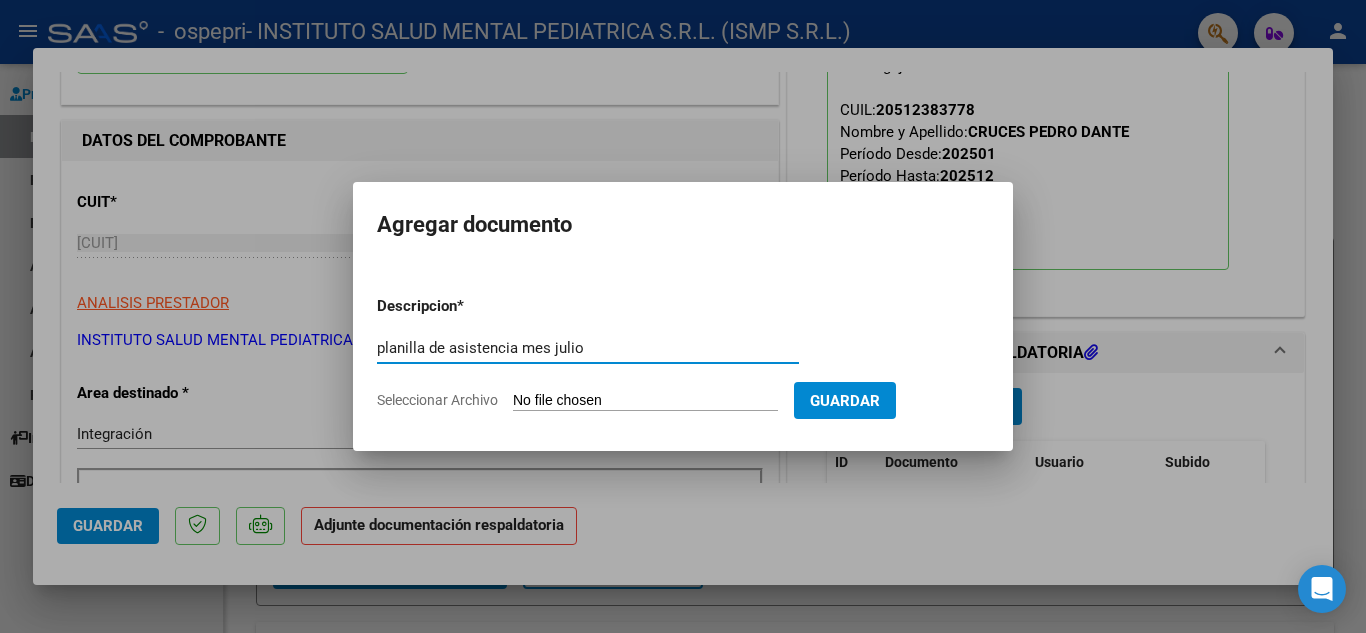 type on "planilla de asistencia mes julio" 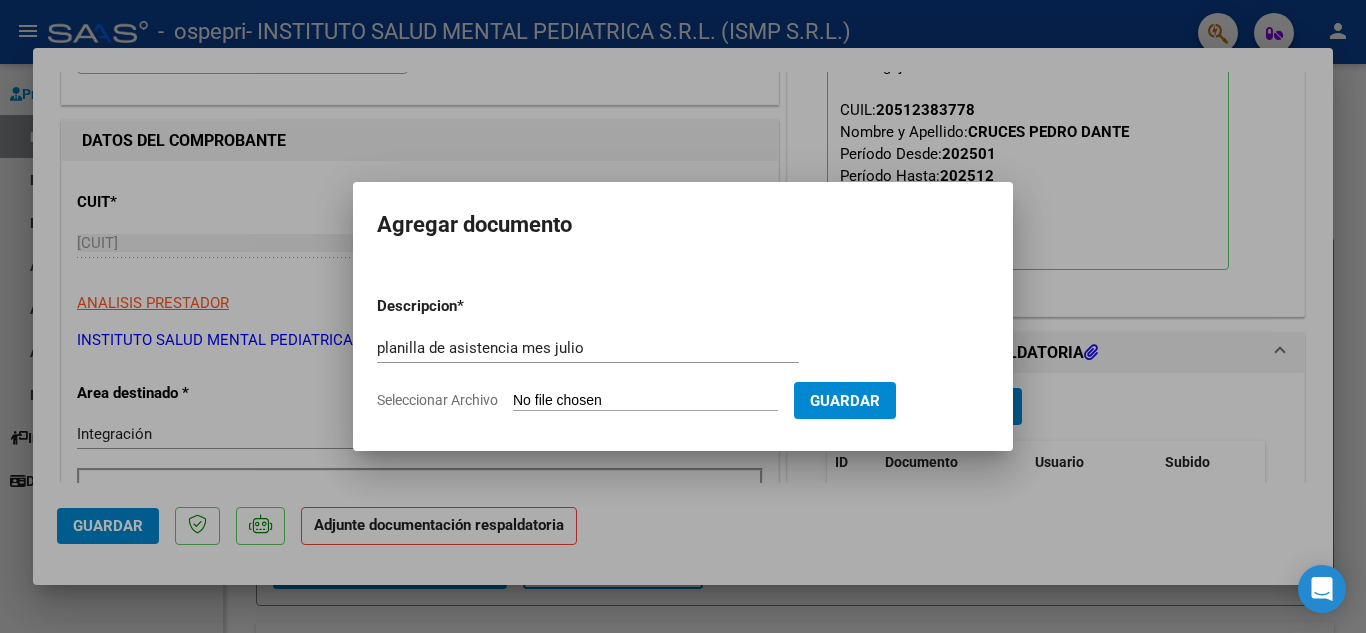 type on "C:\fakepath\asistencia mes julio cruces pedro.pdf" 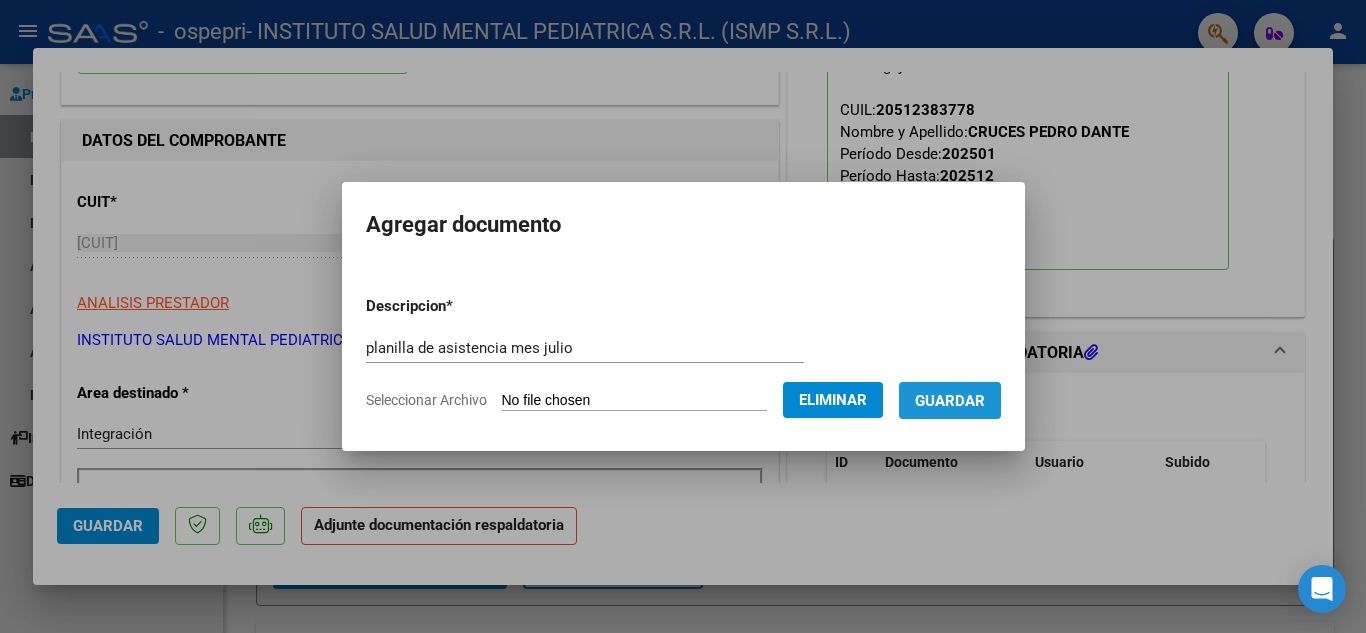 click on "Guardar" at bounding box center [950, 401] 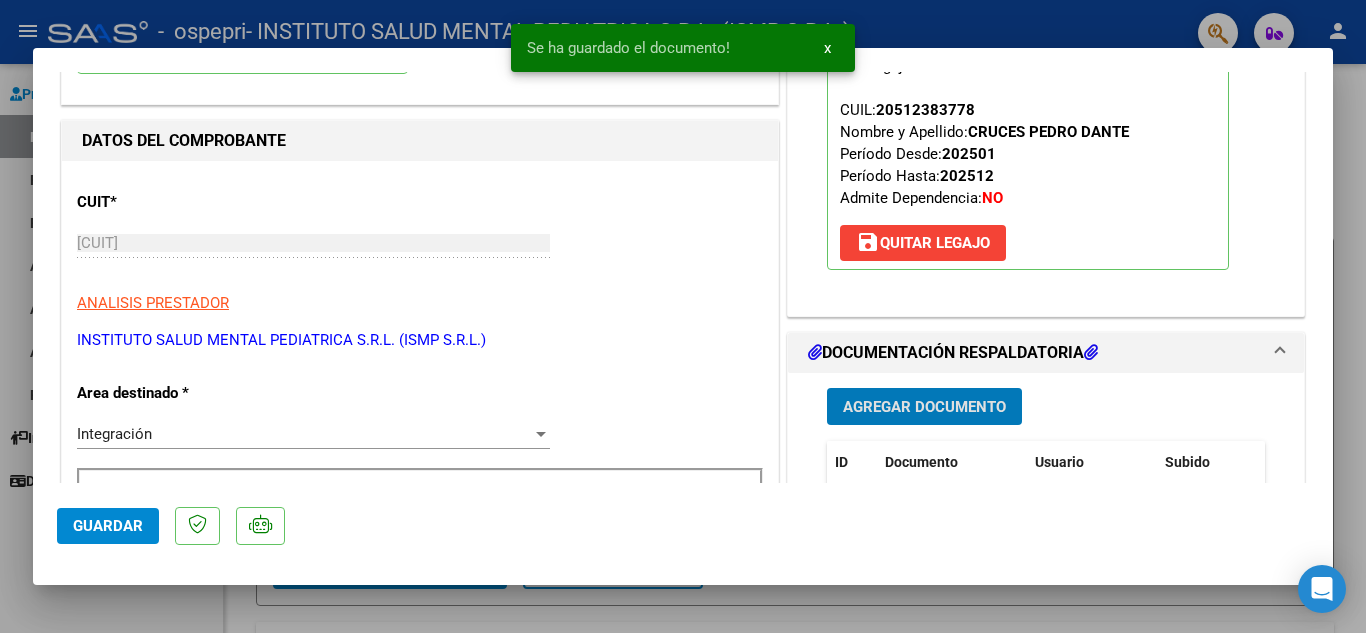 scroll, scrollTop: 300, scrollLeft: 0, axis: vertical 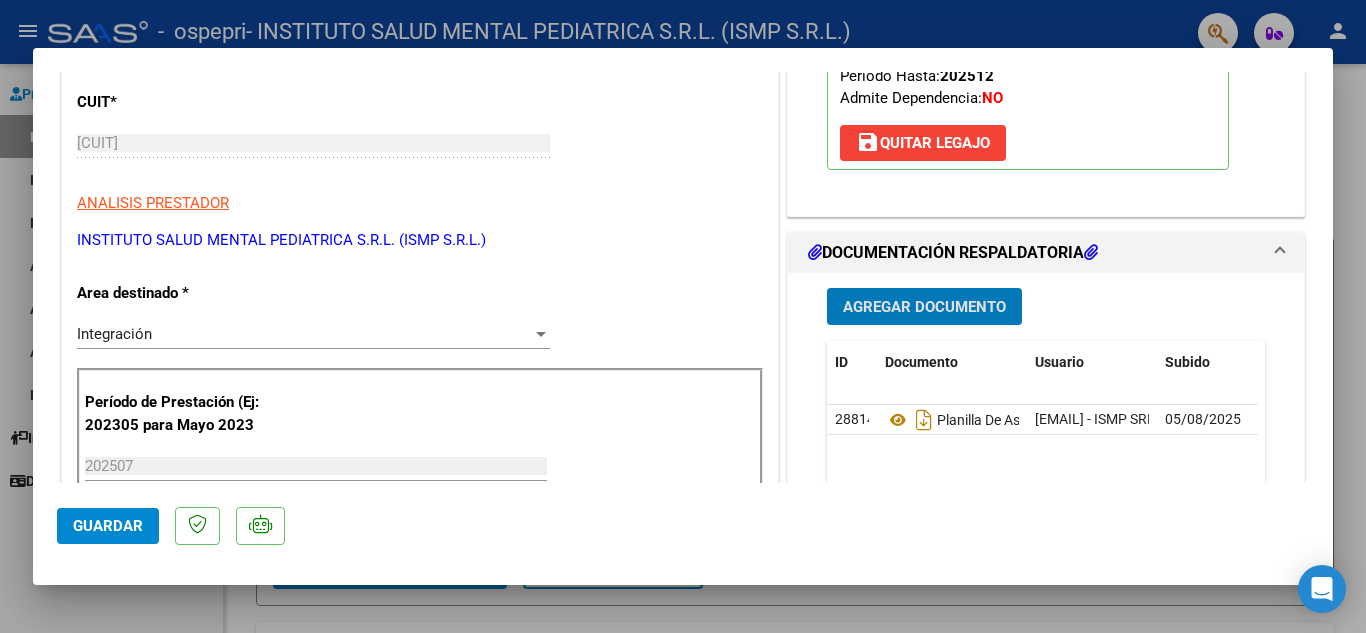 click on "Agregar Documento" at bounding box center [924, 307] 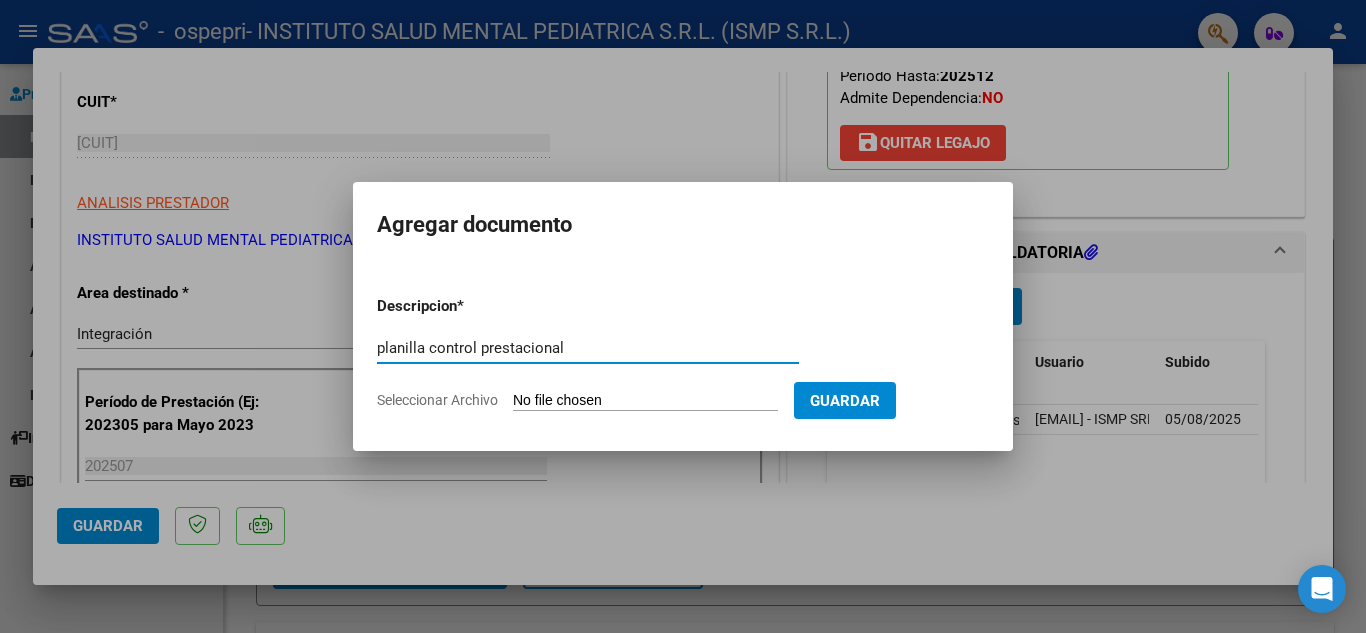 type on "planilla control prestacional" 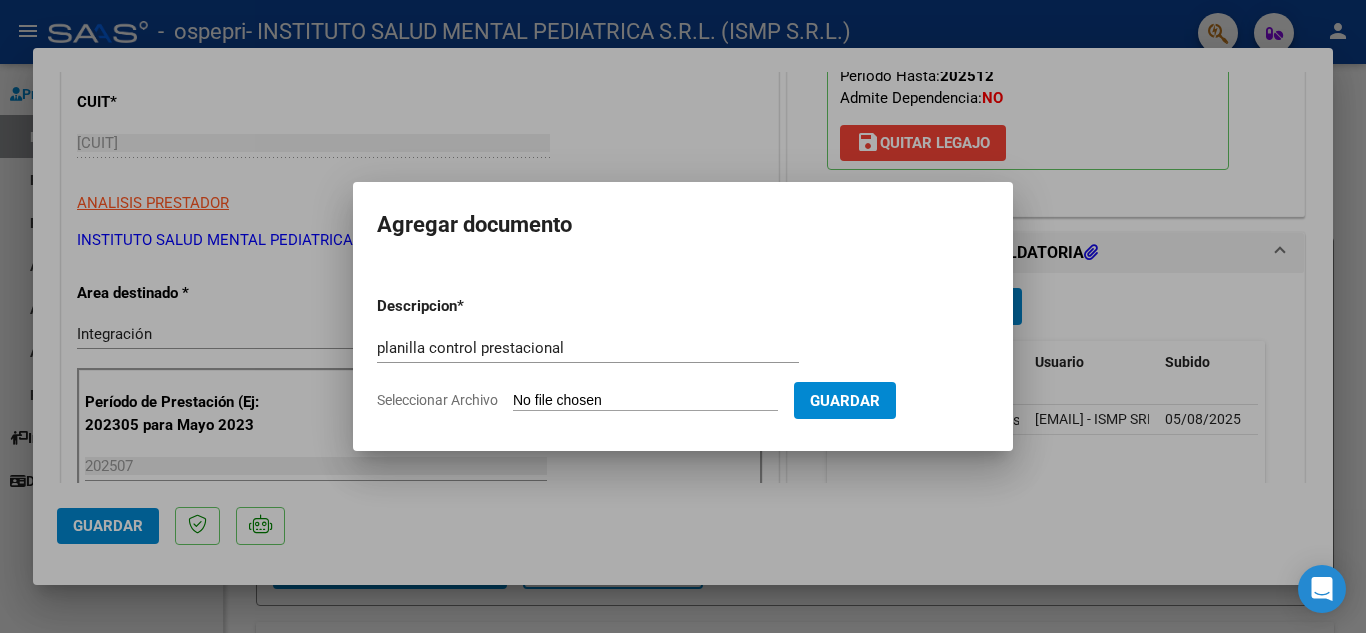 click on "Seleccionar Archivo" at bounding box center (645, 401) 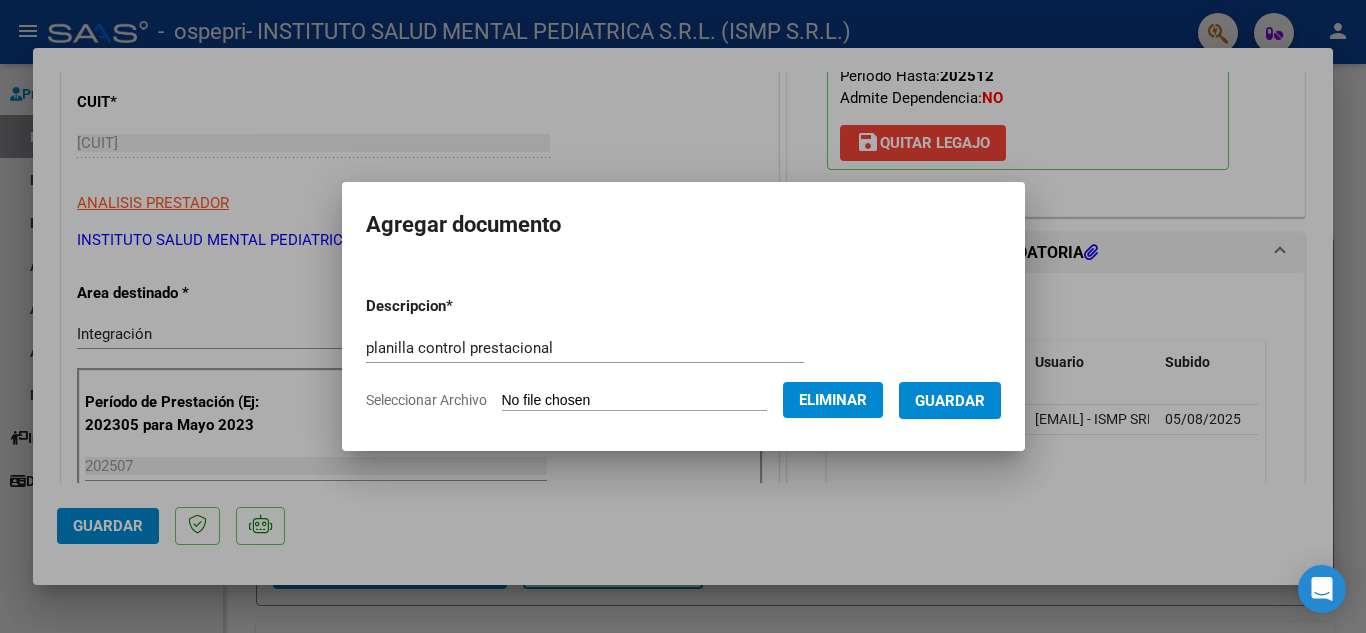 click on "Guardar" at bounding box center (950, 401) 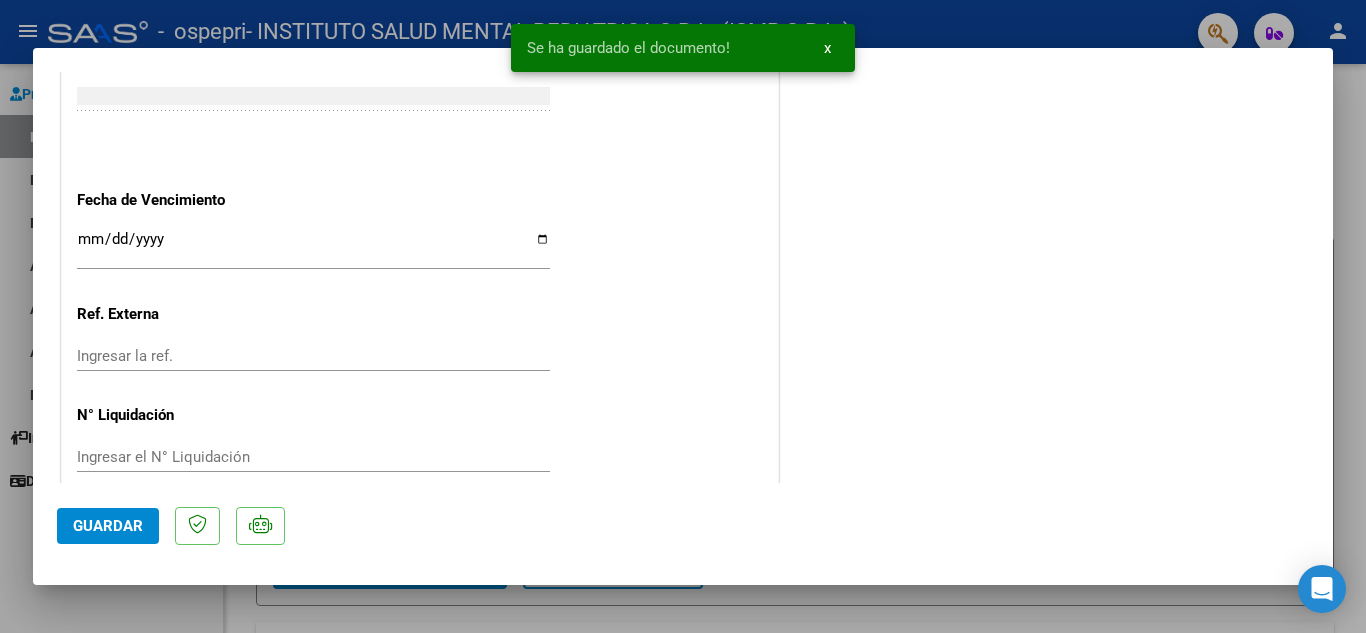 scroll, scrollTop: 1379, scrollLeft: 0, axis: vertical 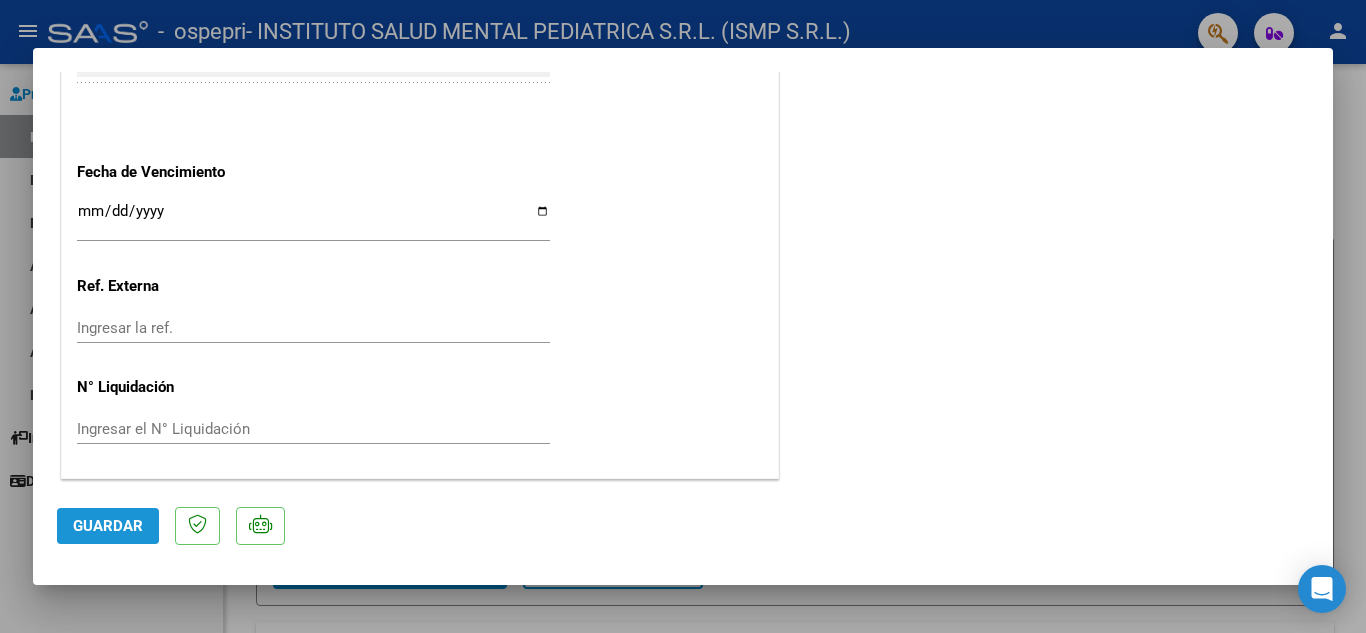 click on "Guardar" 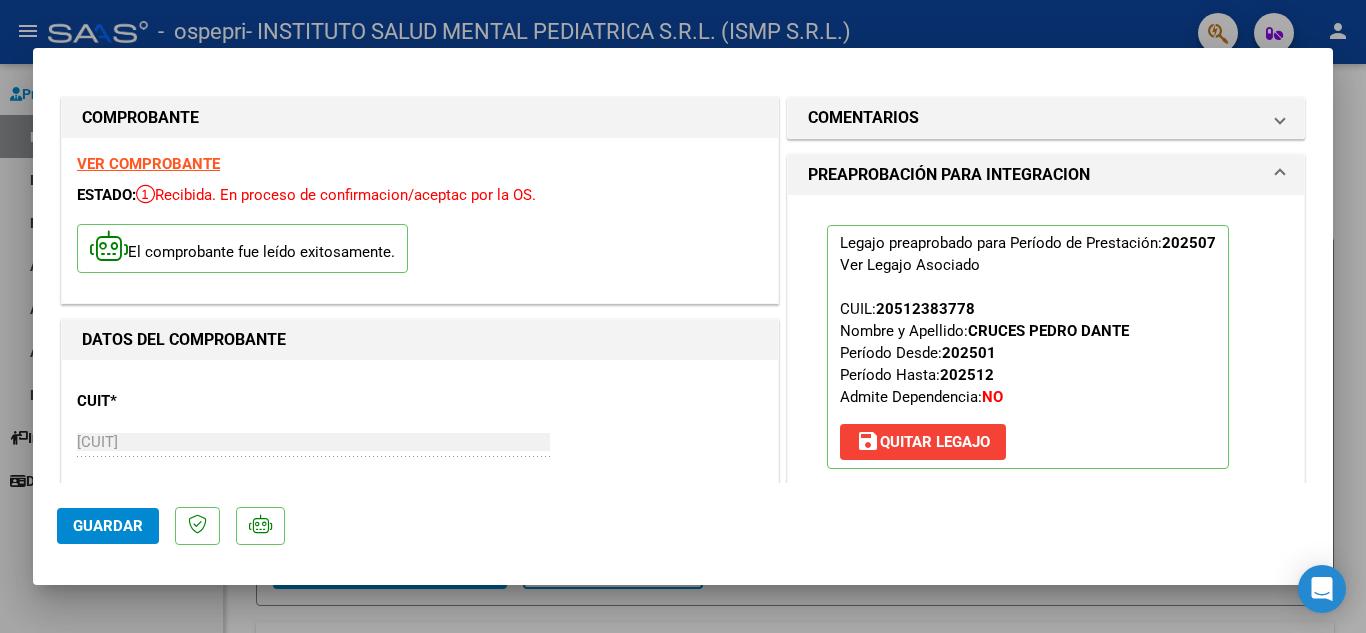 scroll, scrollTop: 0, scrollLeft: 0, axis: both 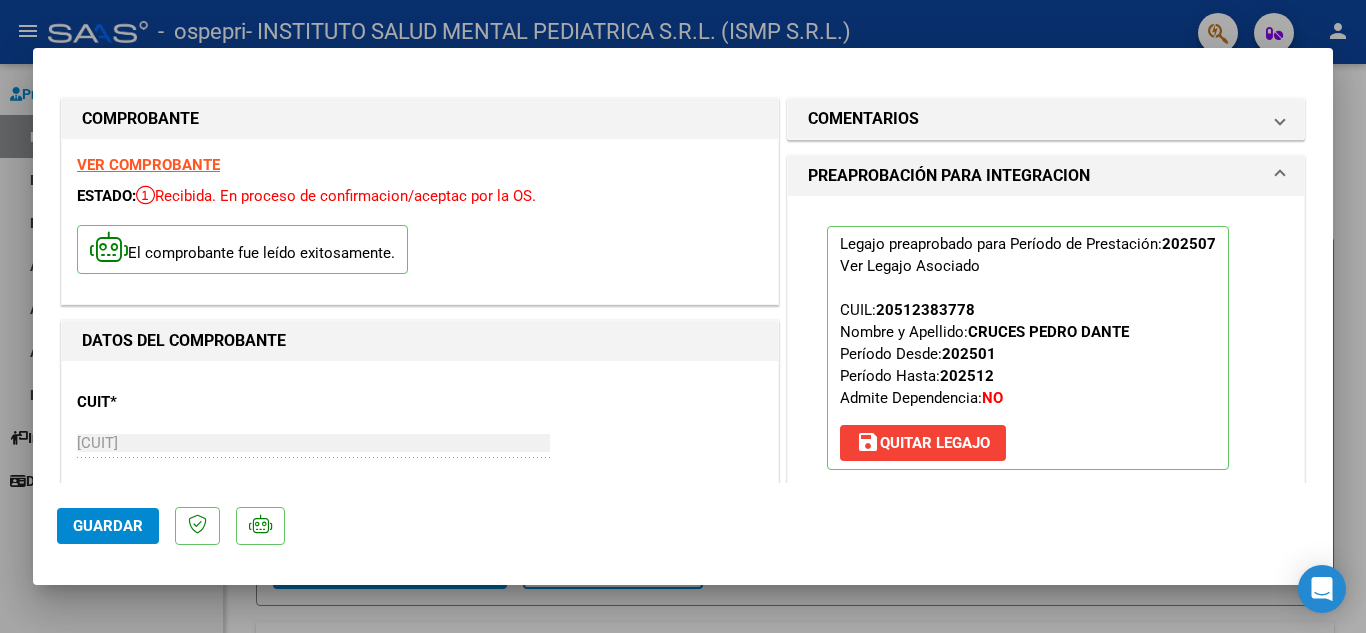 click at bounding box center [683, 316] 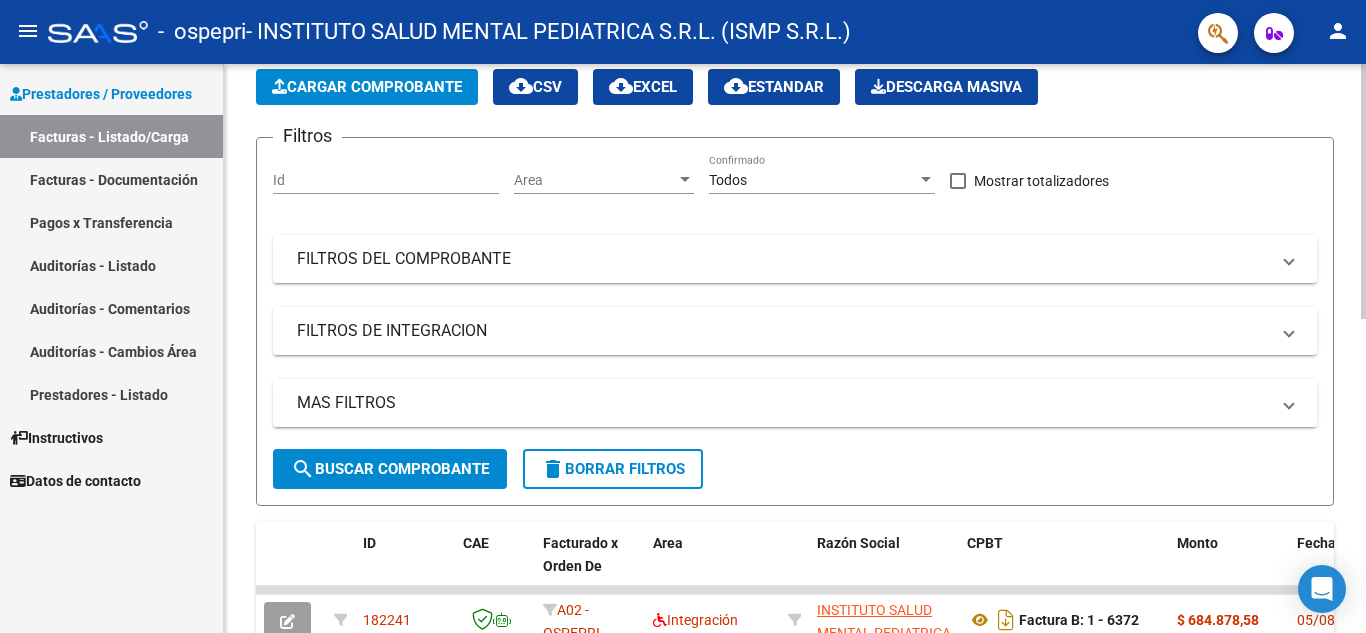 scroll, scrollTop: 0, scrollLeft: 0, axis: both 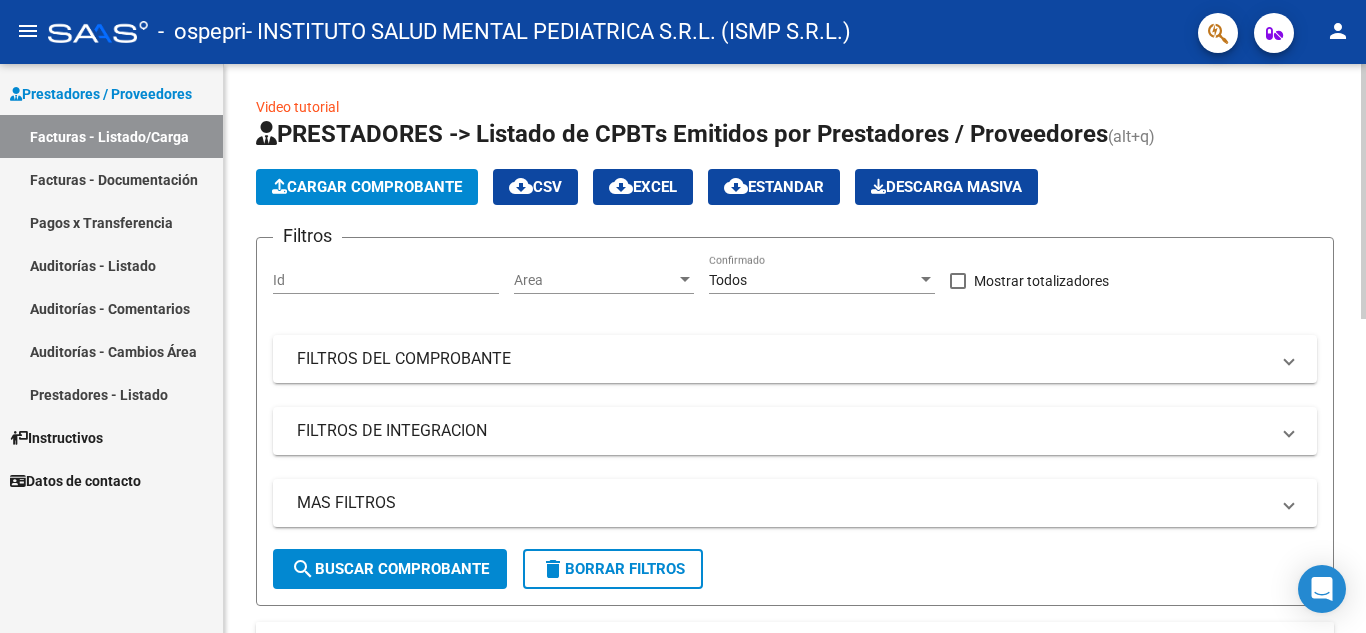 click on "Cargar Comprobante" 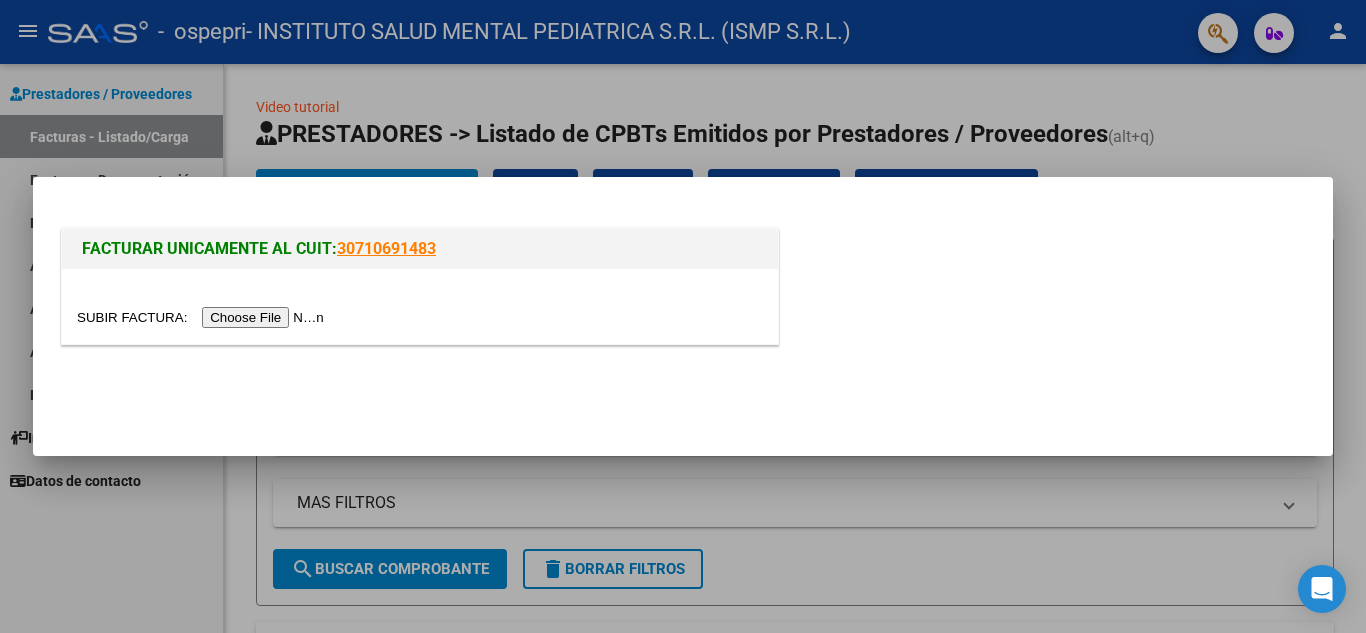 click at bounding box center [203, 317] 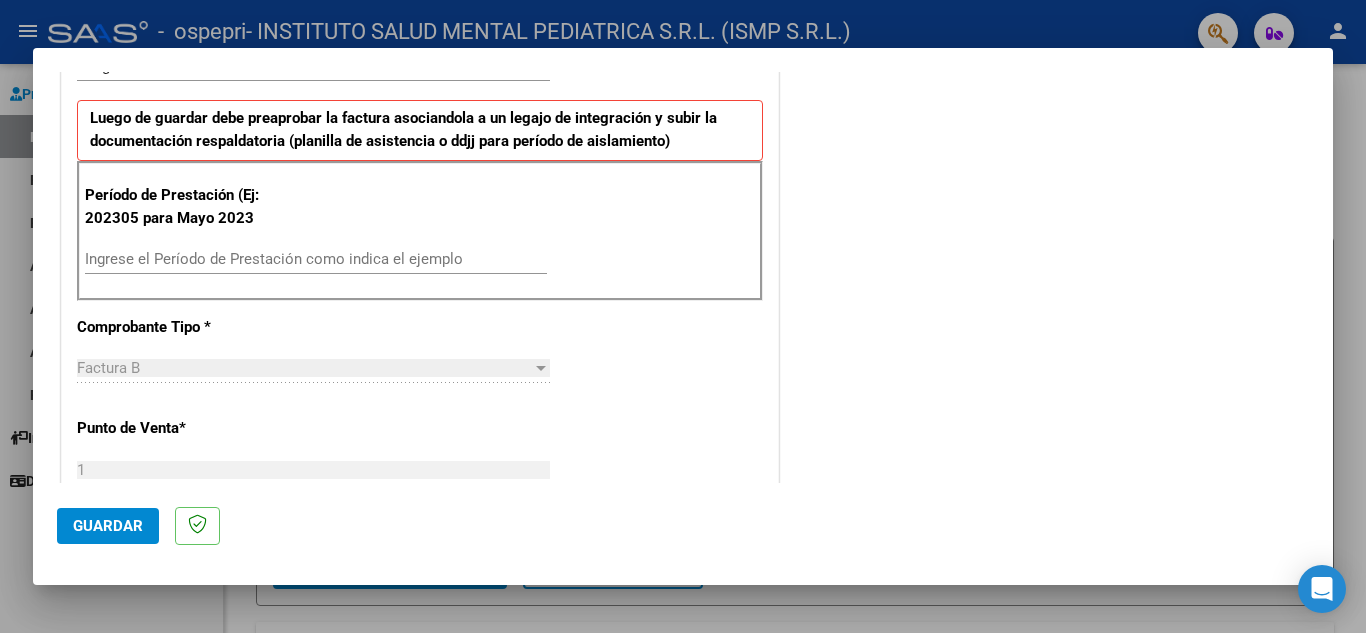 scroll, scrollTop: 500, scrollLeft: 0, axis: vertical 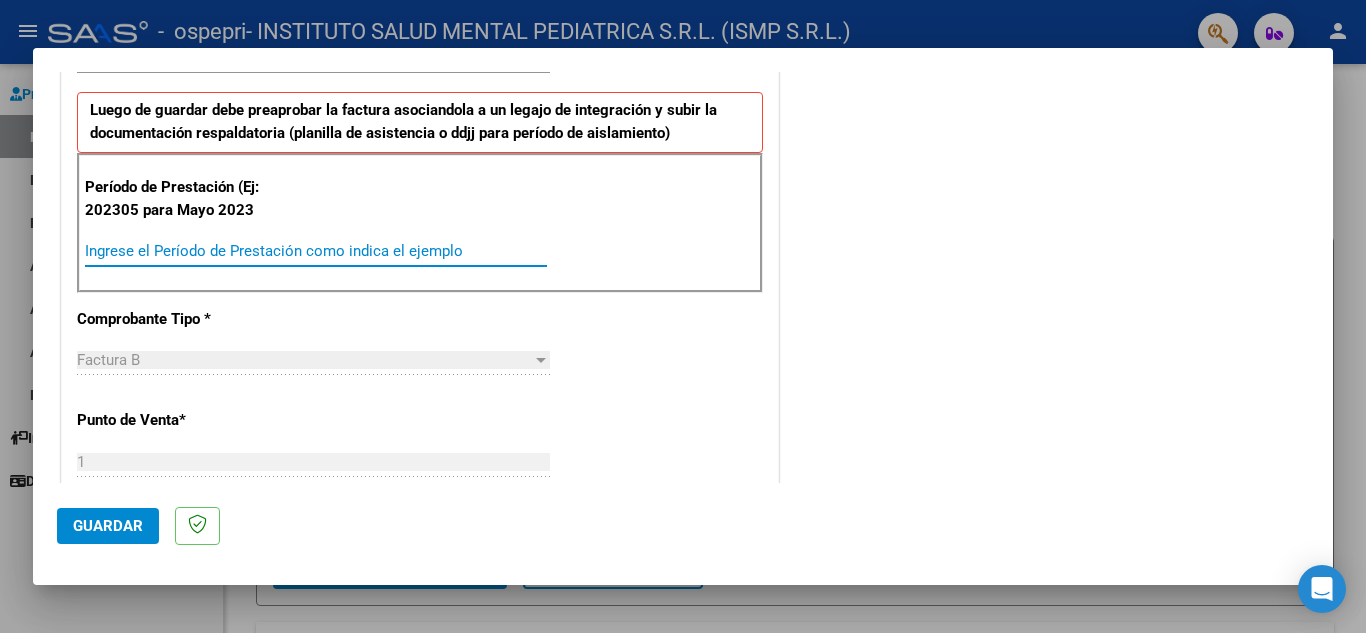 click on "Ingrese el Período de Prestación como indica el ejemplo" at bounding box center (316, 251) 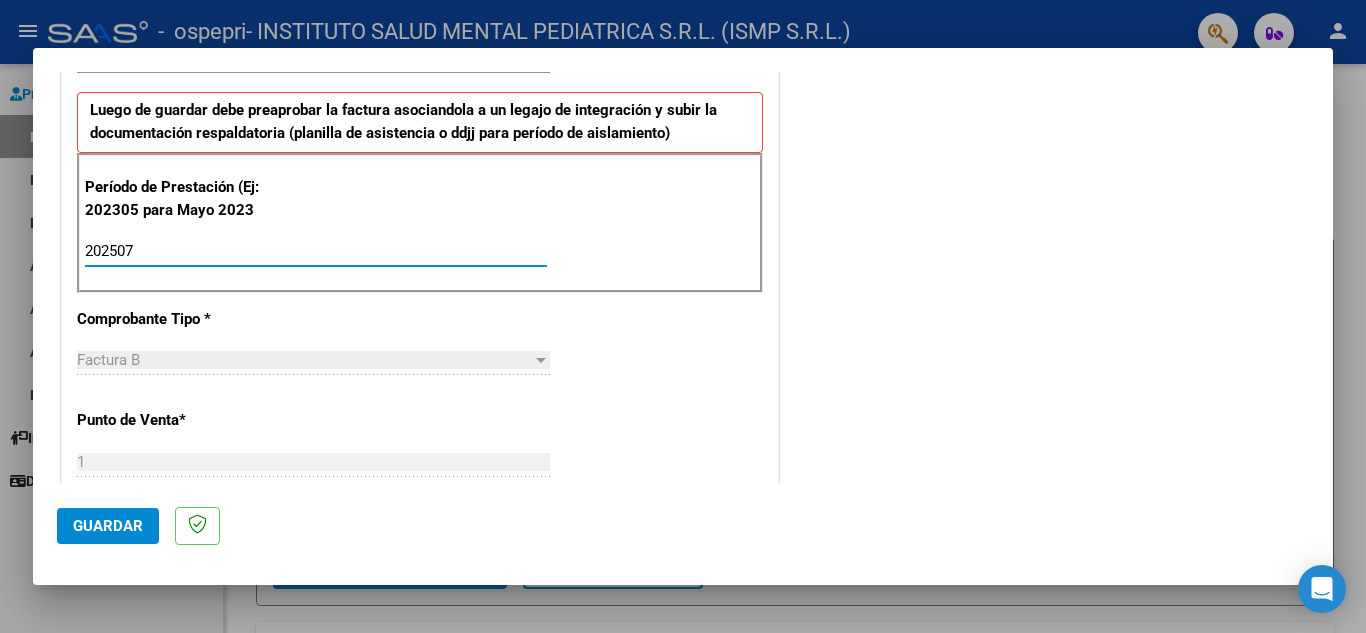 type on "202507" 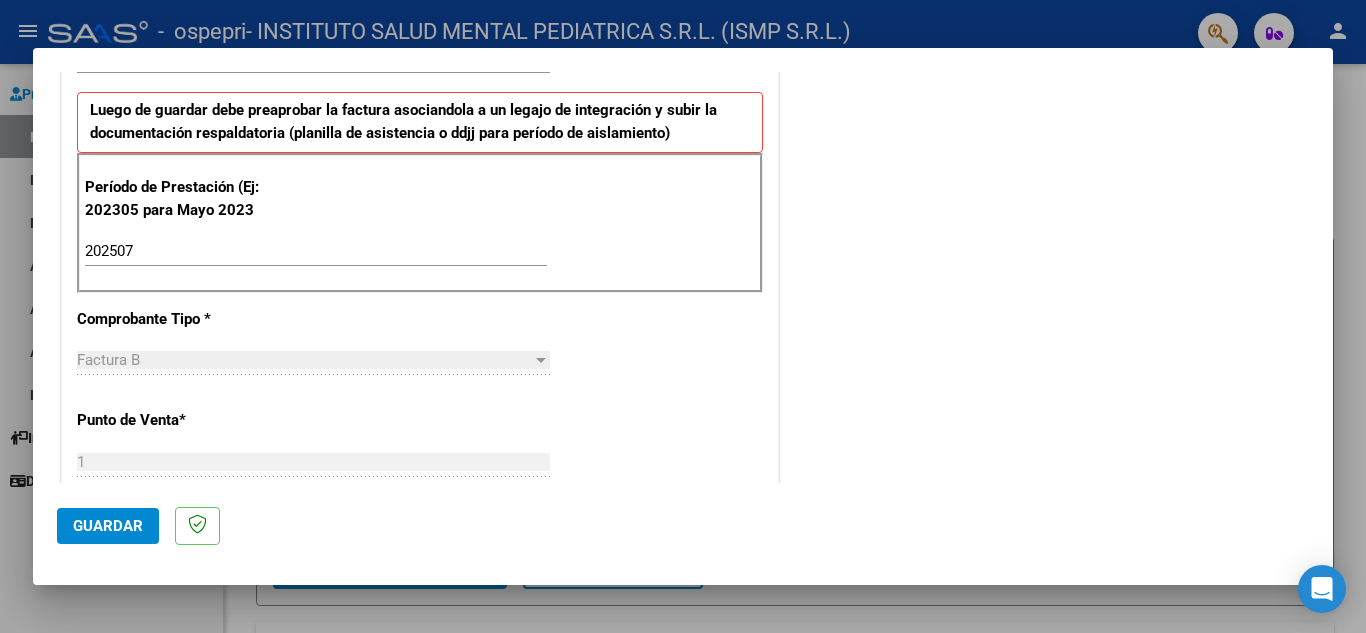 click on "CUIT  *   [CUIT] Ingresar CUIT  ANALISIS PRESTADOR  Area destinado * Integración Seleccionar Area Luego de guardar debe preaprobar la factura asociandola a un legajo de integración y subir la documentación respaldatoria (planilla de asistencia o ddjj para período de aislamiento)  Período de Prestación (Ej: 202305 para Mayo 2023    202507 Ingrese el Período de Prestación como indica el ejemplo   Comprobante Tipo * Factura B Seleccionar Tipo Punto de Venta  *   1 Ingresar el Nro.  Número  *   6369 Ingresar el Nro.  Monto  *   $ 913.170,94 Ingresar el monto  Fecha del Cpbt.  *   2025-08-05 Ingresar la fecha  CAE / CAEA (no ingrese CAI)    [CAE] Ingresar el CAE o CAEA (no ingrese CAI)  Fecha de Vencimiento    Ingresar la fecha  Ref. Externa    Ingresar la ref.  N° Liquidación    Ingresar el N° Liquidación  COMENTARIOS Comentarios del Prestador / Gerenciador:  Guardar" at bounding box center (420, 555) 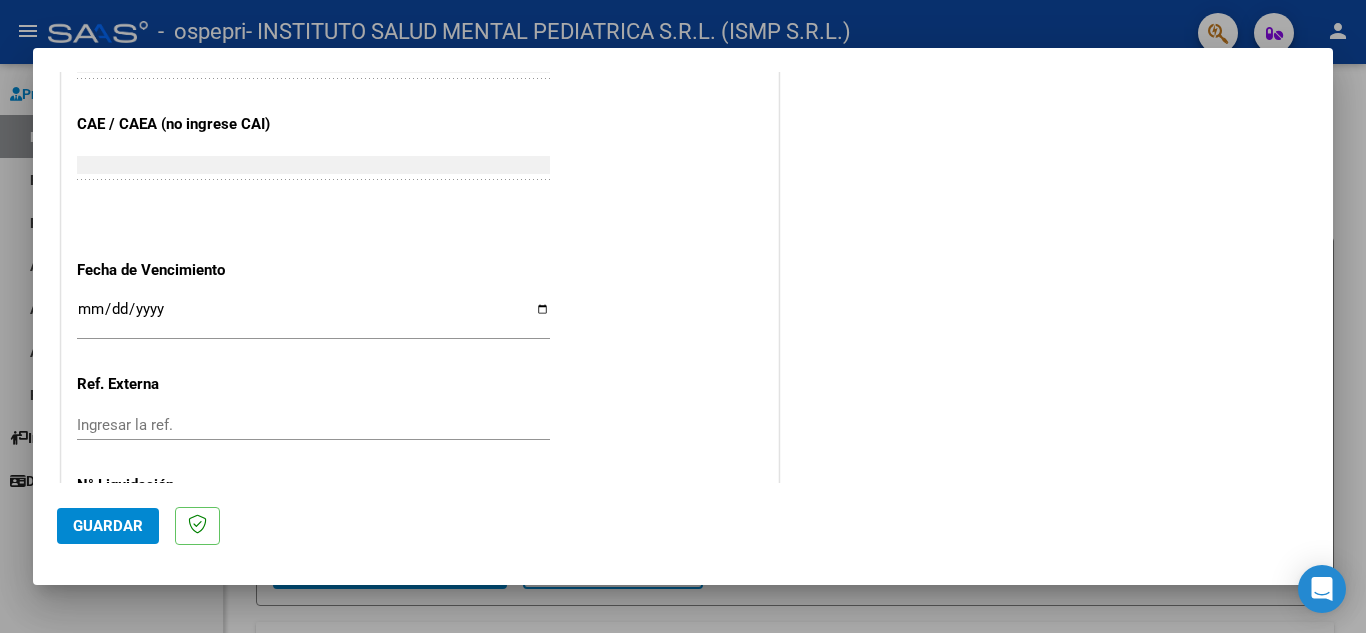 scroll, scrollTop: 1311, scrollLeft: 0, axis: vertical 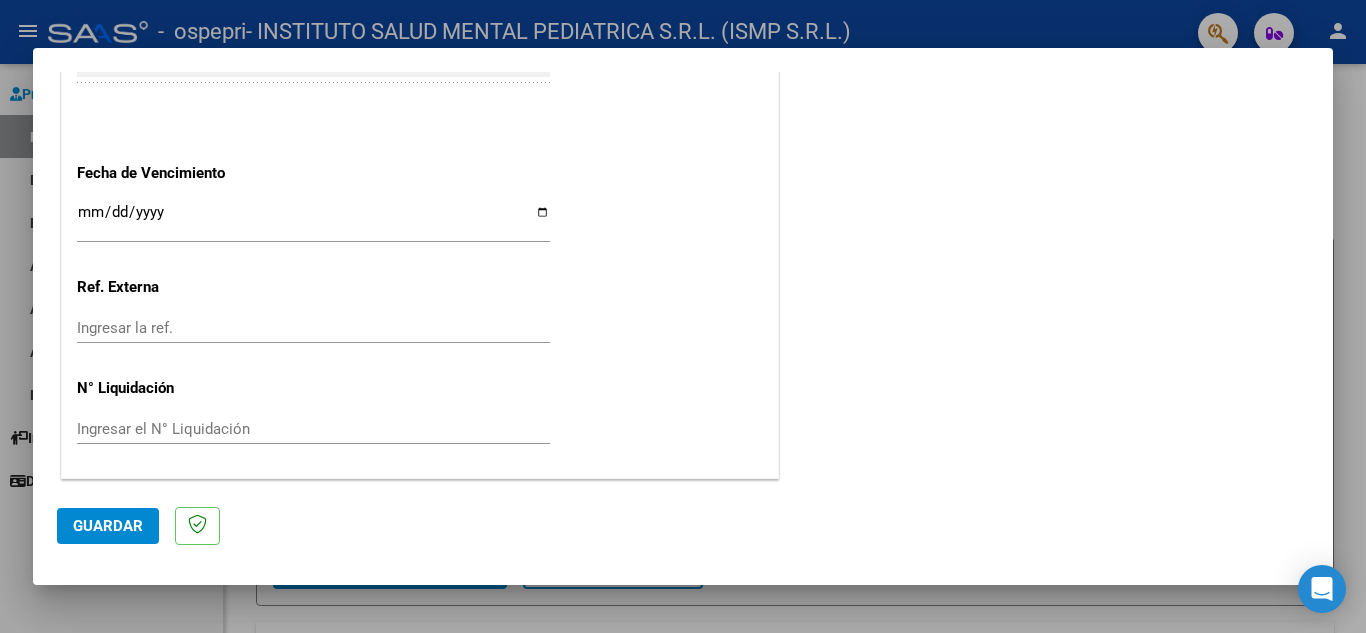 click on "Guardar" 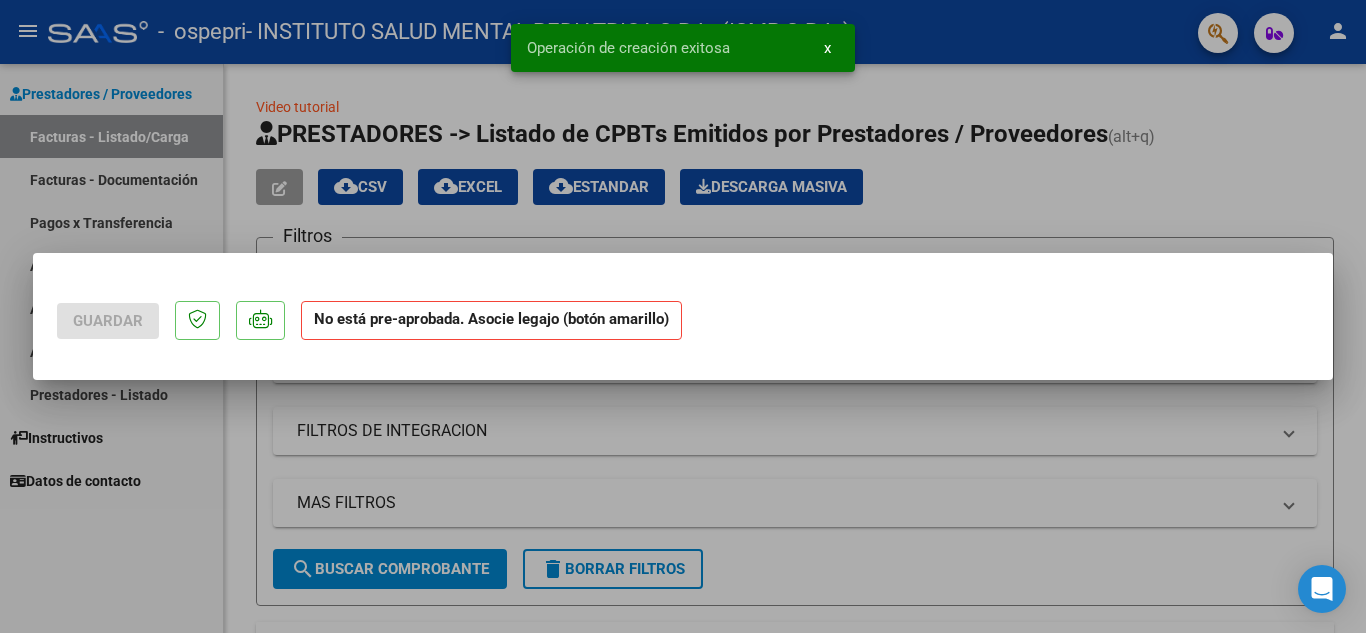 scroll, scrollTop: 0, scrollLeft: 0, axis: both 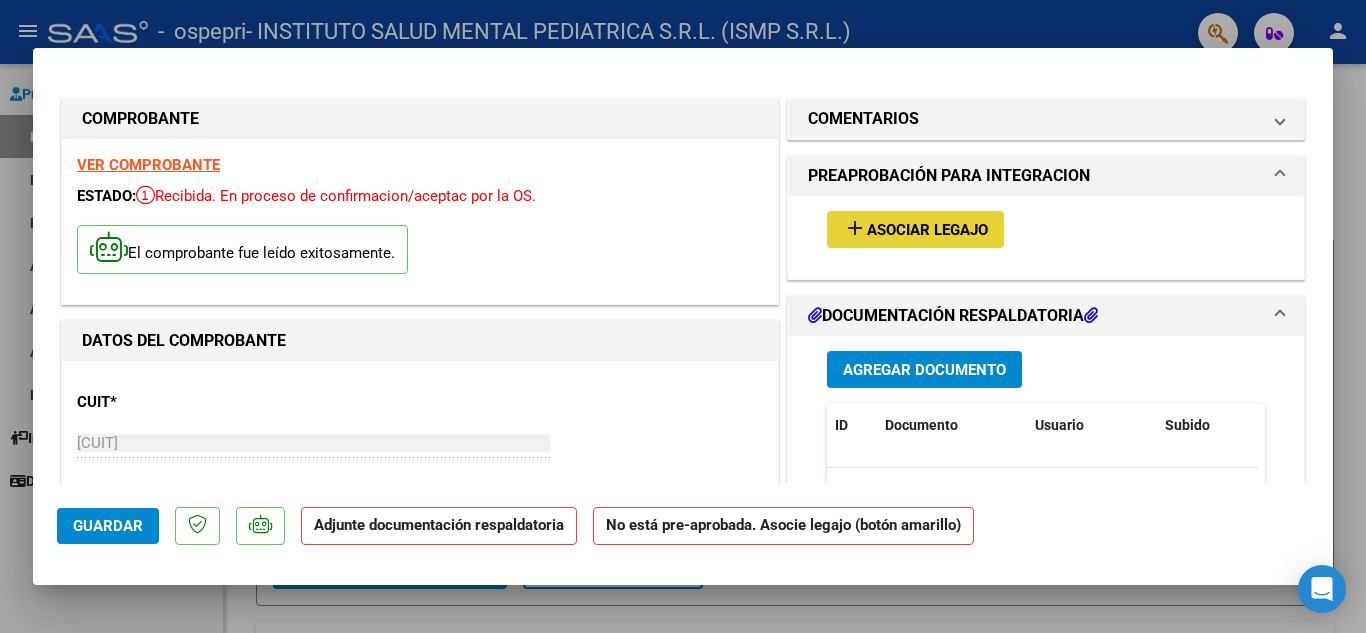 click on "Asociar Legajo" at bounding box center (927, 230) 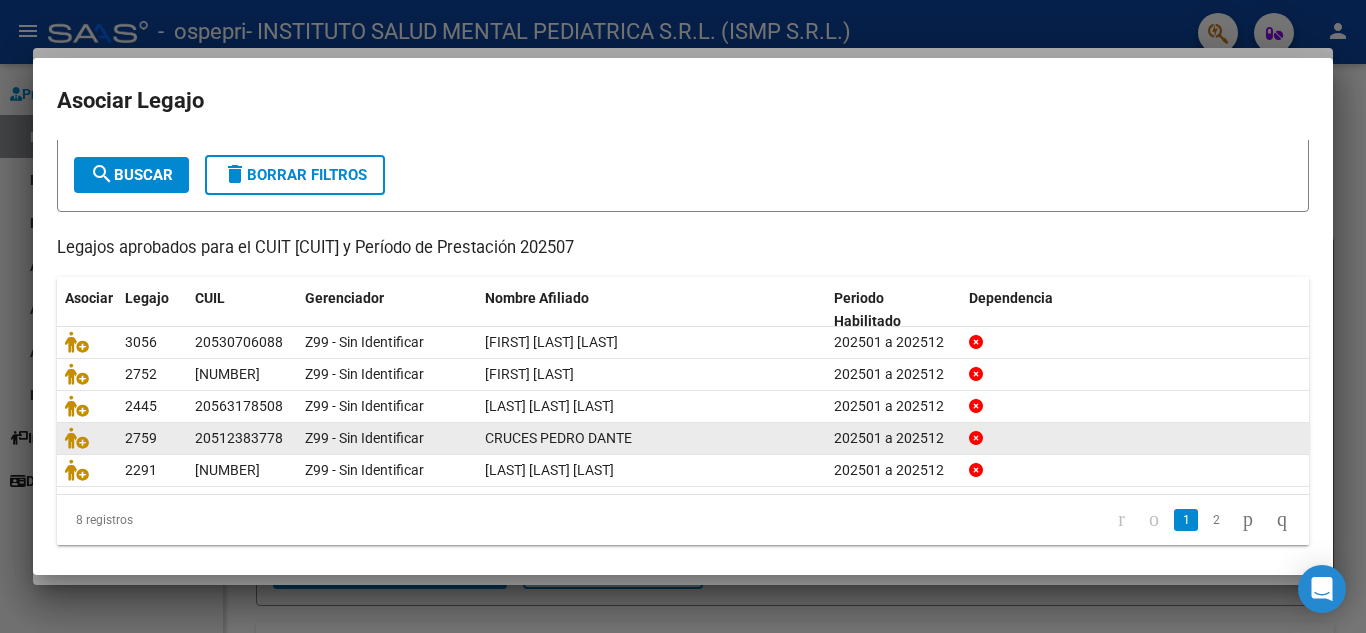 scroll, scrollTop: 115, scrollLeft: 0, axis: vertical 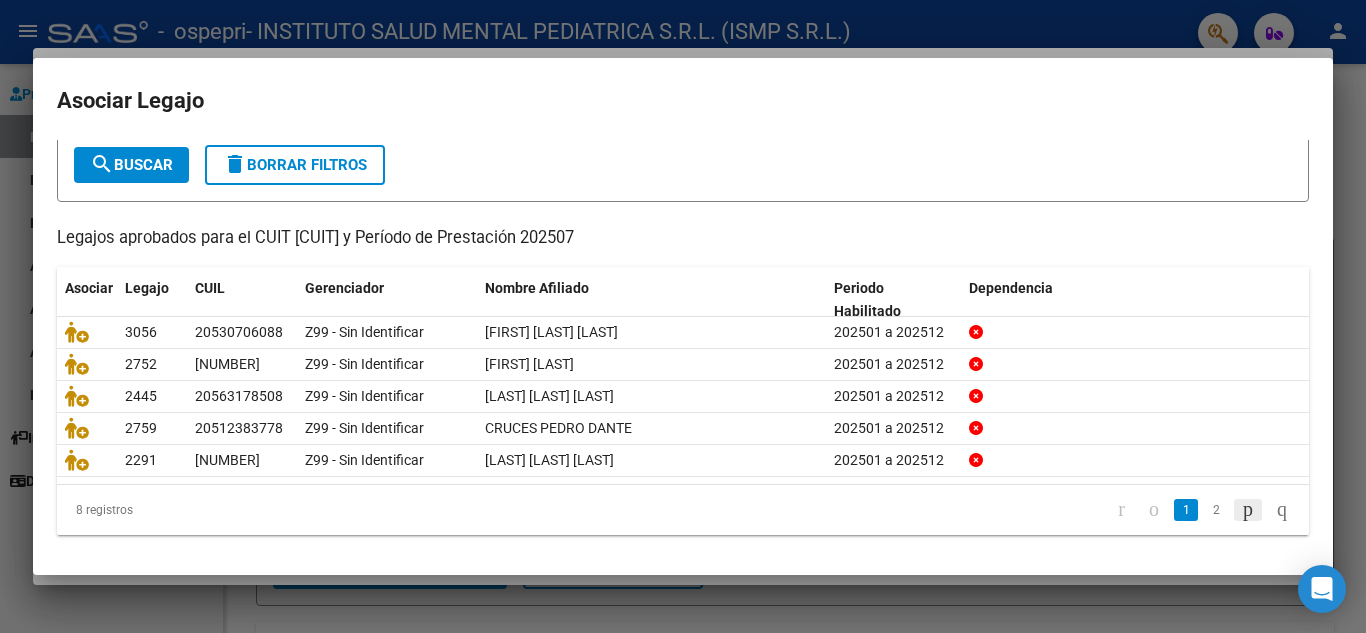 click 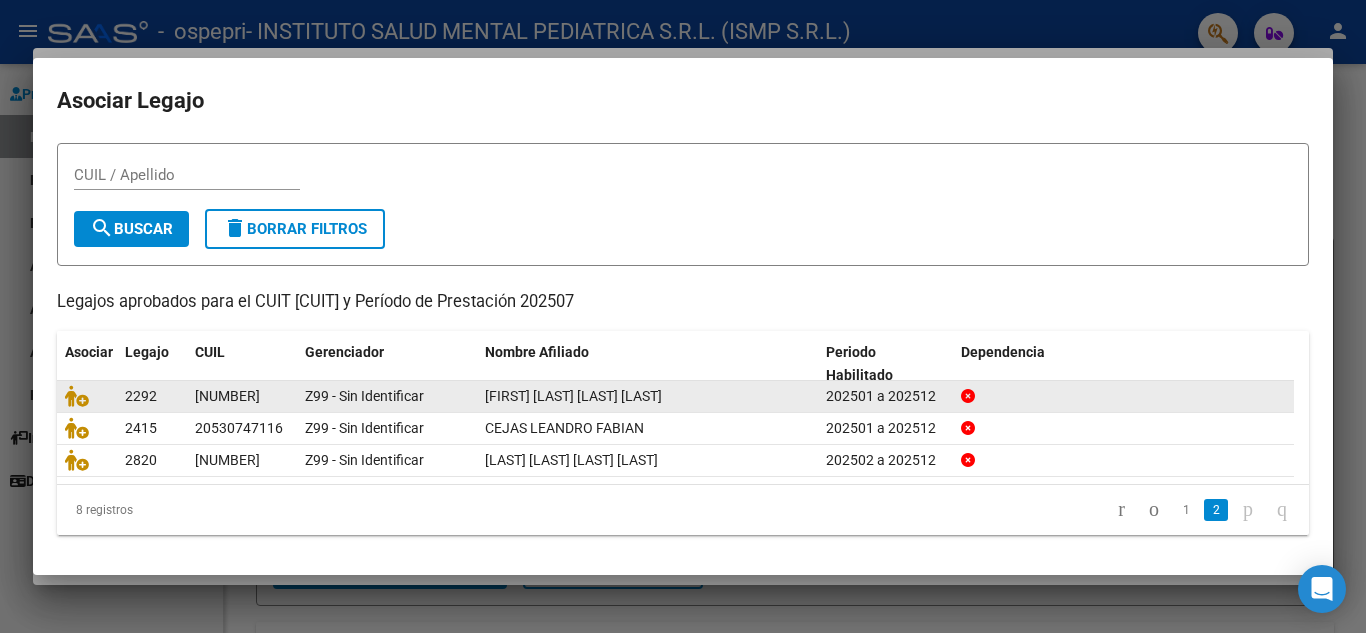scroll, scrollTop: 66, scrollLeft: 0, axis: vertical 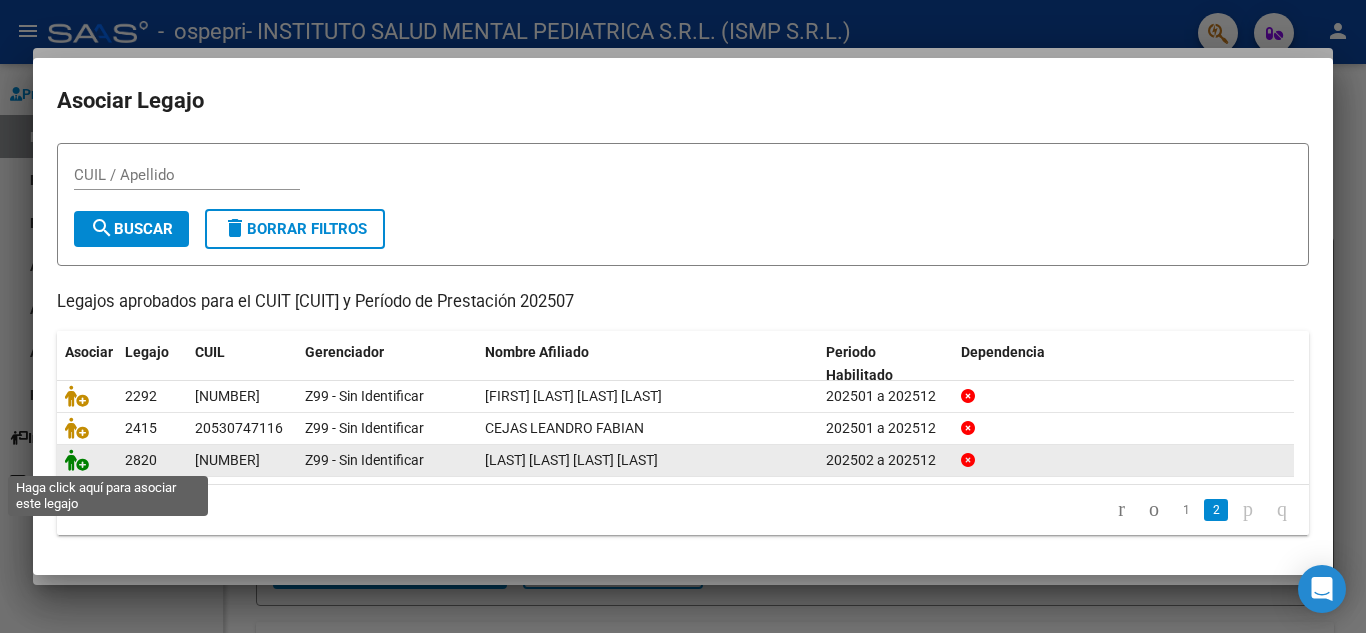 click 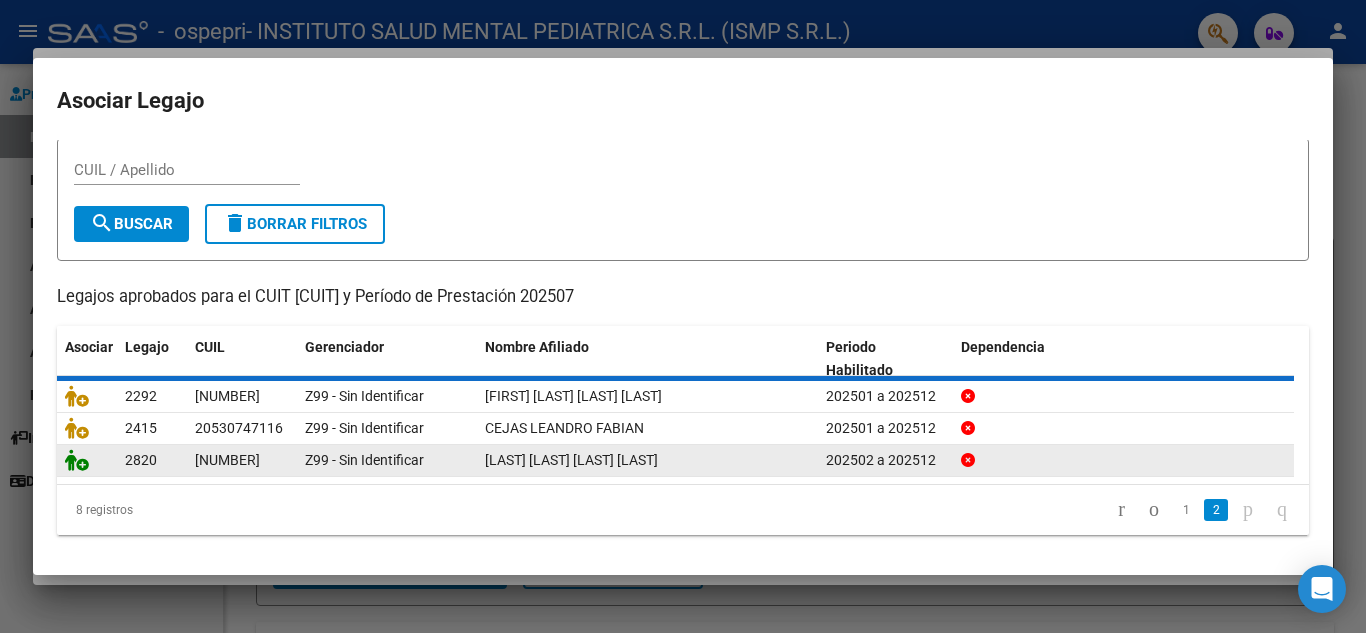 scroll, scrollTop: 0, scrollLeft: 0, axis: both 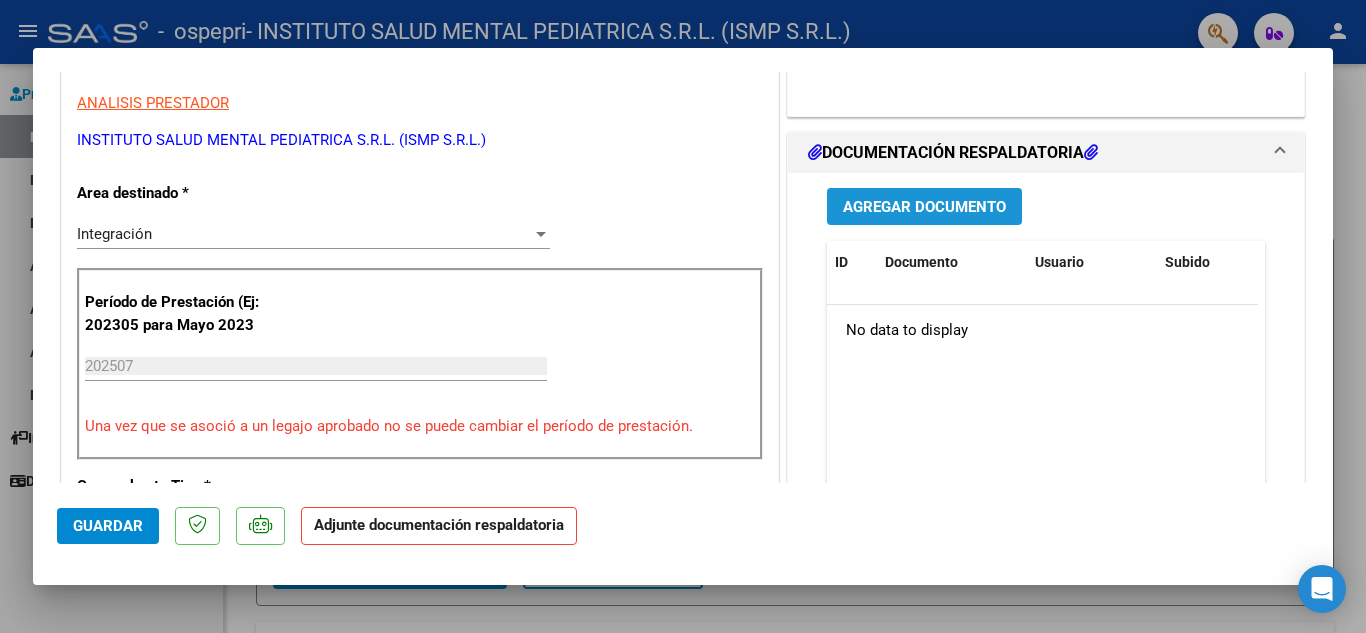 click on "Agregar Documento" at bounding box center (924, 207) 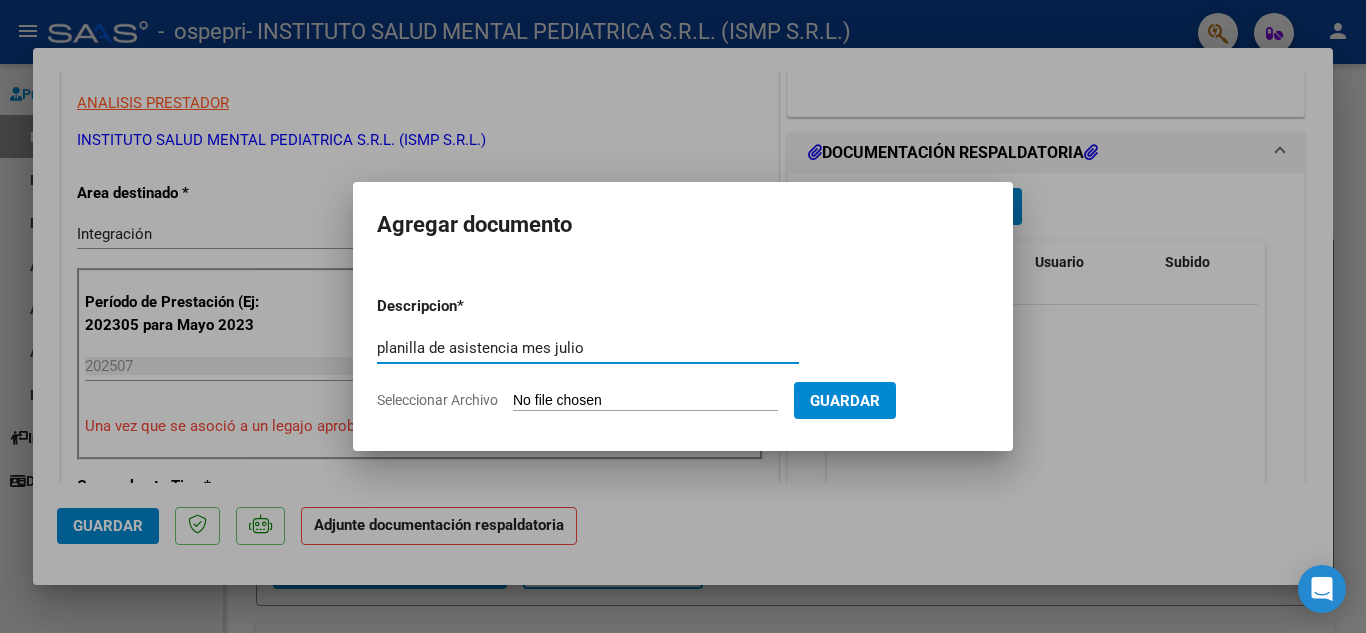 type on "planilla de asistencia mes julio" 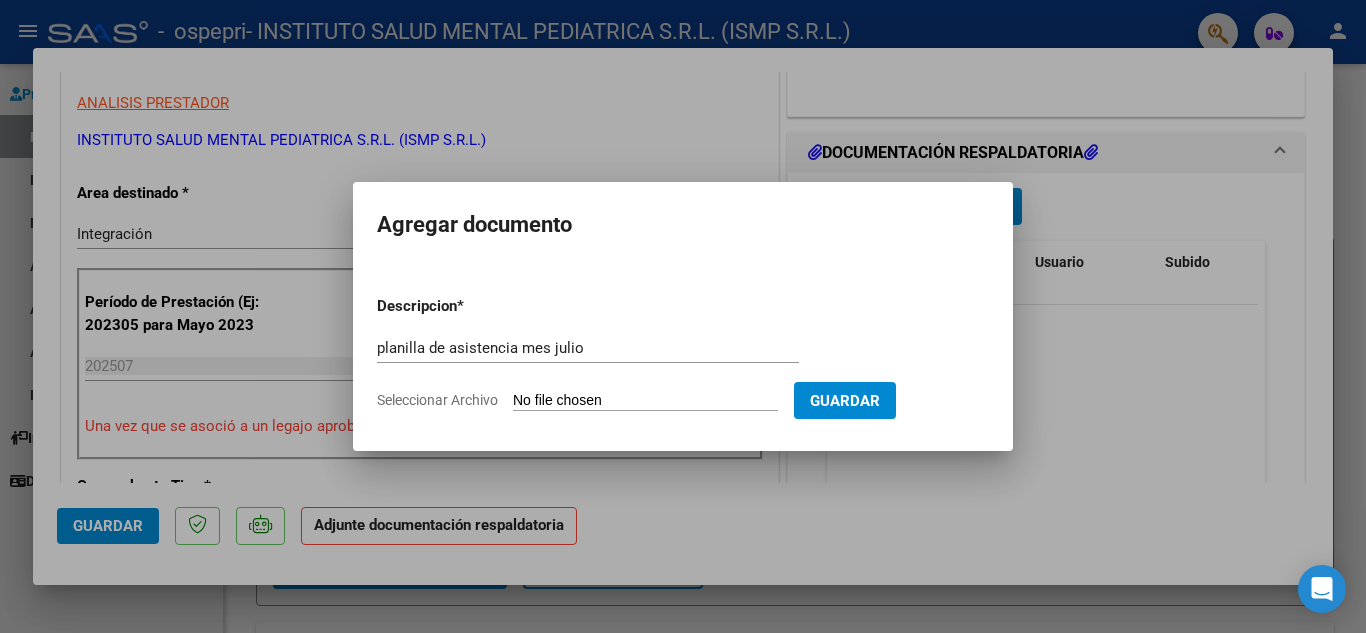 click on "Seleccionar Archivo" at bounding box center (645, 401) 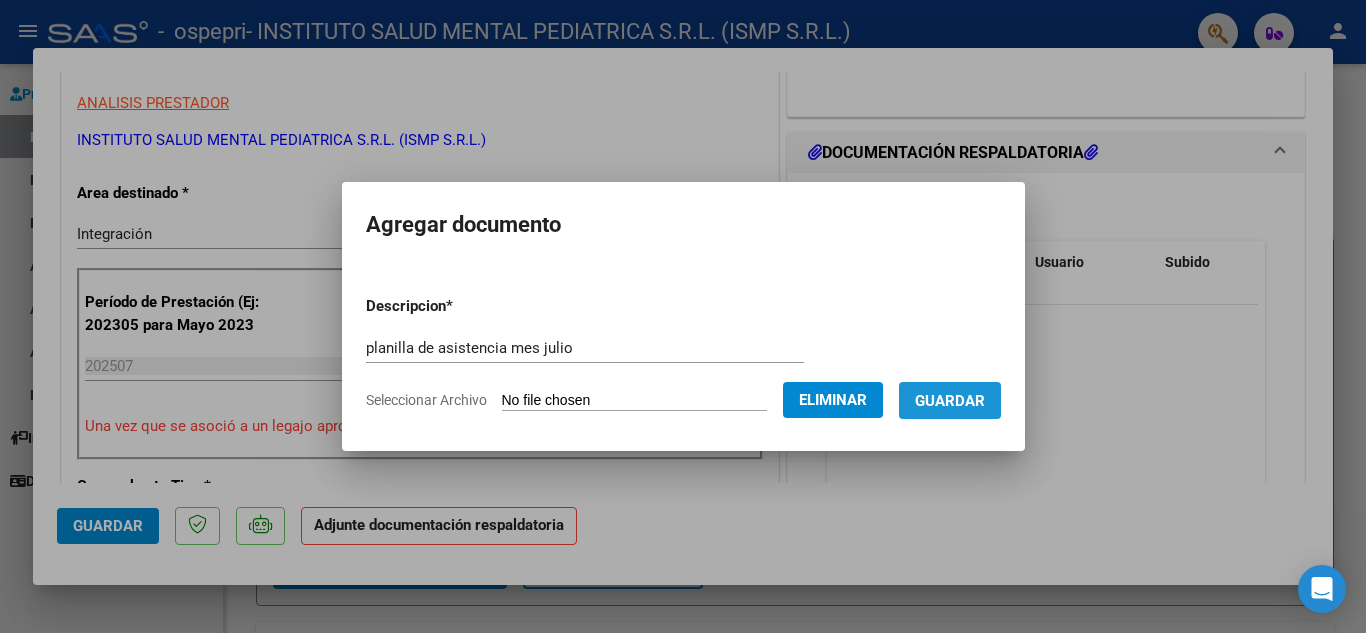 click on "Guardar" at bounding box center [950, 401] 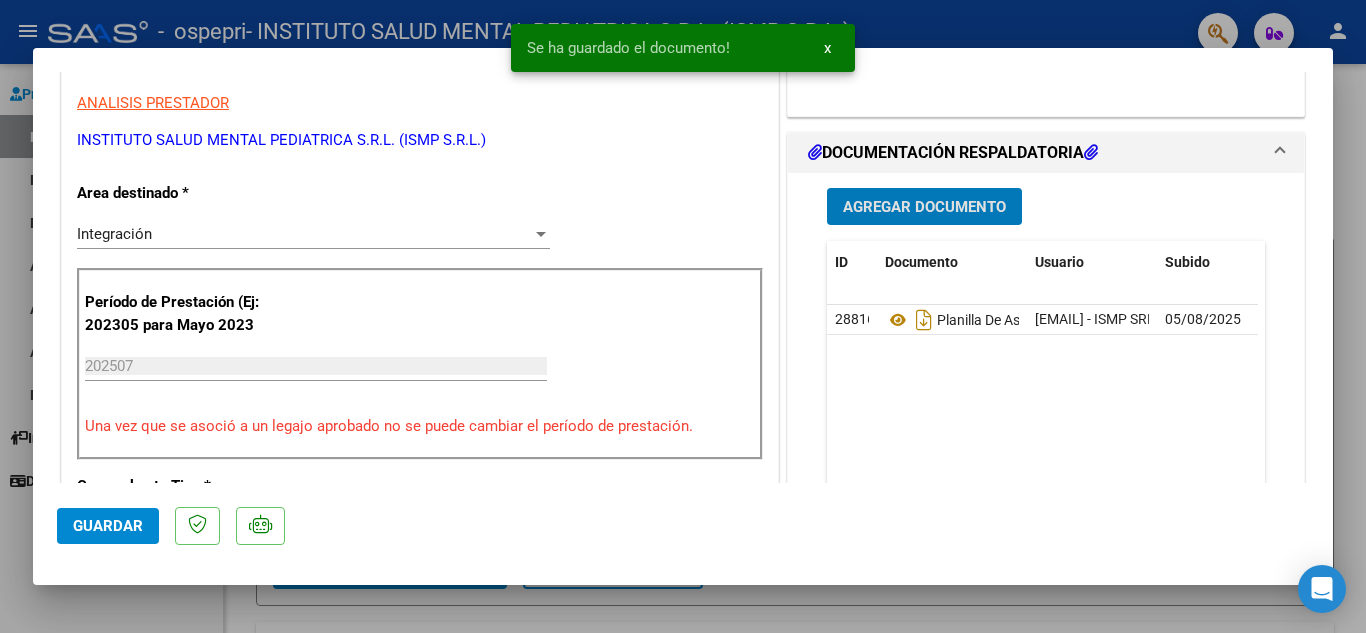 click on "Agregar Documento" at bounding box center [924, 207] 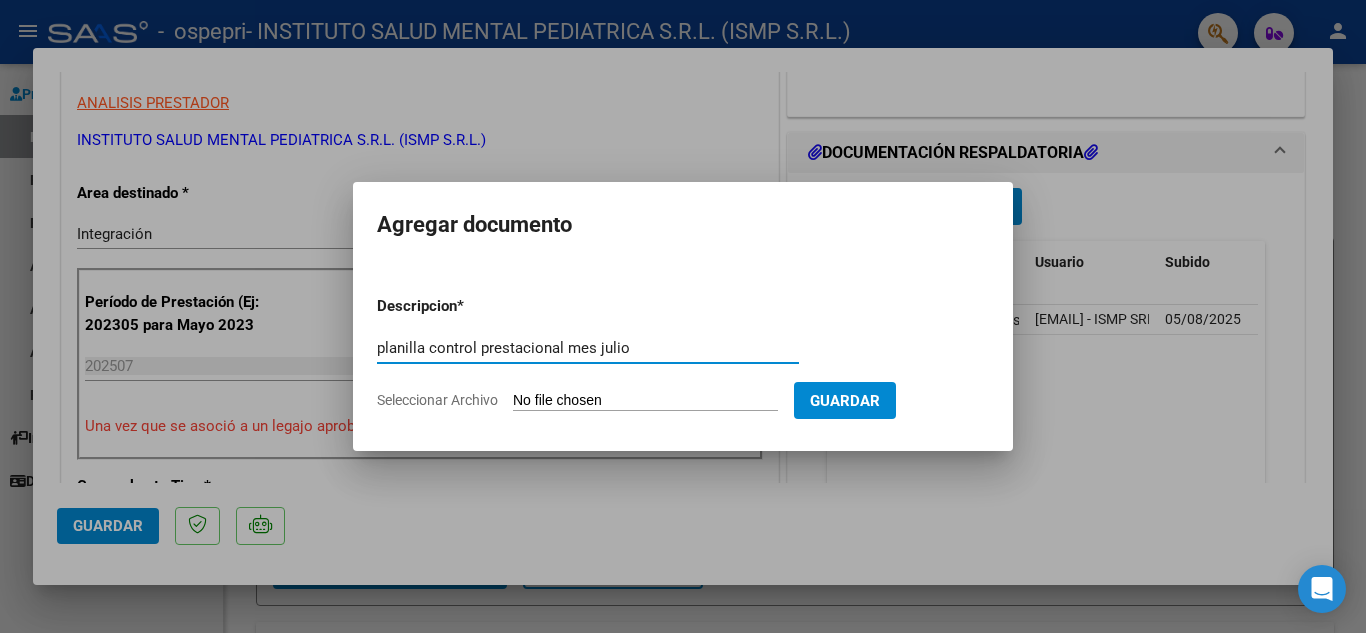 type on "planilla control prestacional mes julio" 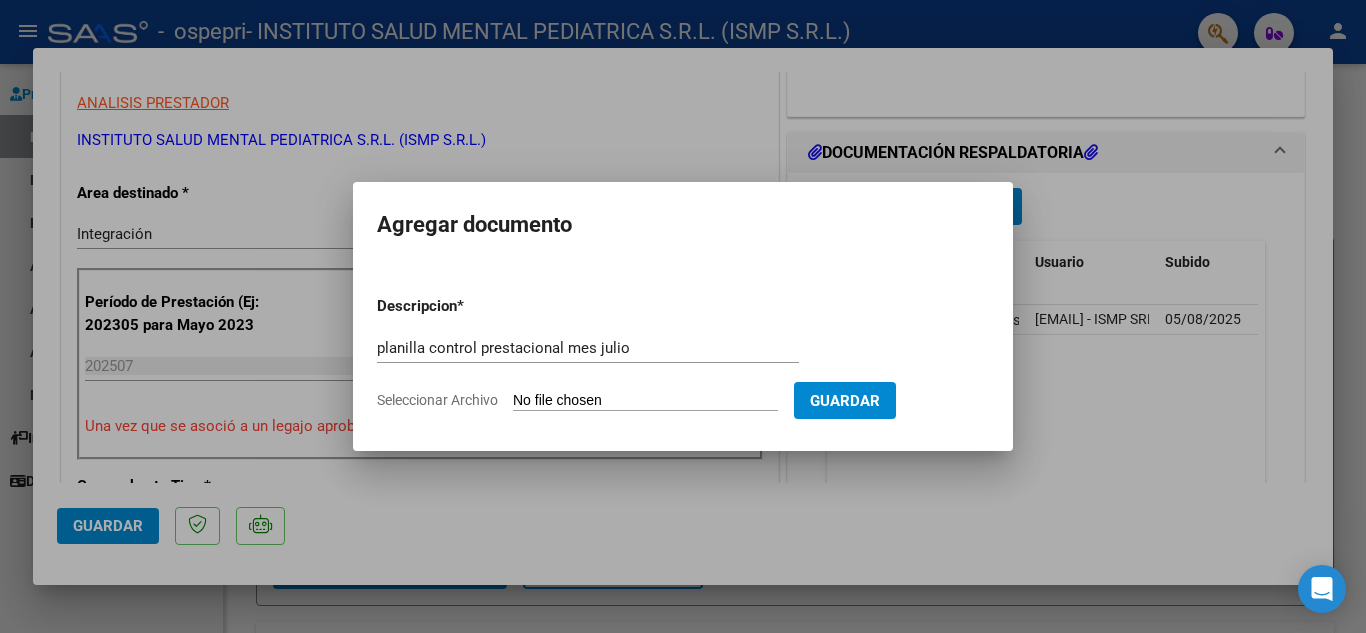 type on "C:\fakepath\planilla control prestacional julio gomez luisiana katalina rubi.pdf" 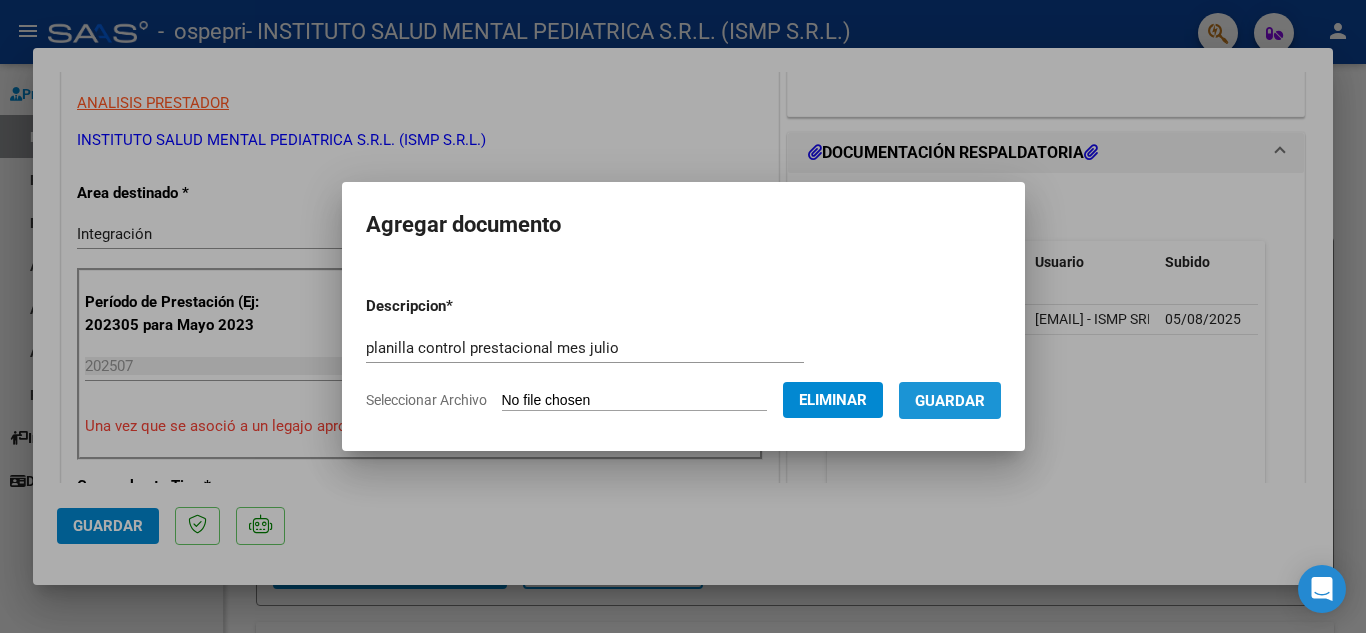 click on "Guardar" at bounding box center (950, 401) 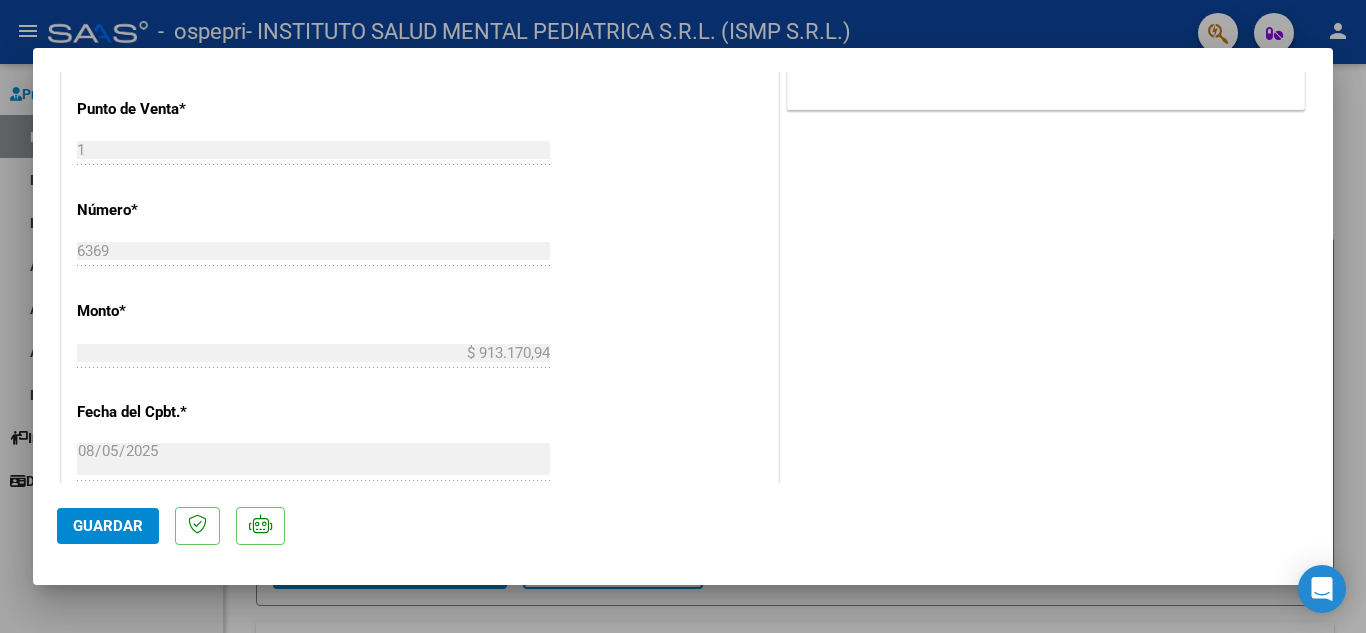 scroll, scrollTop: 479, scrollLeft: 0, axis: vertical 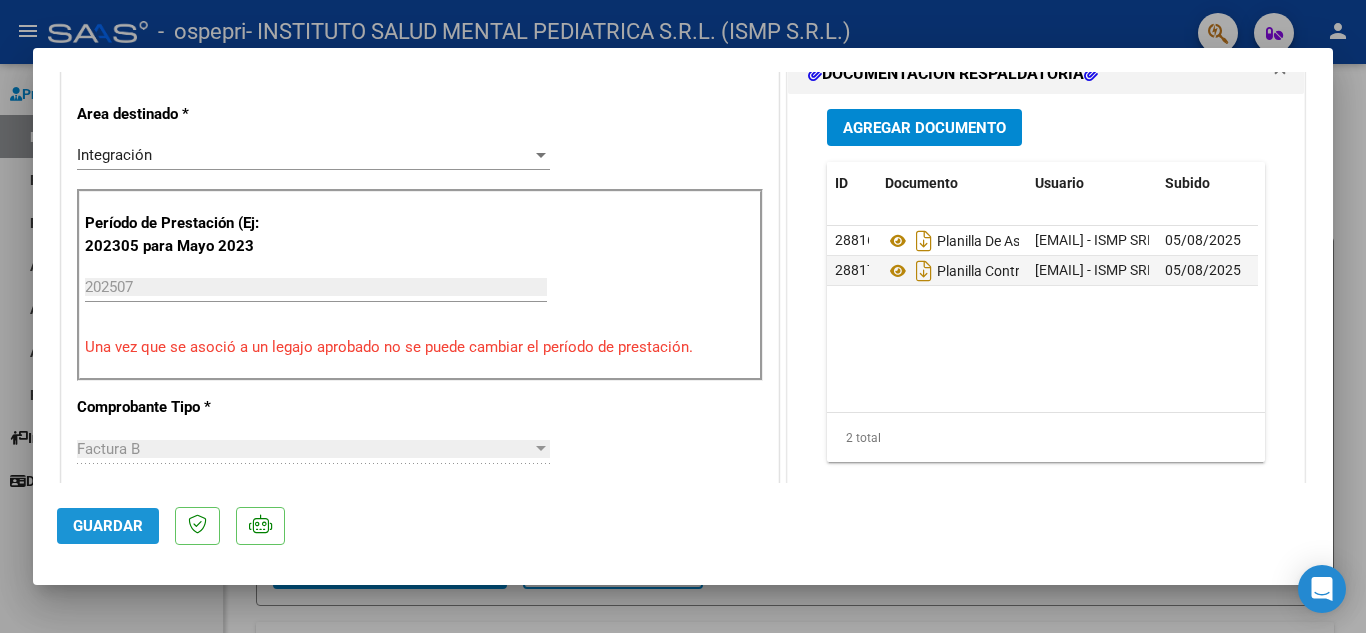 click on "Guardar" 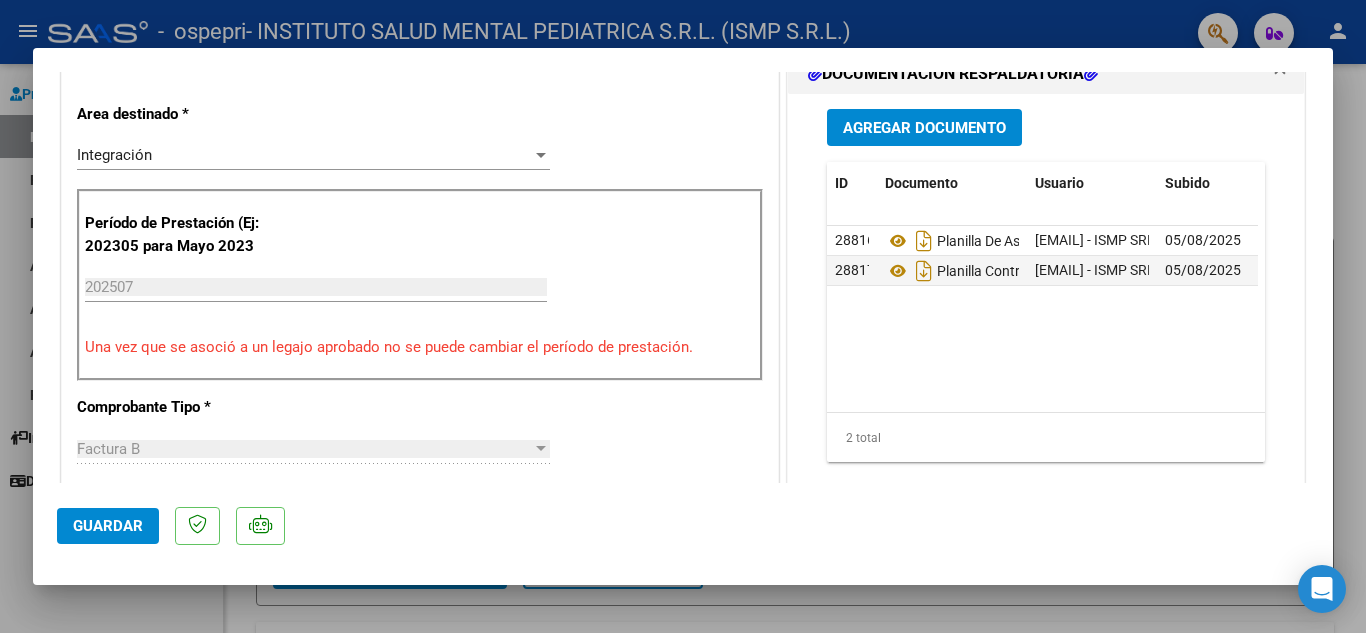 click at bounding box center (683, 316) 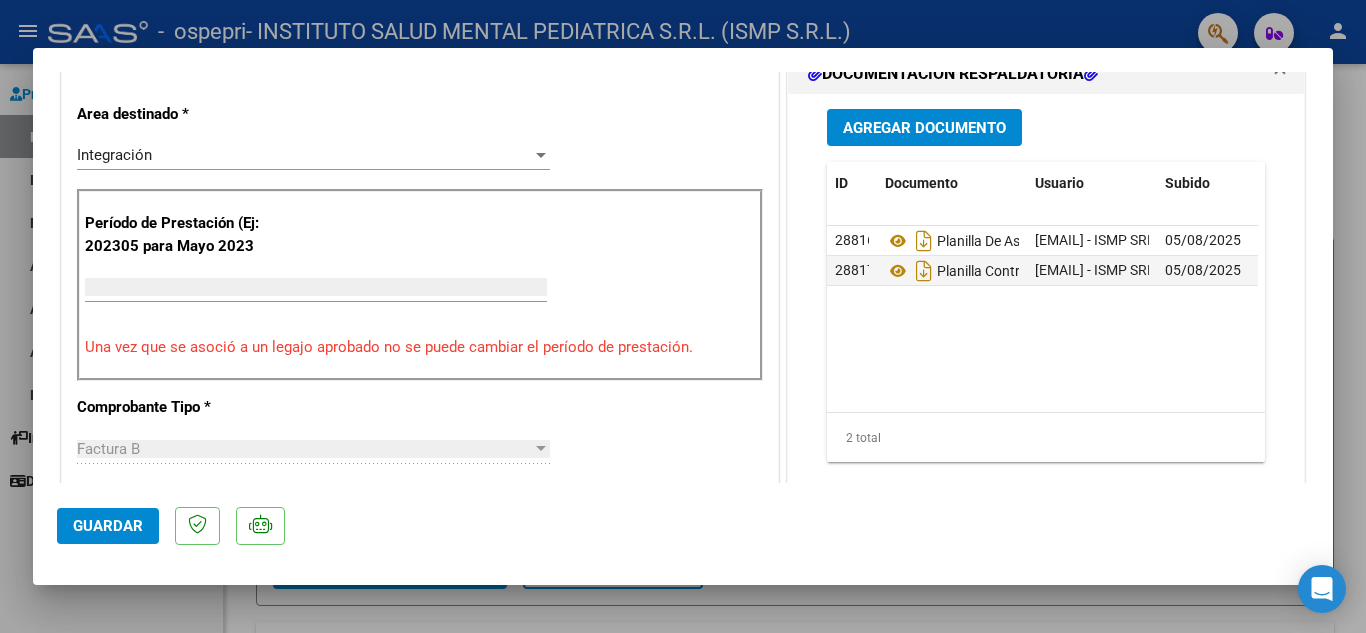 scroll, scrollTop: 0, scrollLeft: 0, axis: both 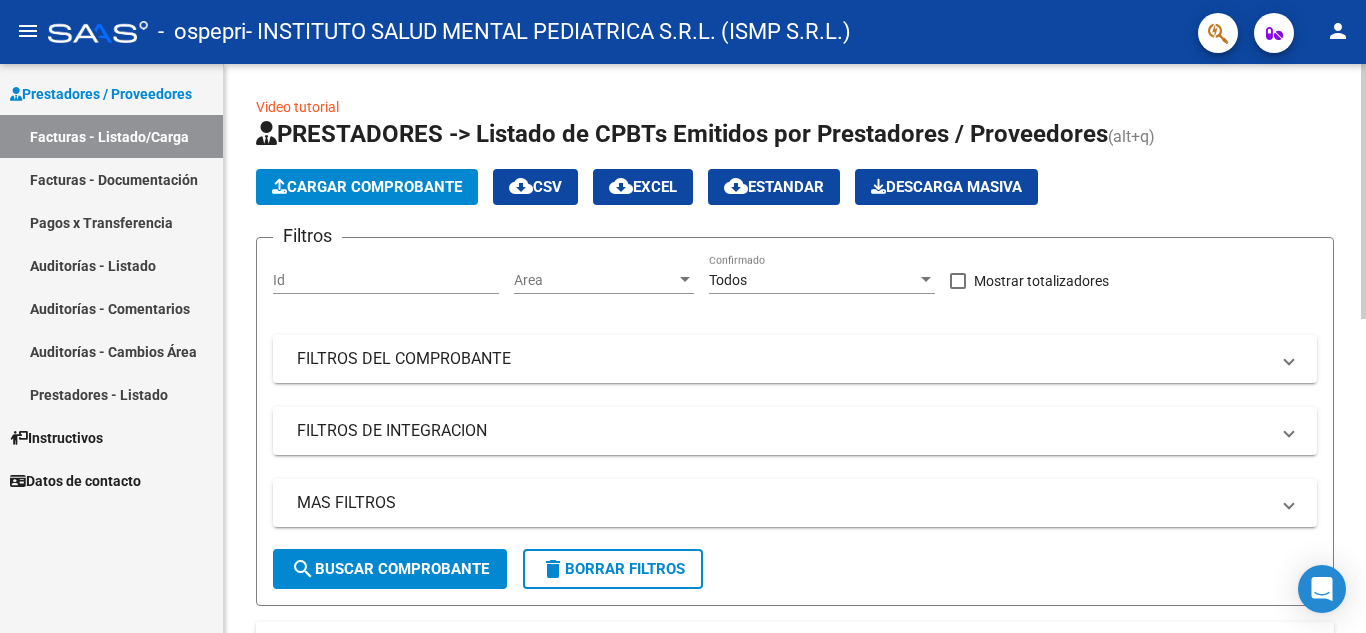 click on "Cargar Comprobante" 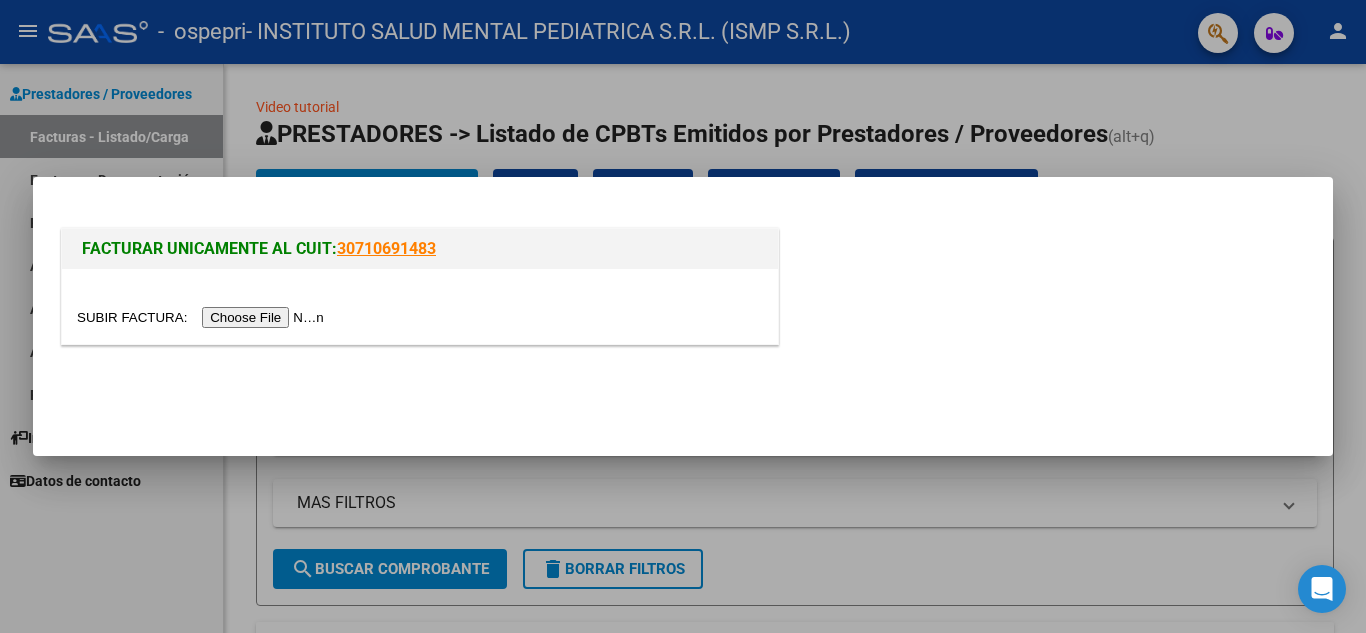 click at bounding box center (203, 317) 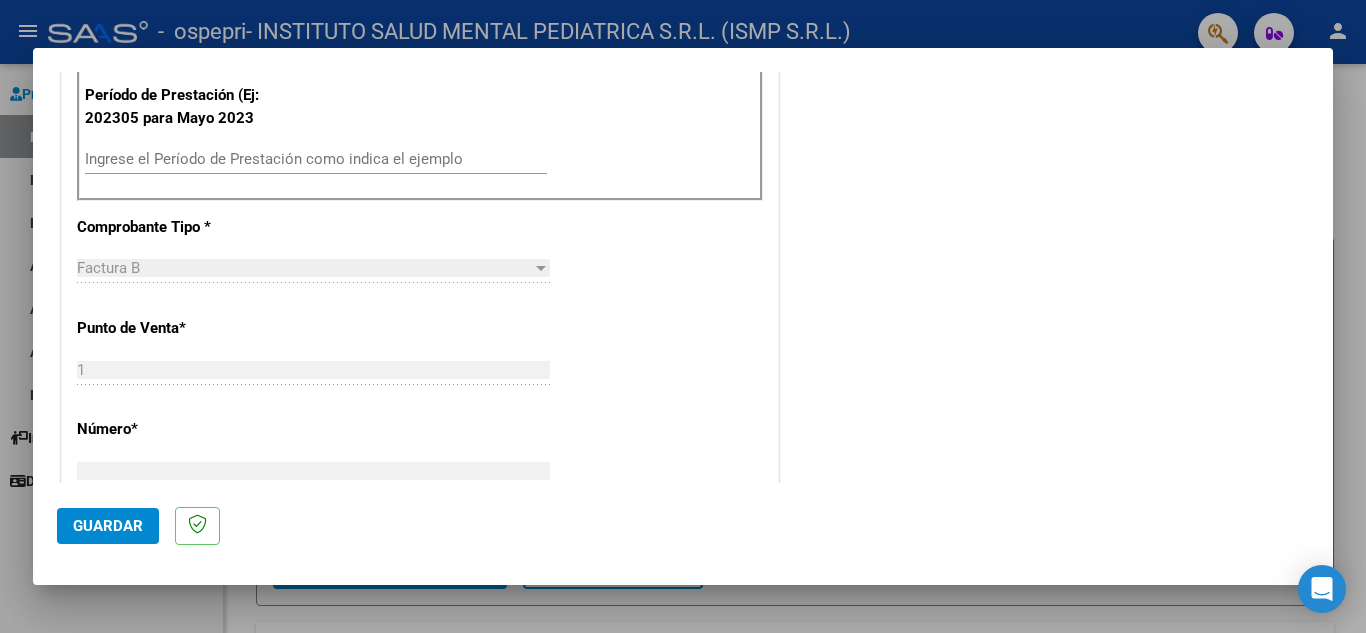 scroll, scrollTop: 600, scrollLeft: 0, axis: vertical 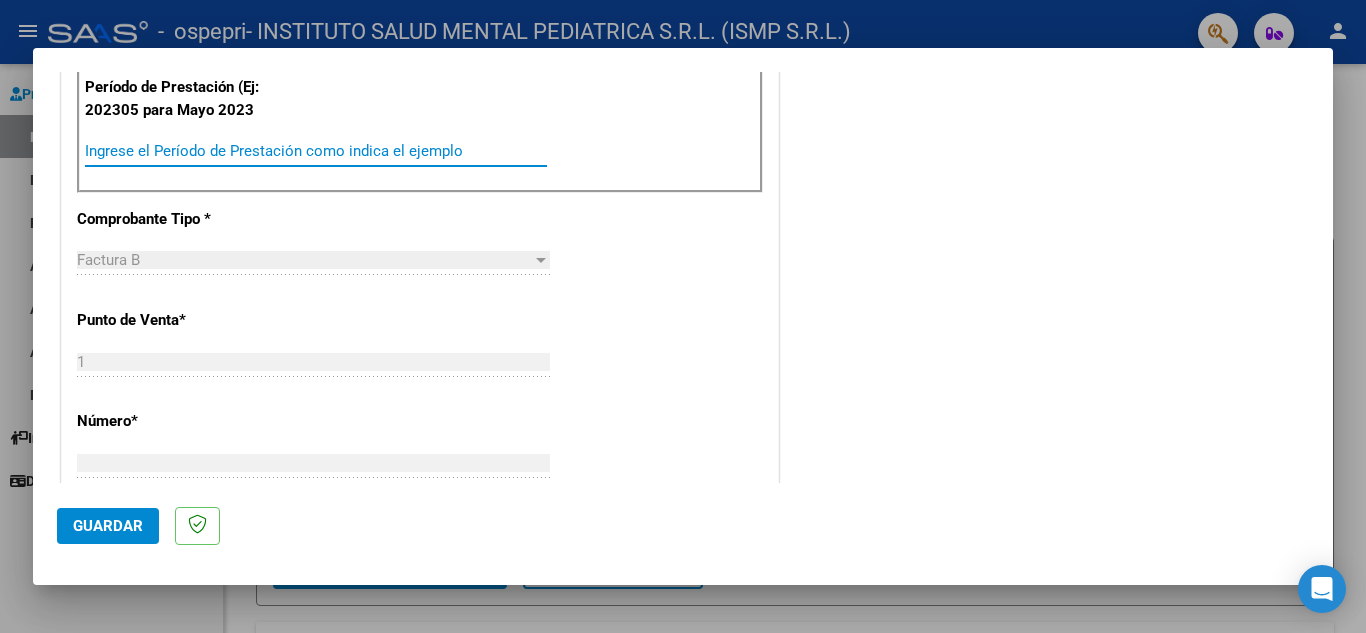 click on "Ingrese el Período de Prestación como indica el ejemplo" at bounding box center [316, 151] 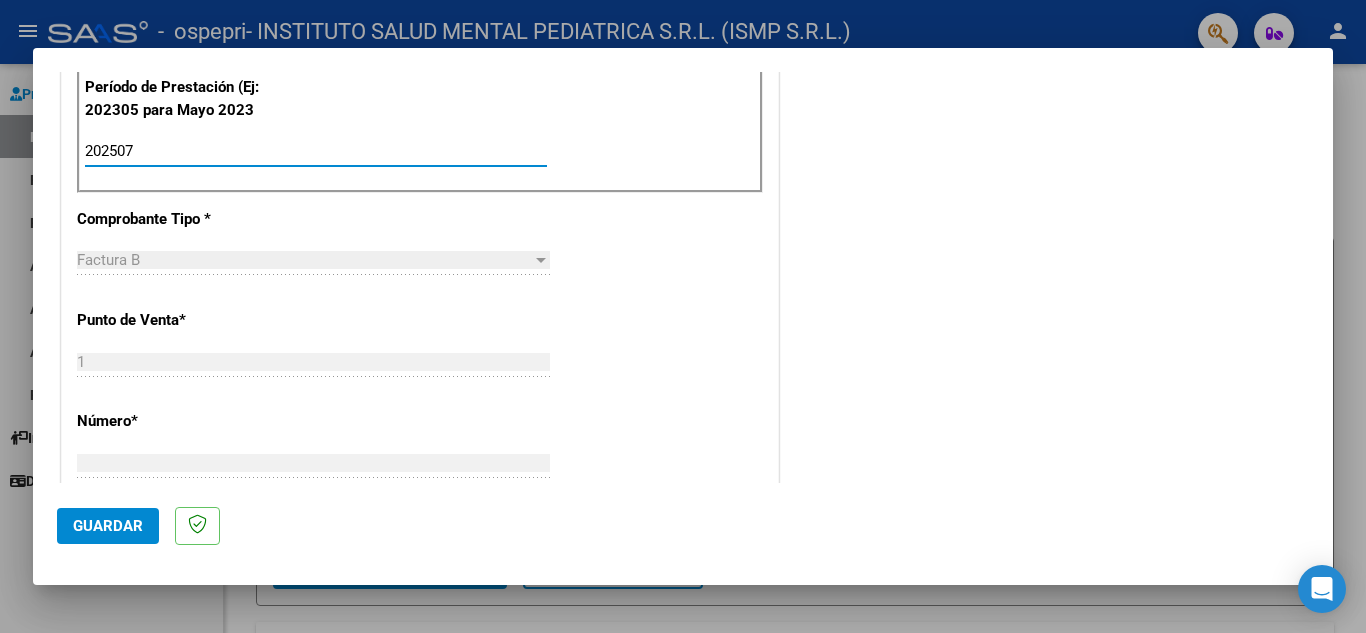 type on "202507" 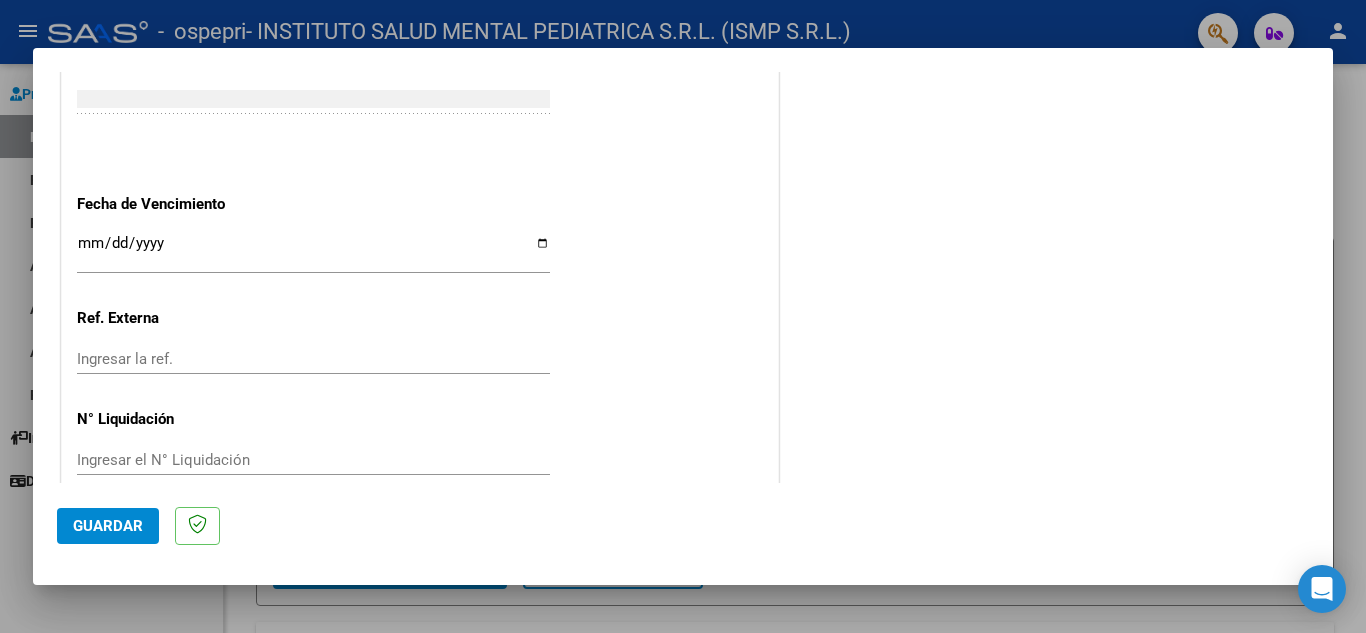 scroll, scrollTop: 1300, scrollLeft: 0, axis: vertical 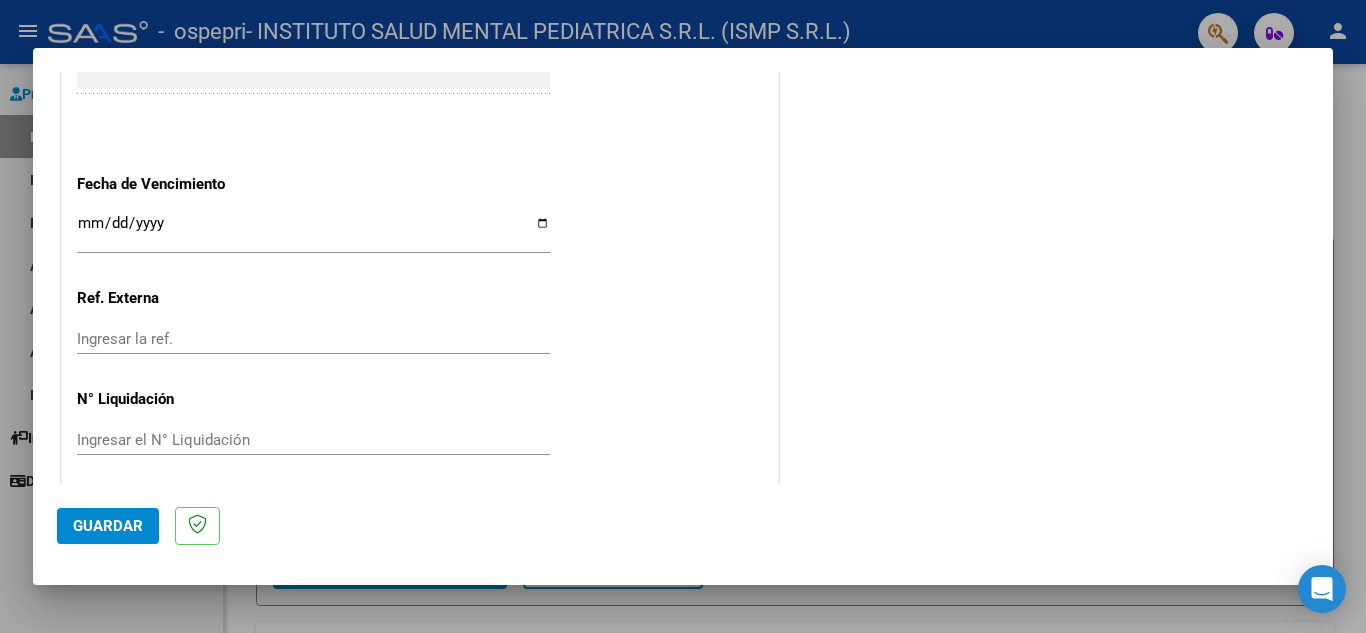 click on "Guardar" 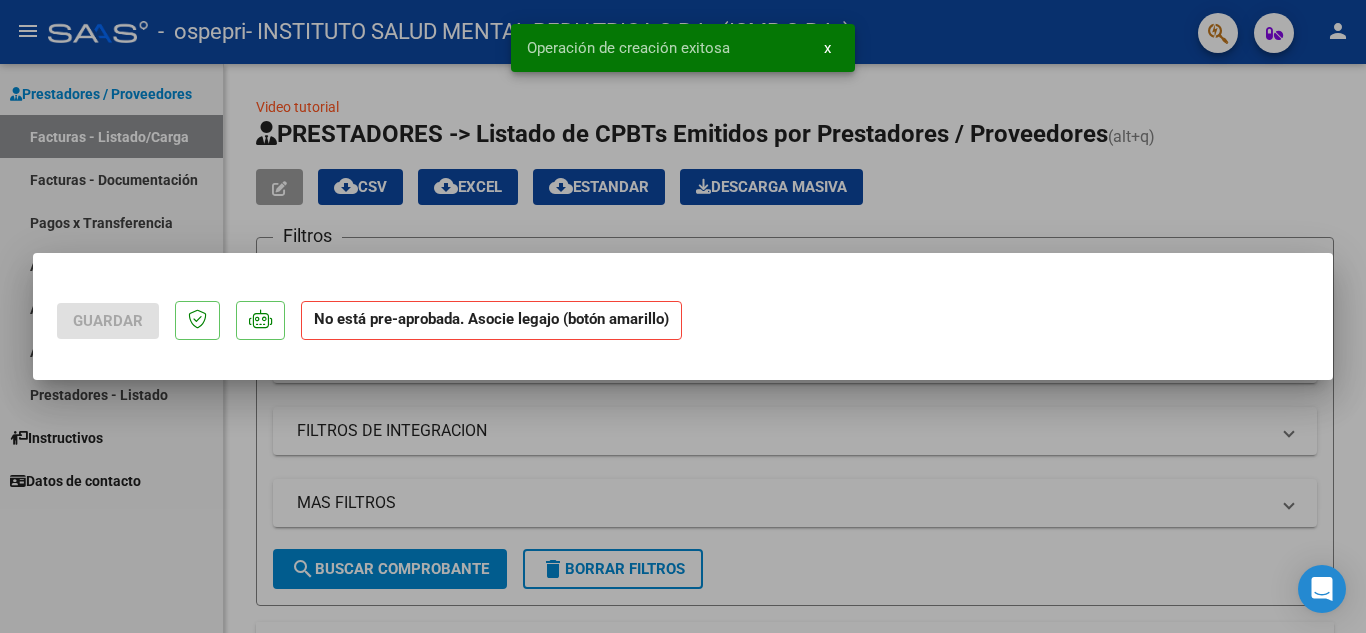 scroll, scrollTop: 0, scrollLeft: 0, axis: both 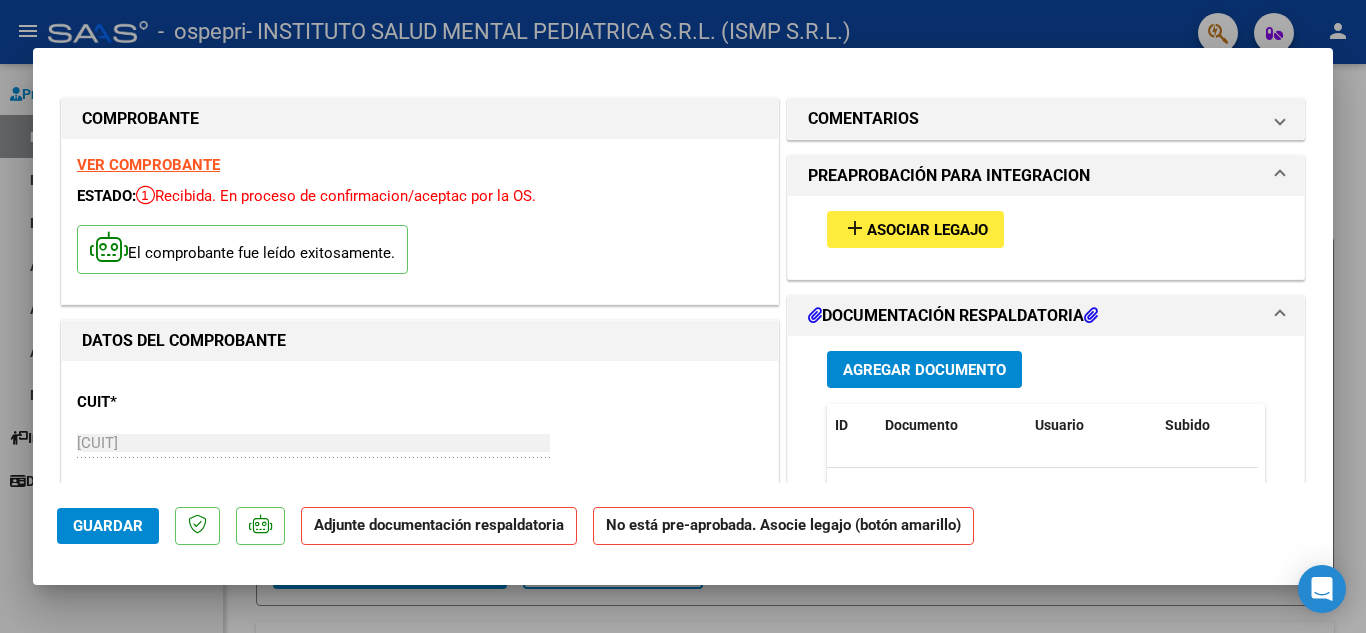click on "Asociar Legajo" at bounding box center [927, 230] 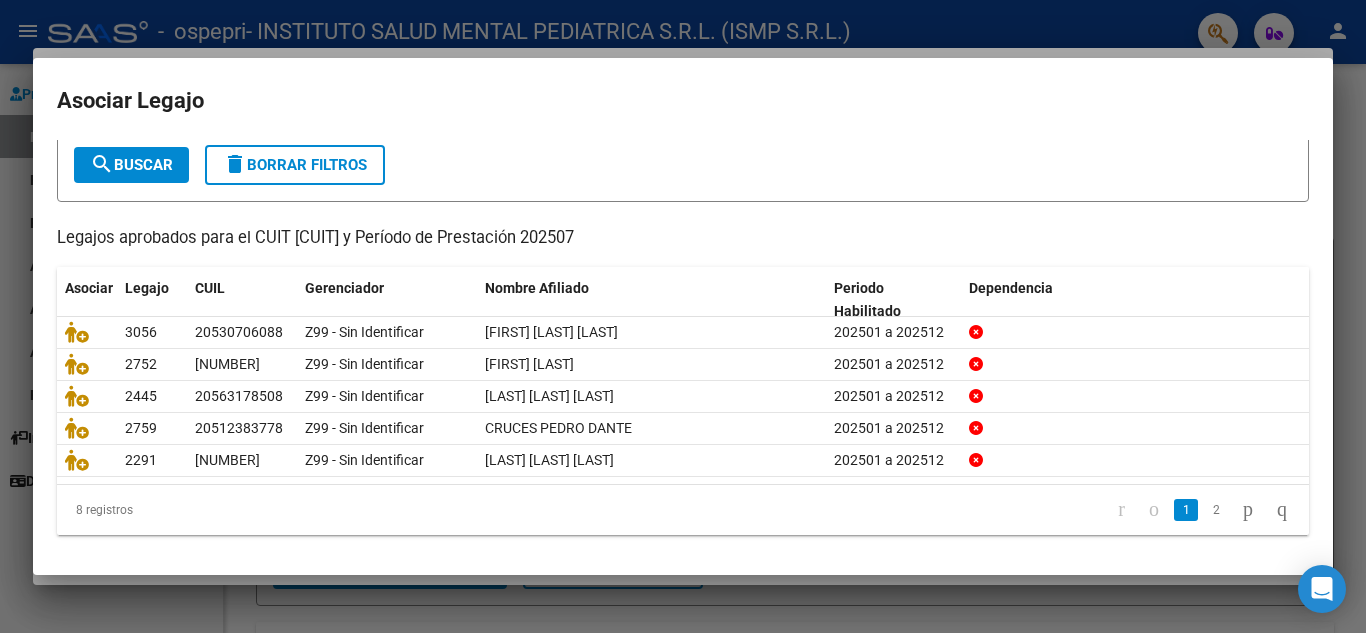 scroll, scrollTop: 115, scrollLeft: 0, axis: vertical 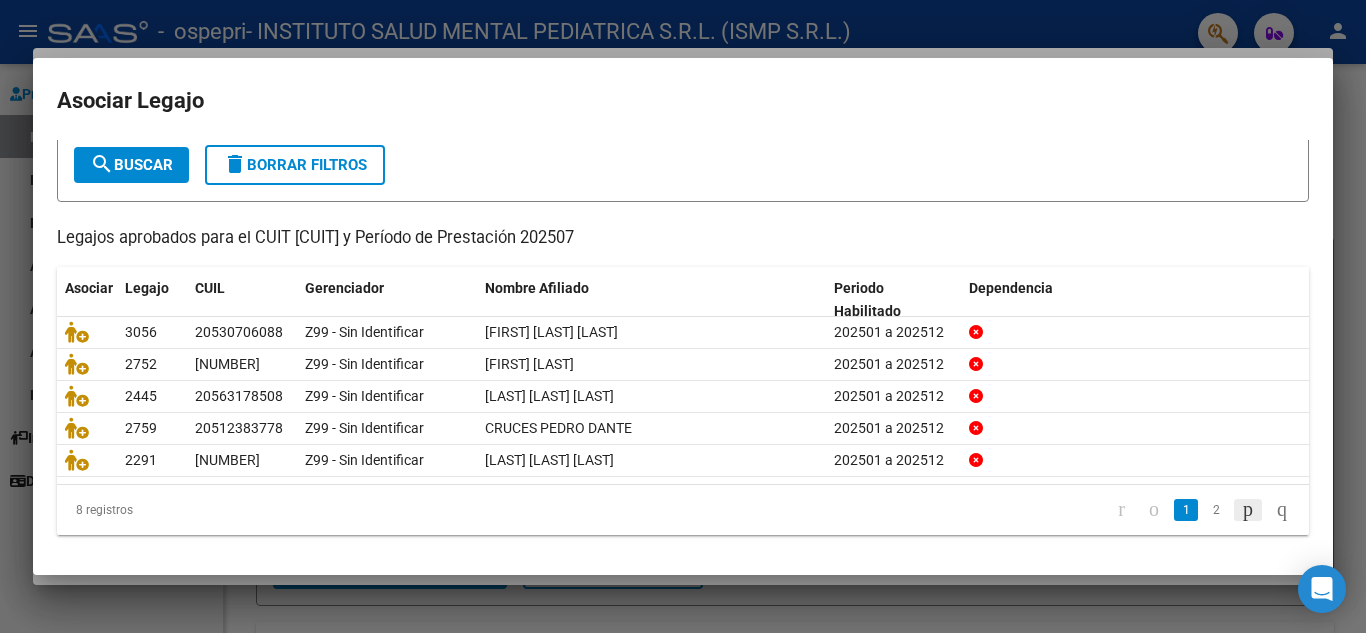 click 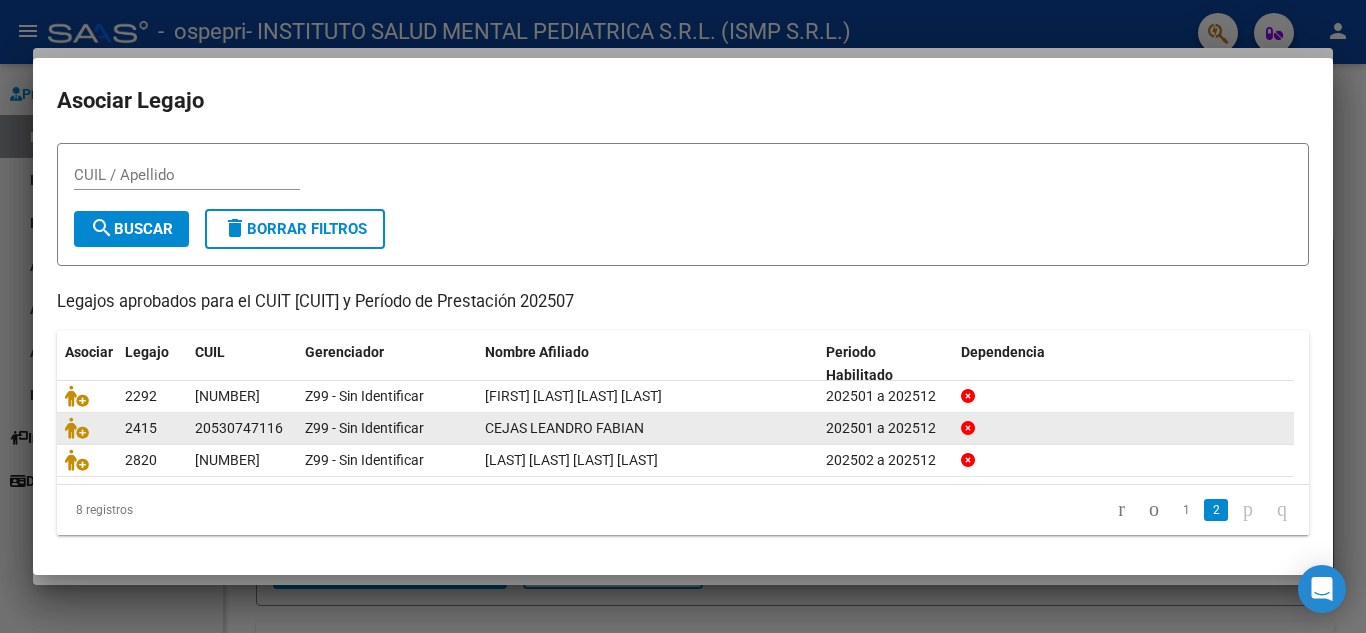 scroll, scrollTop: 66, scrollLeft: 0, axis: vertical 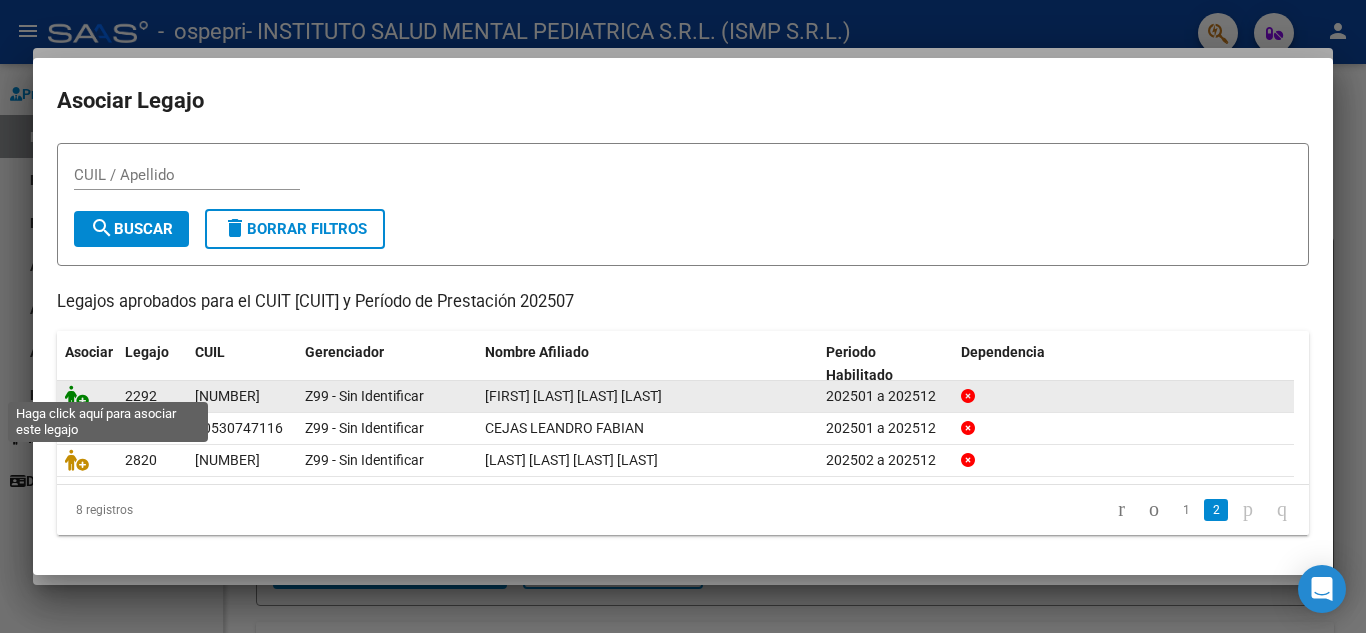 click 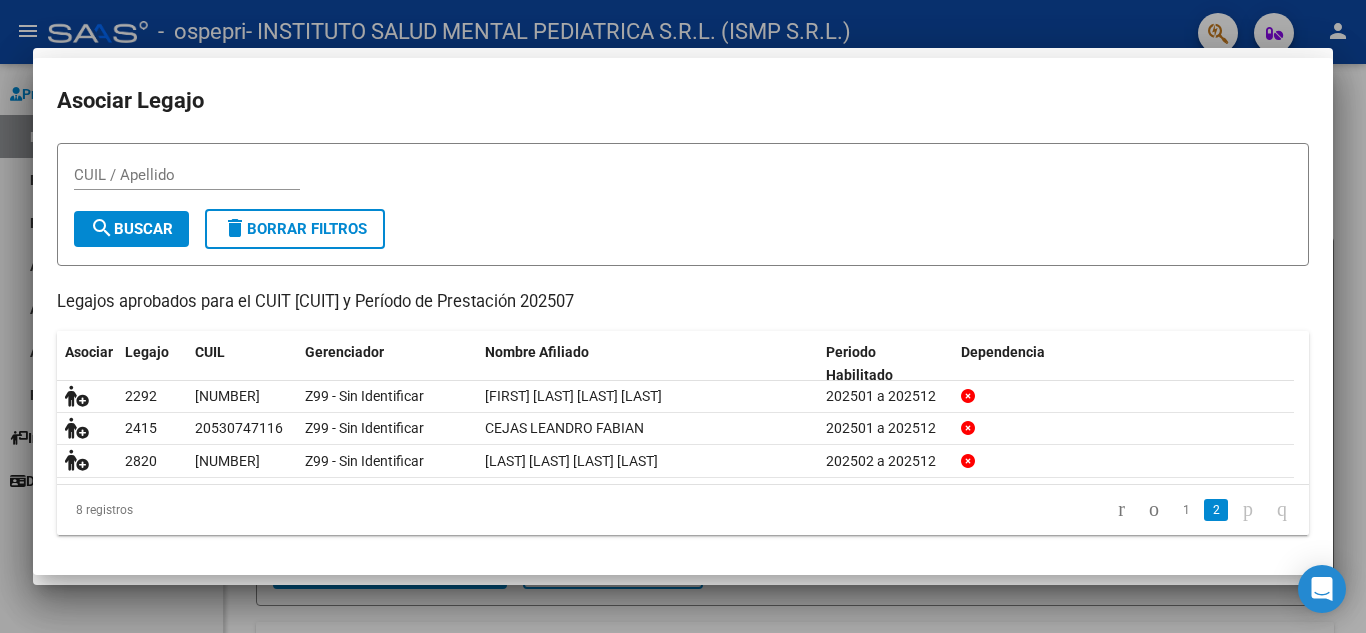 scroll, scrollTop: 0, scrollLeft: 0, axis: both 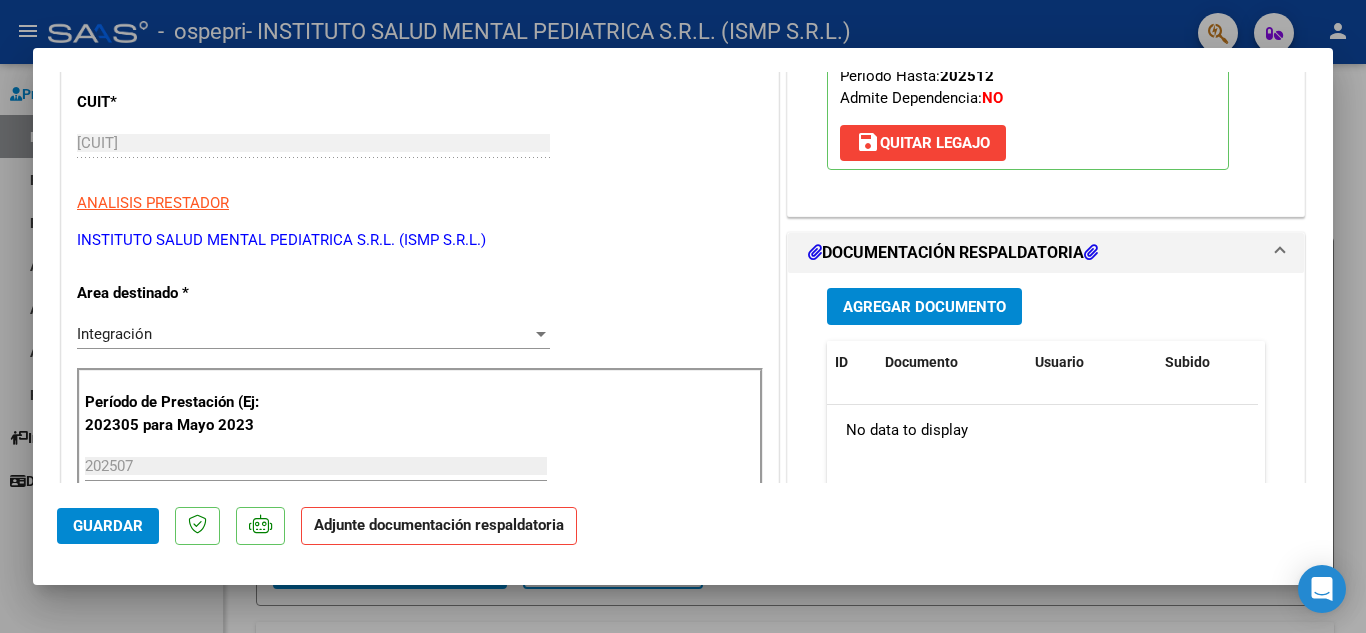 click on "Agregar Documento" at bounding box center [924, 307] 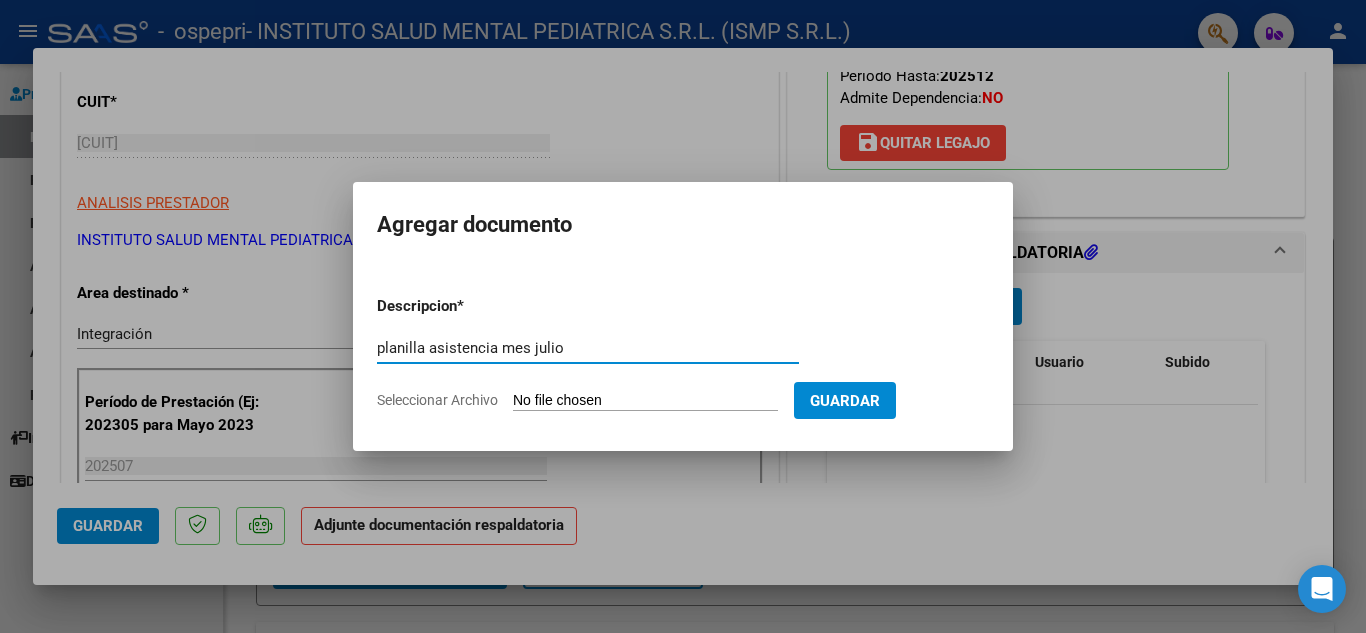 type on "planilla asistencia mes julio" 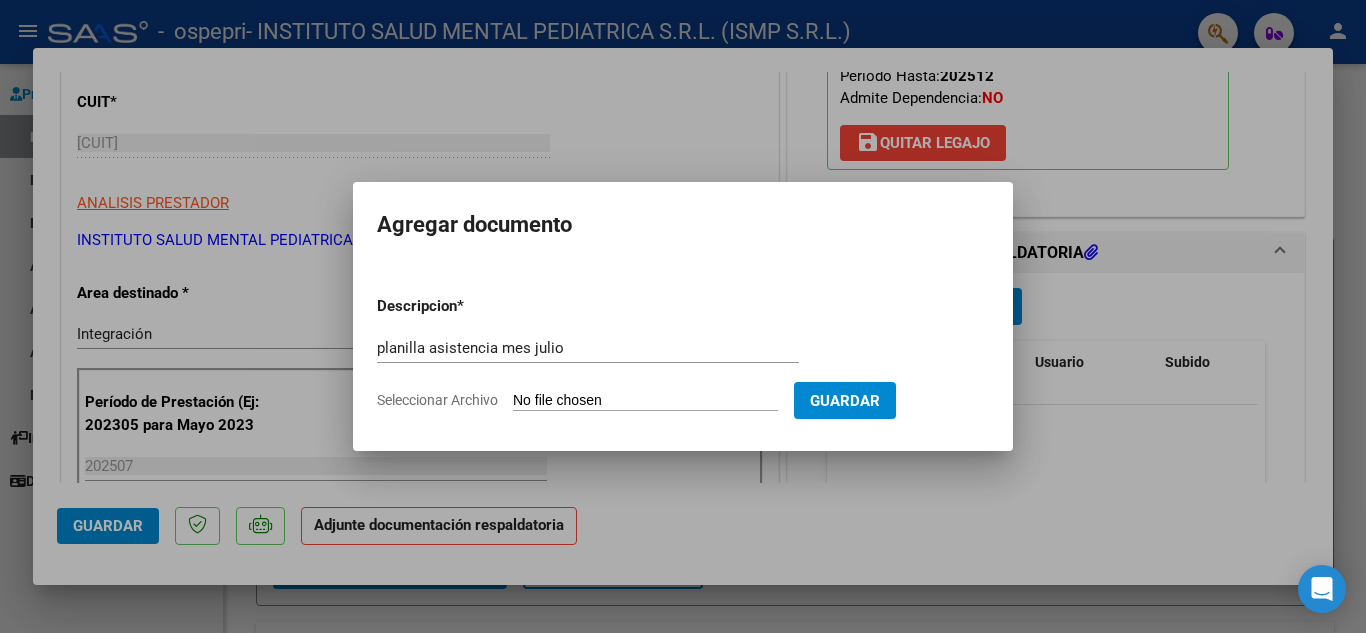 click on "Seleccionar Archivo" at bounding box center (645, 401) 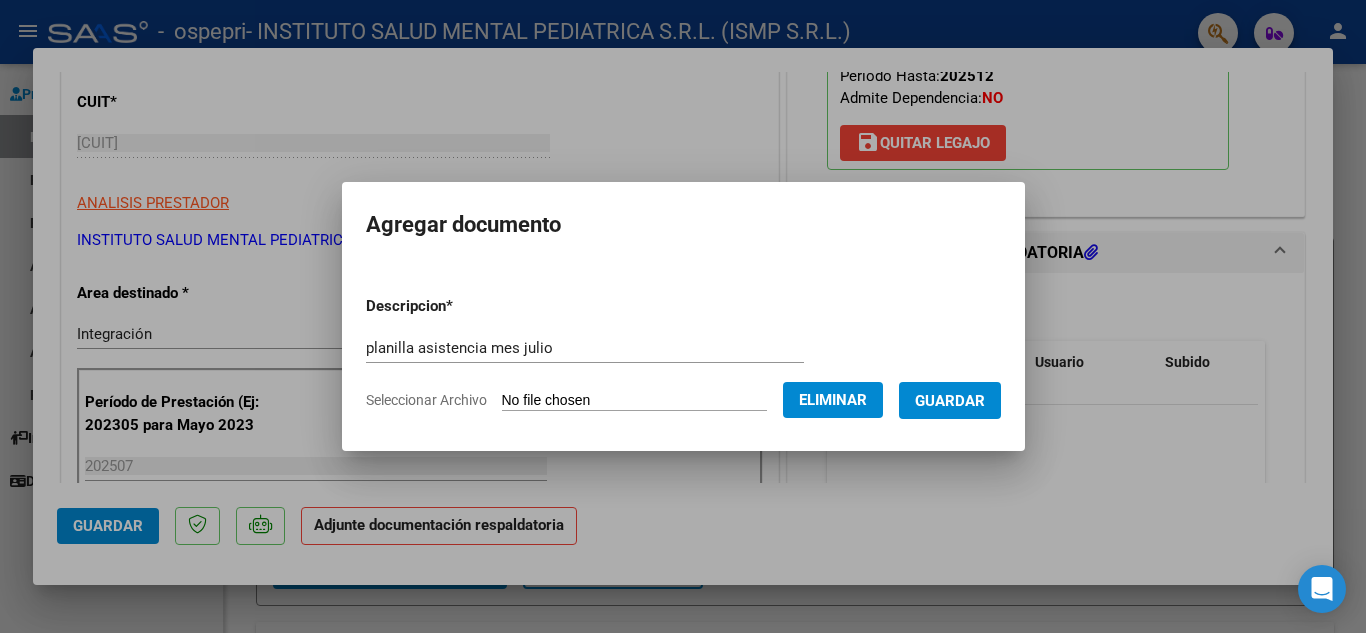 click on "Guardar" at bounding box center (950, 400) 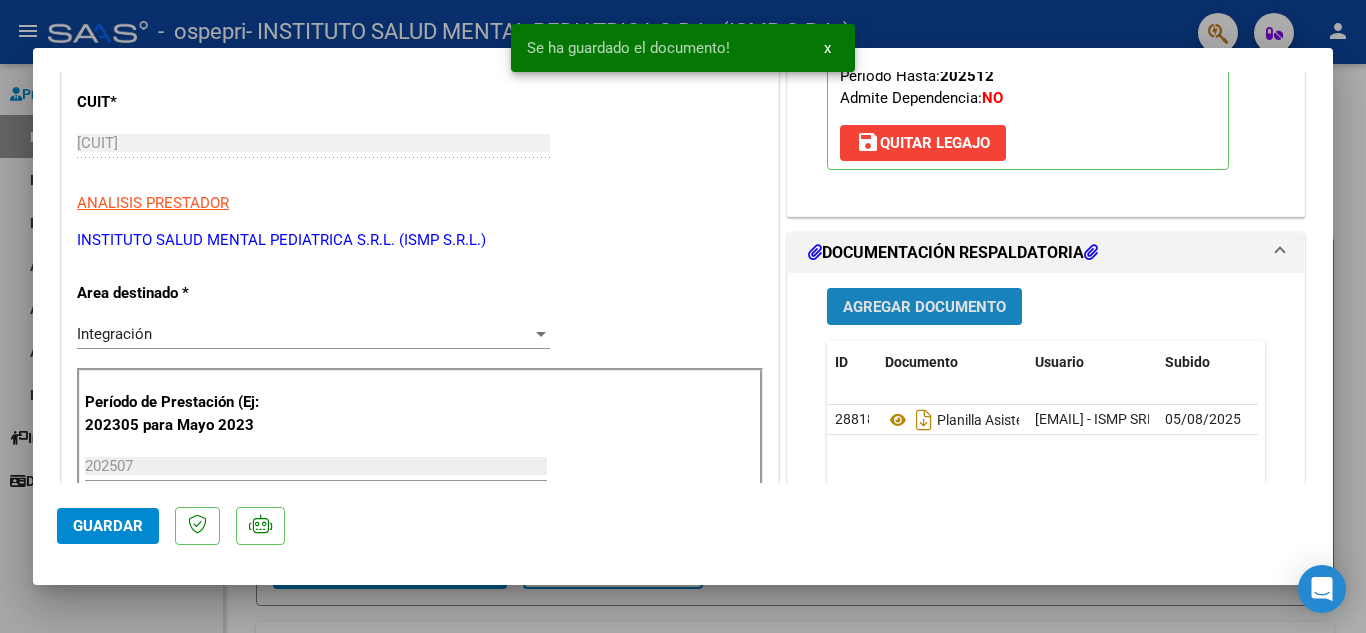 click on "Agregar Documento" at bounding box center [924, 307] 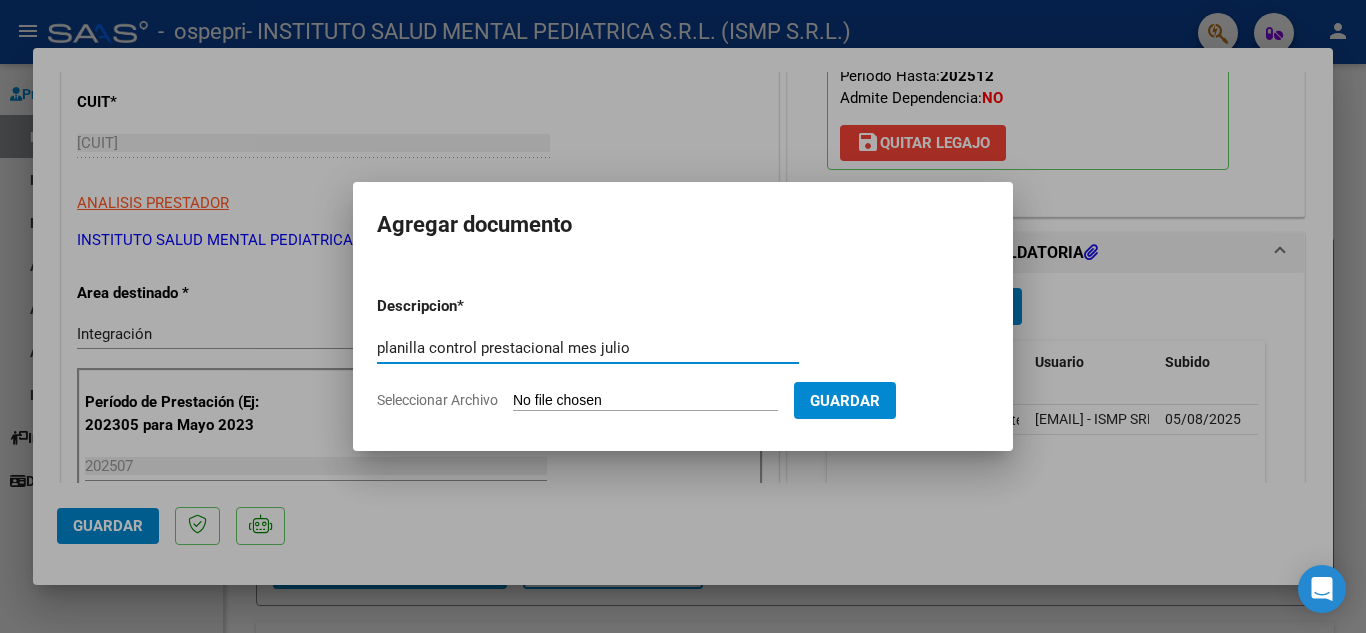 type on "planilla control prestacional mes julio" 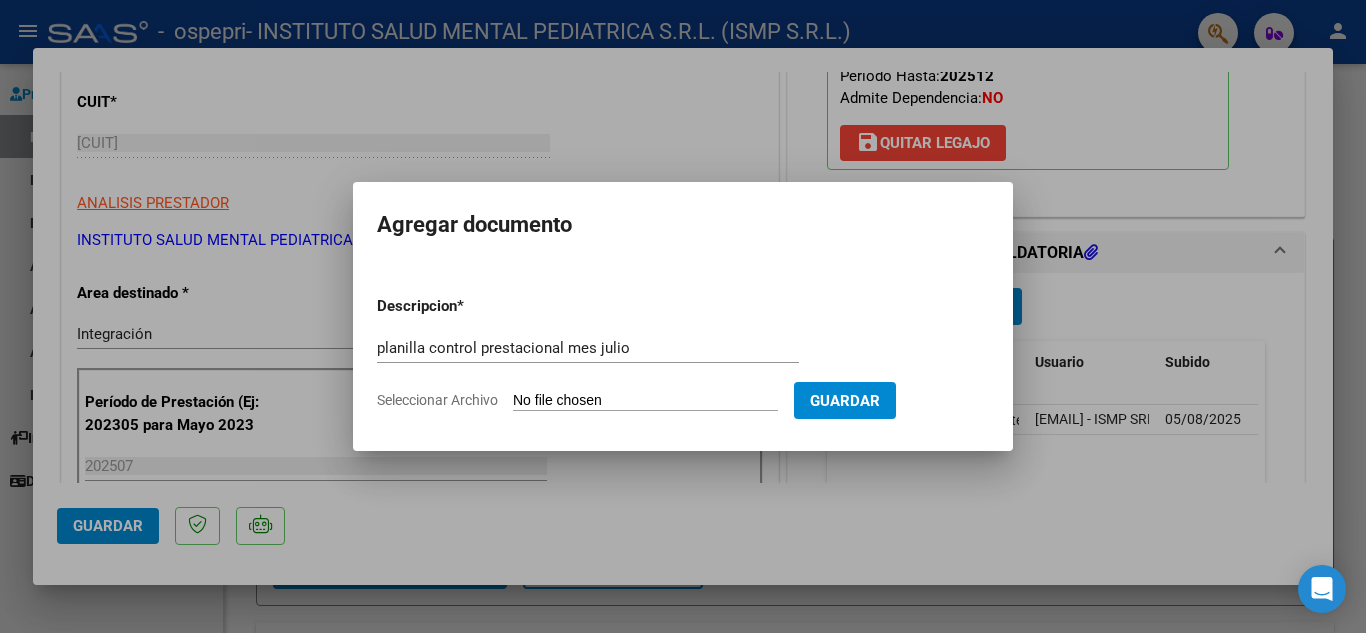 type on "C:\fakepath\planilla control prestacional julio lauria forchino gianfranco.pdf" 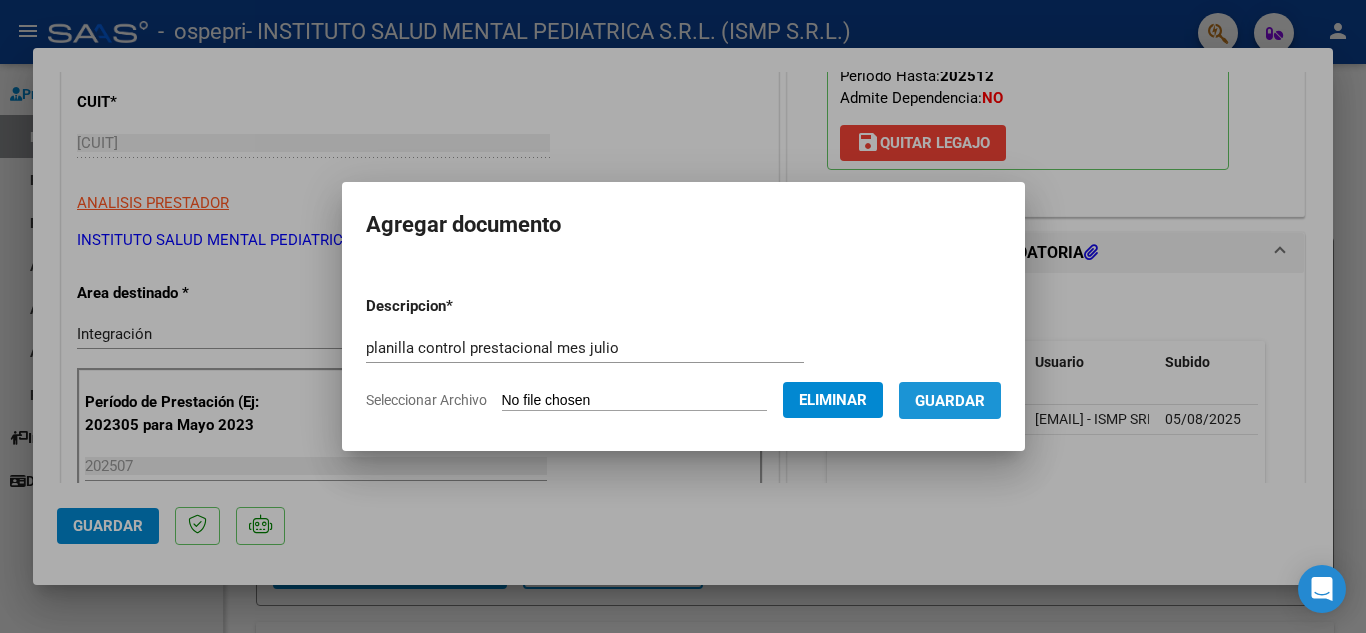 click on "Guardar" at bounding box center [950, 400] 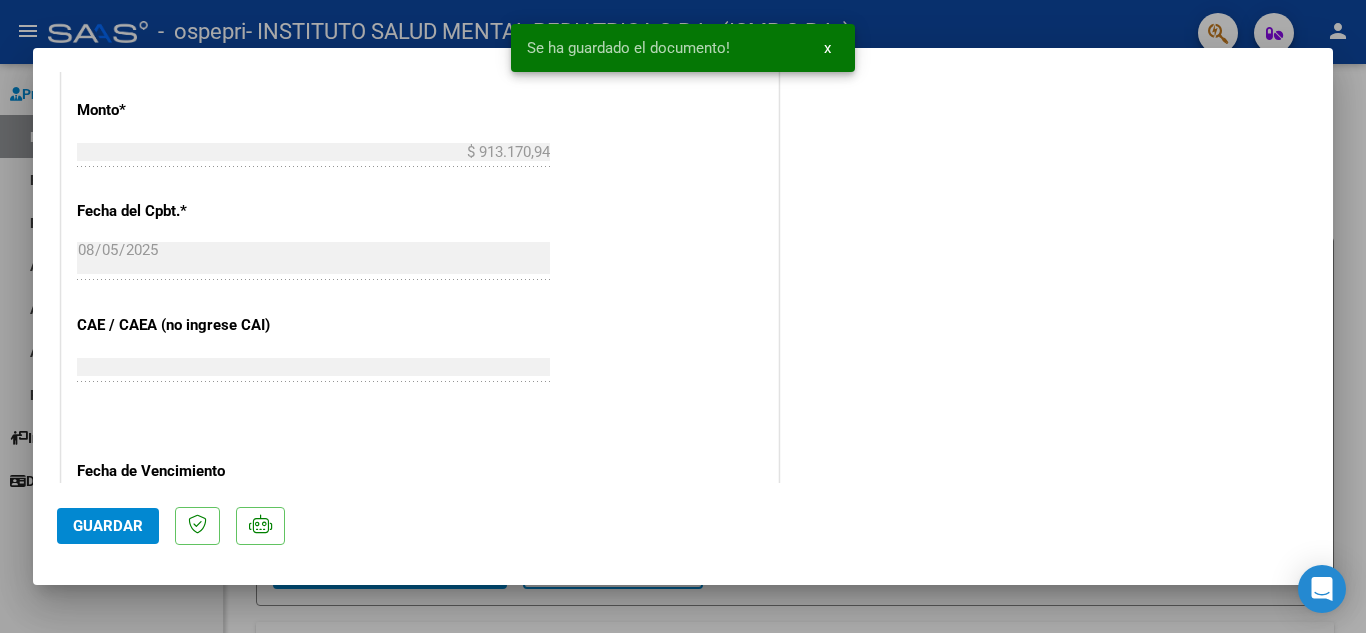 scroll, scrollTop: 1200, scrollLeft: 0, axis: vertical 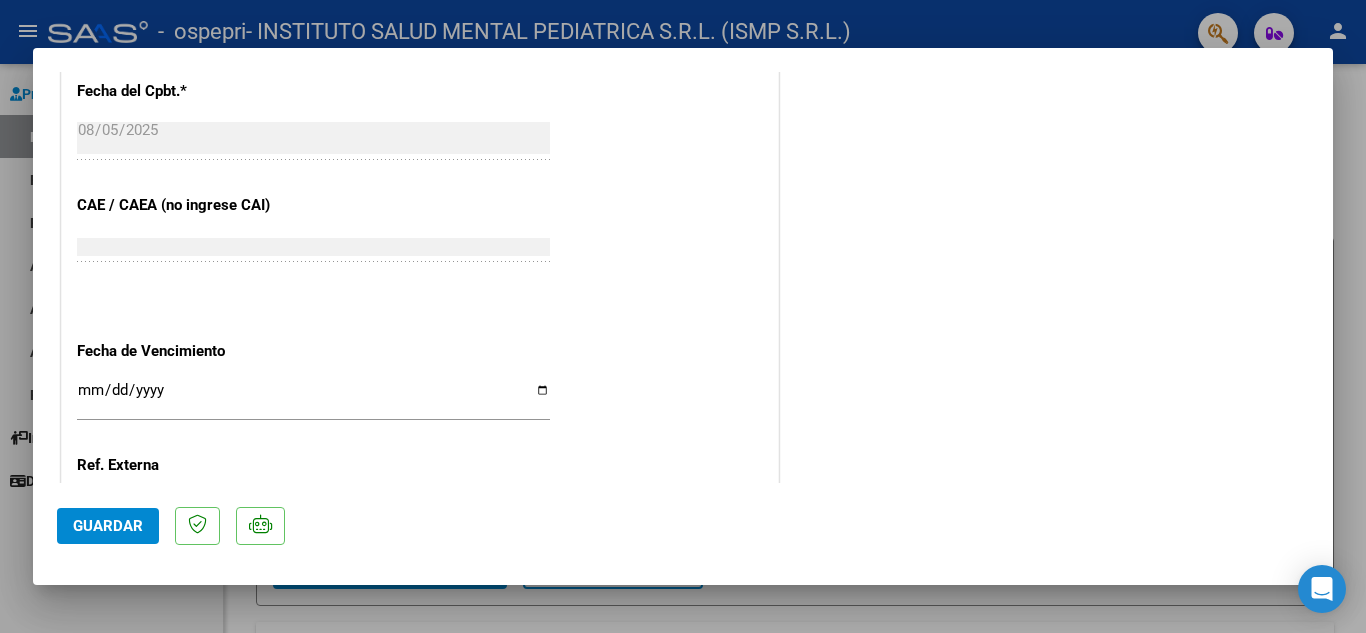 click on "Guardar" 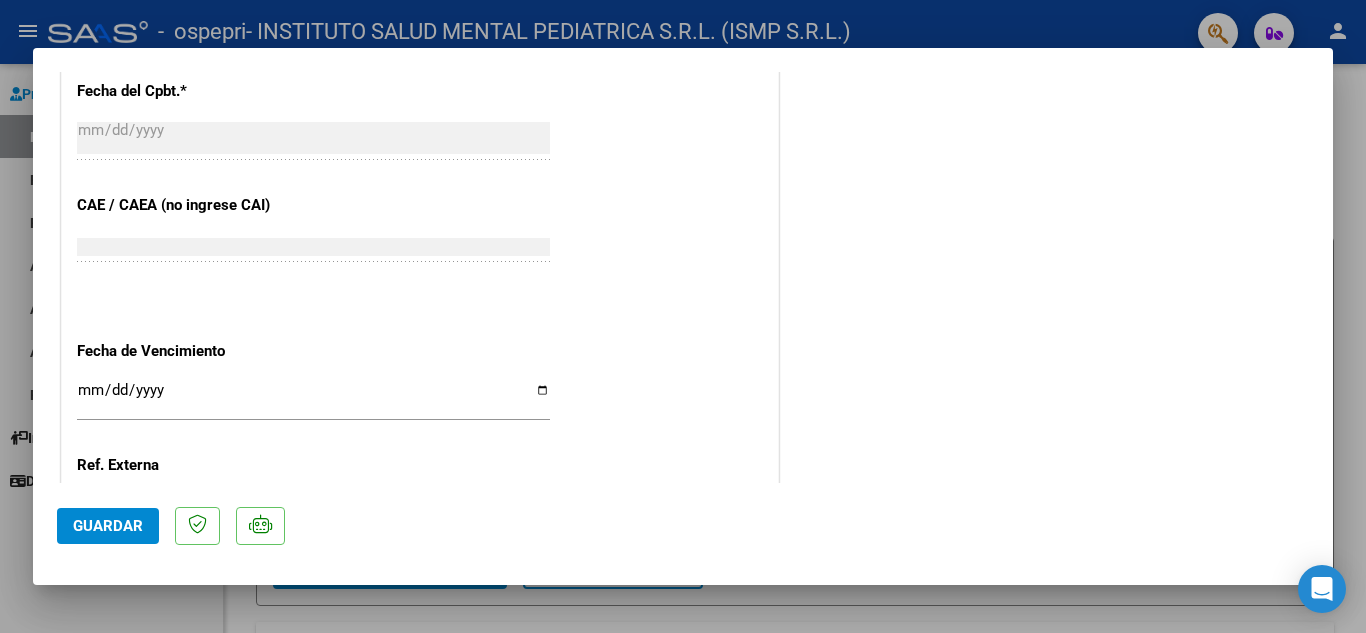 scroll, scrollTop: 0, scrollLeft: 0, axis: both 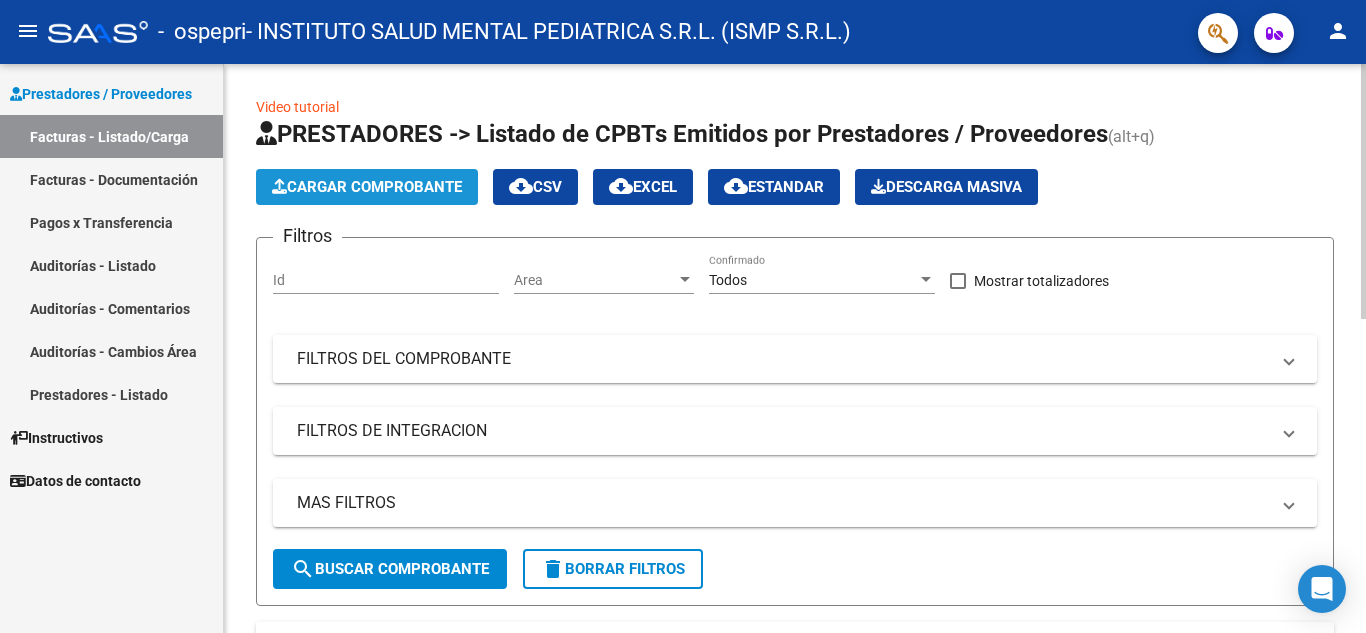 click on "Cargar Comprobante" 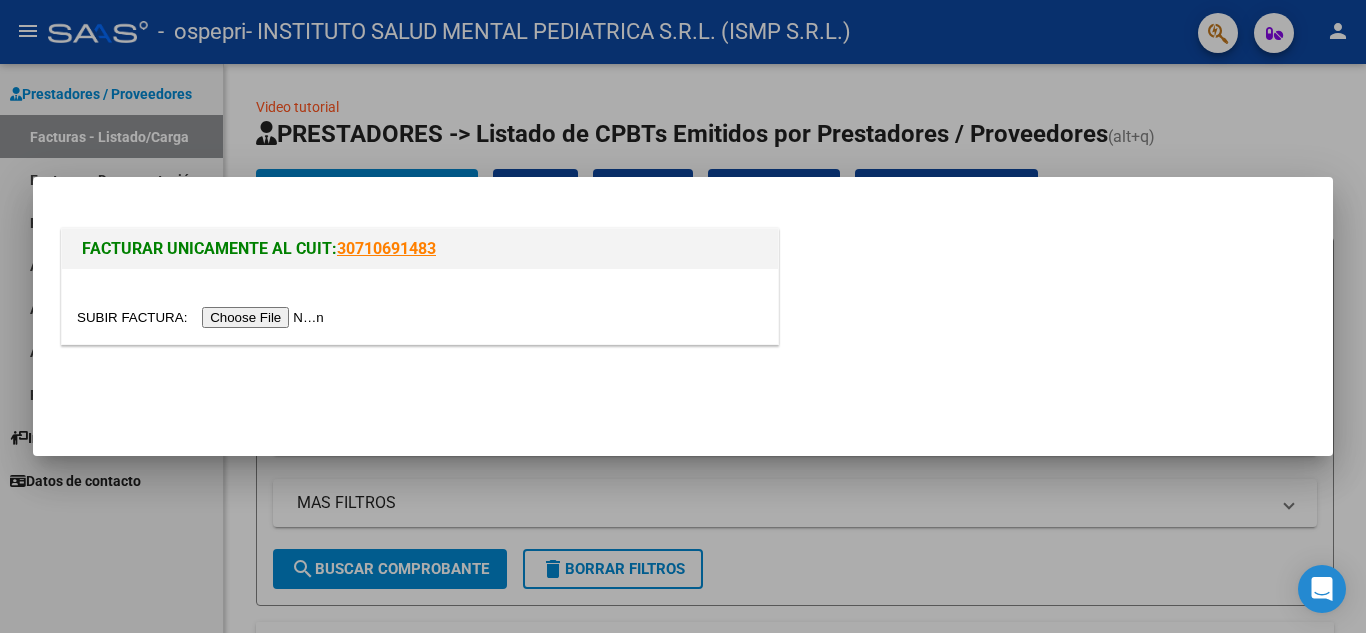 click at bounding box center (203, 317) 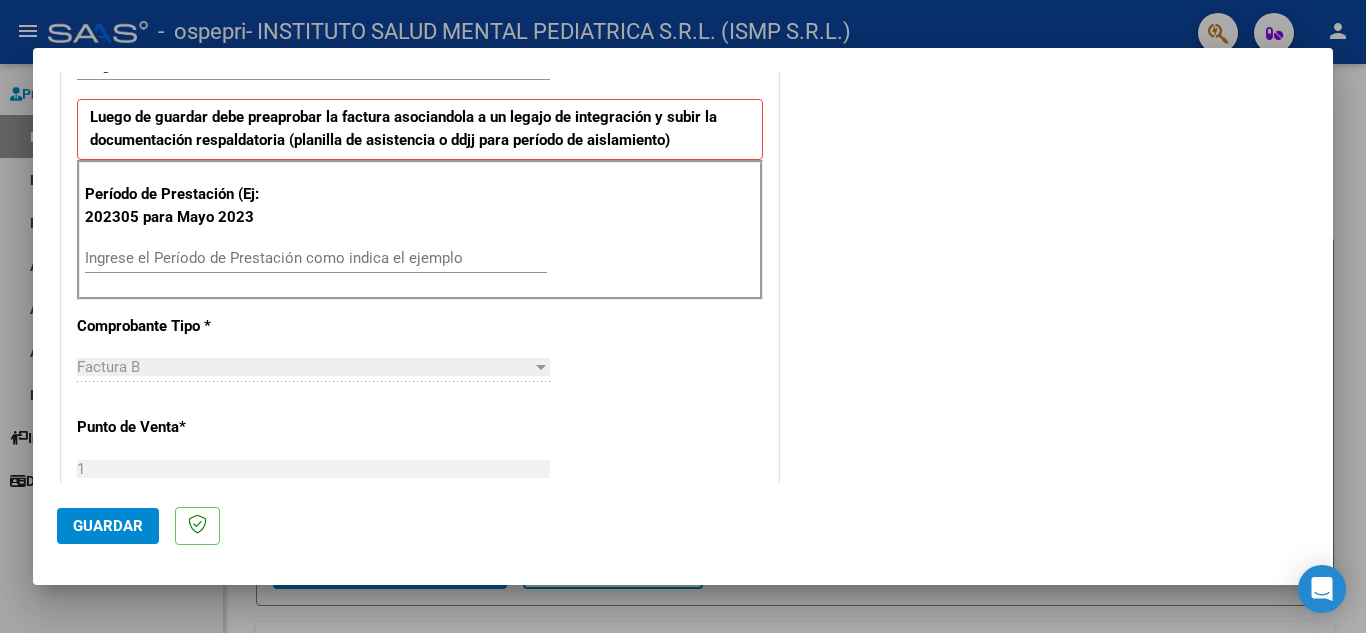 scroll, scrollTop: 500, scrollLeft: 0, axis: vertical 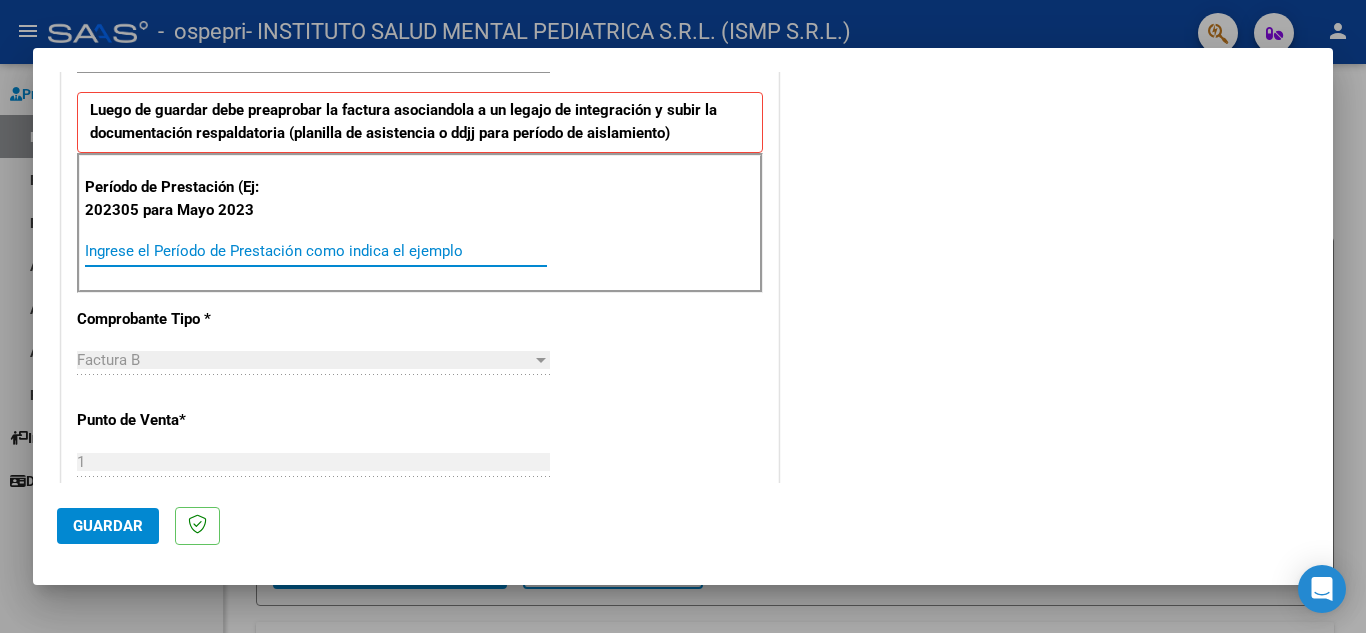 click on "Ingrese el Período de Prestación como indica el ejemplo" at bounding box center (316, 251) 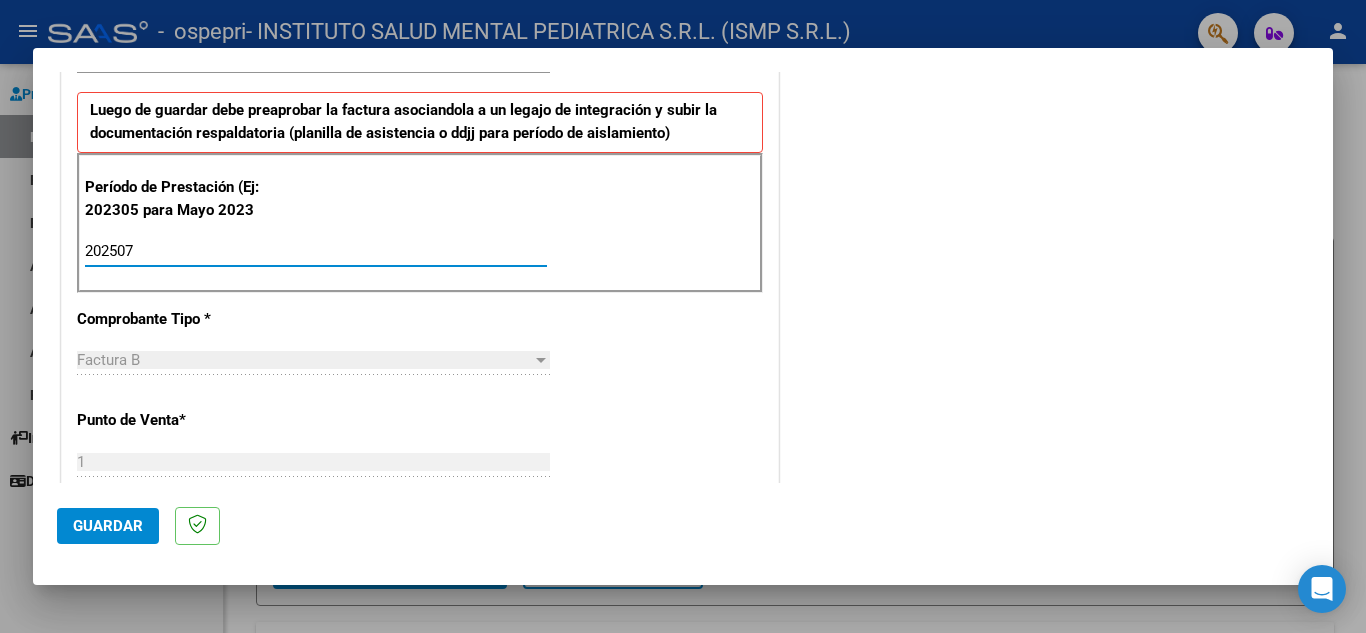 type on "202507" 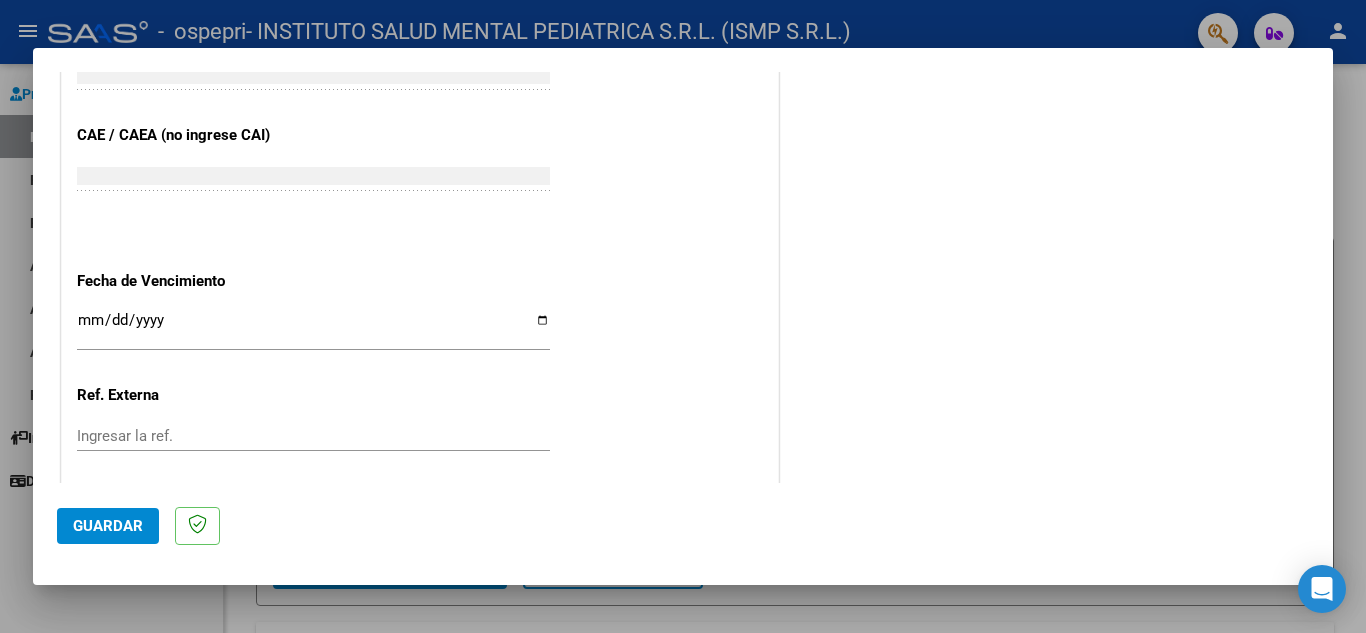 scroll, scrollTop: 1311, scrollLeft: 0, axis: vertical 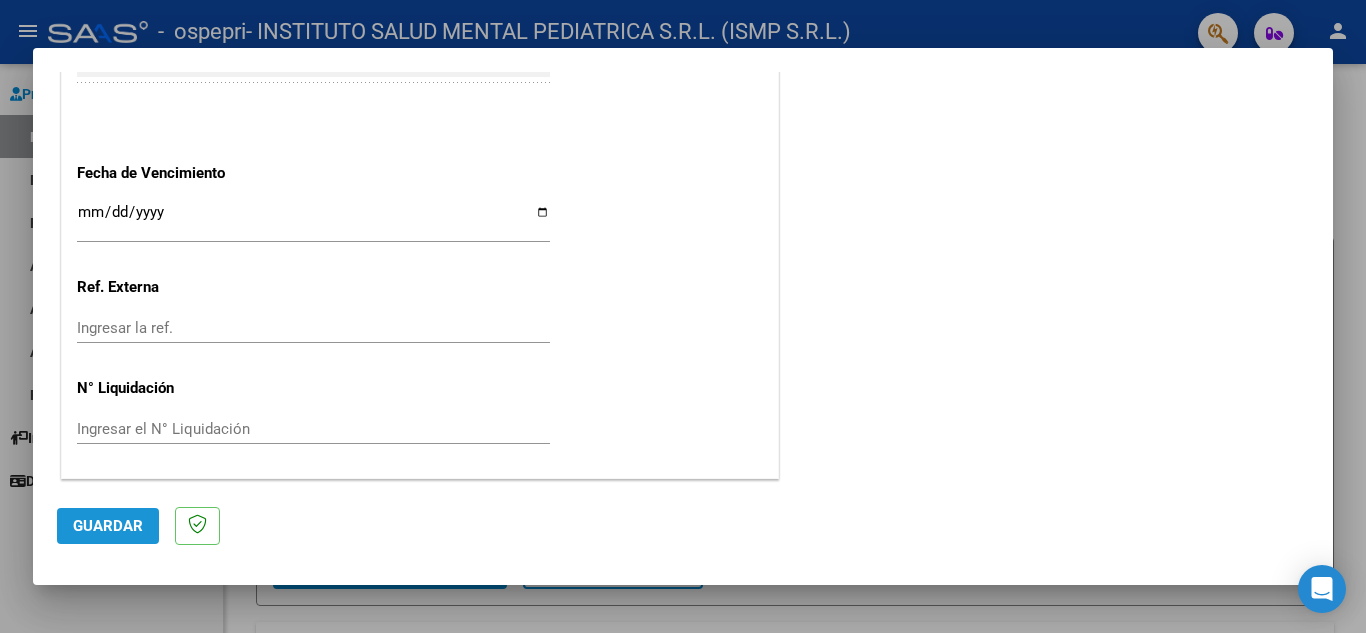 click on "Guardar" 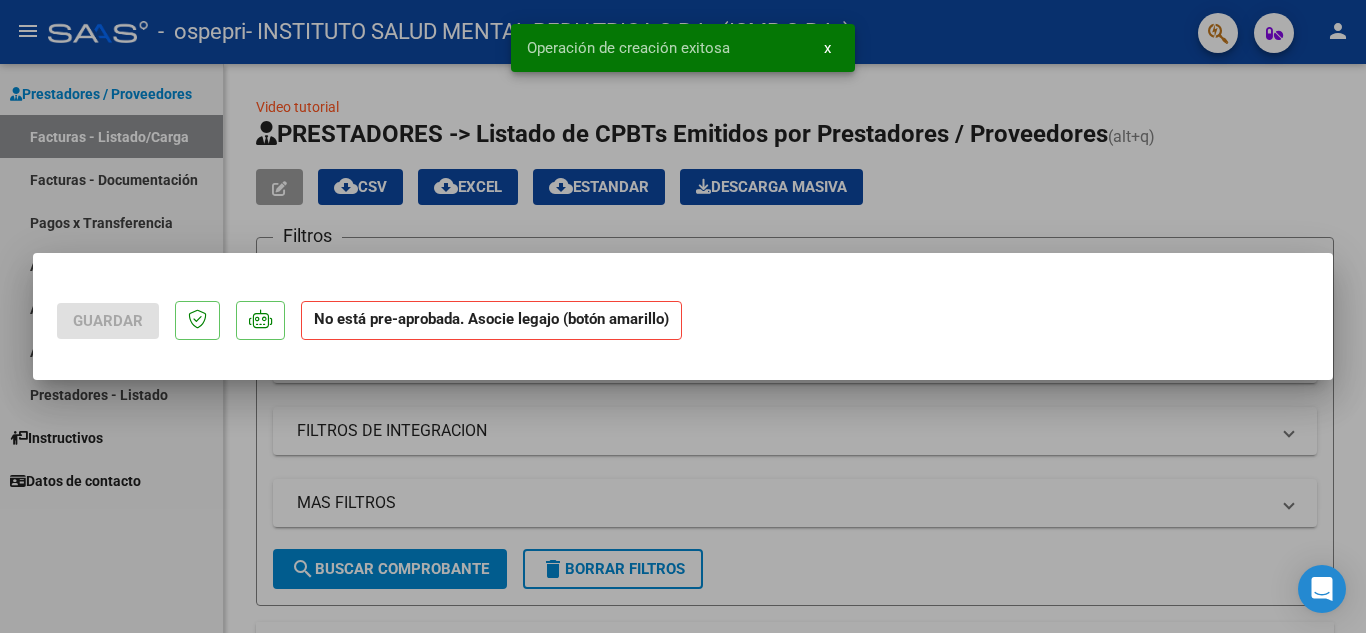 scroll, scrollTop: 0, scrollLeft: 0, axis: both 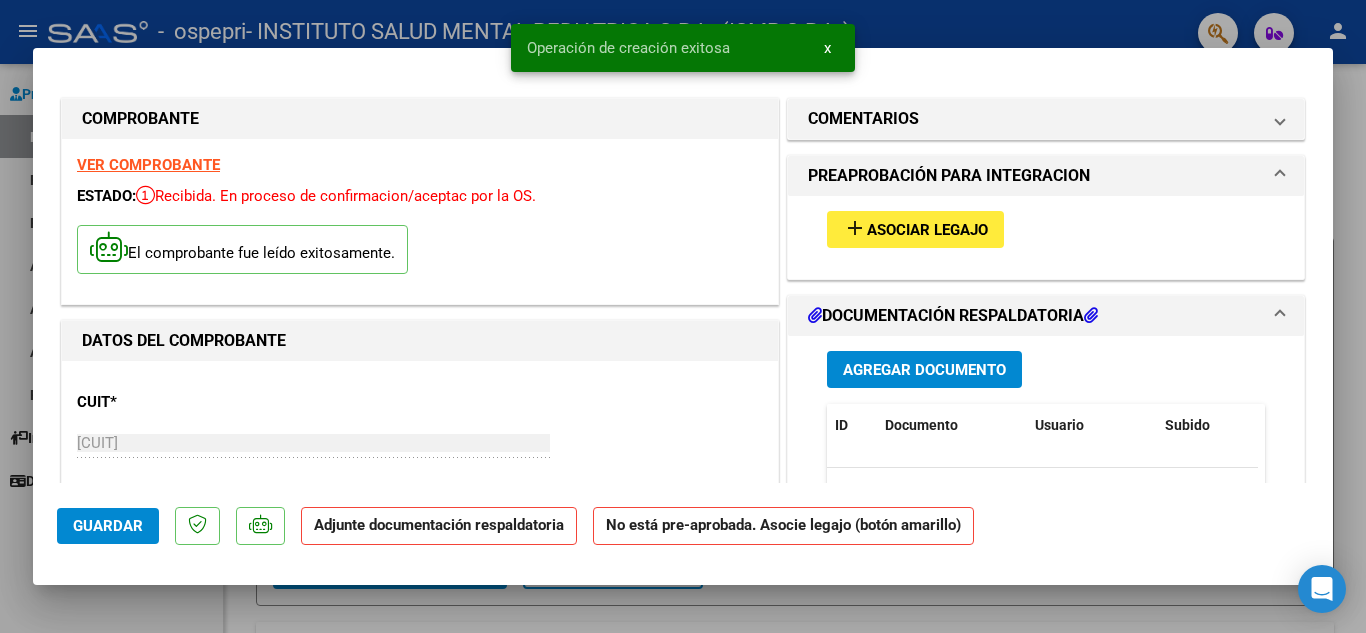 click on "add Asociar Legajo" at bounding box center [915, 229] 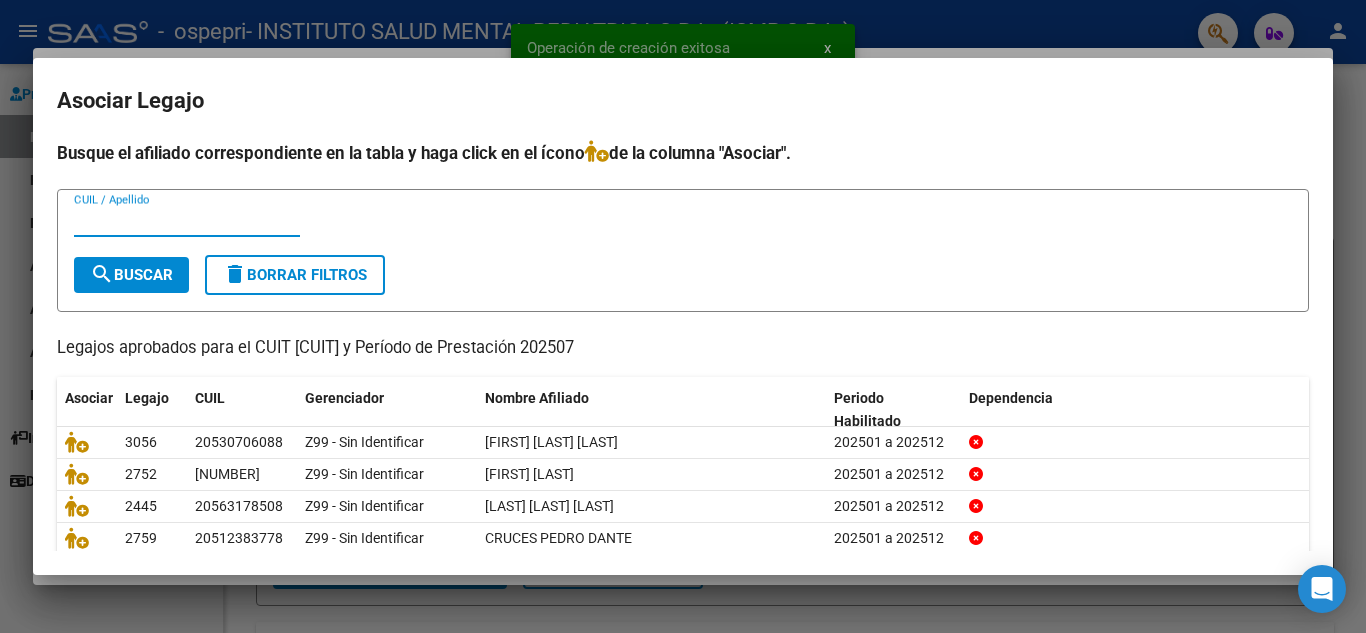scroll, scrollTop: 115, scrollLeft: 0, axis: vertical 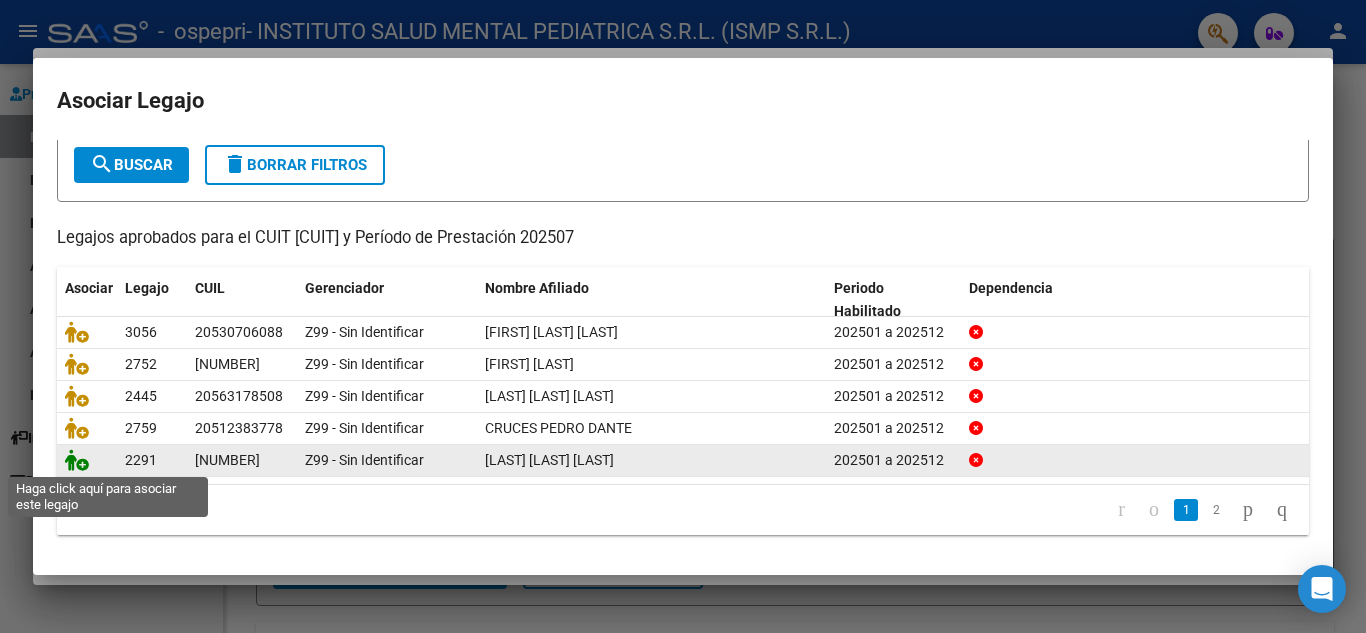 click 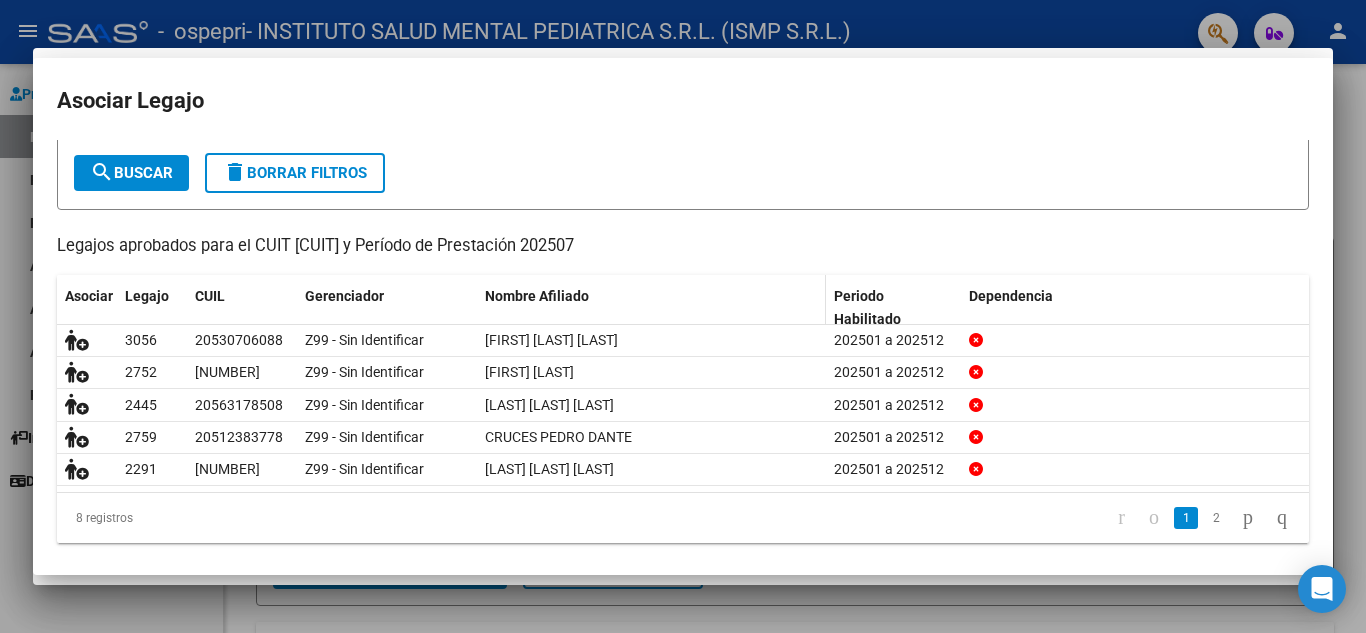 scroll, scrollTop: 0, scrollLeft: 0, axis: both 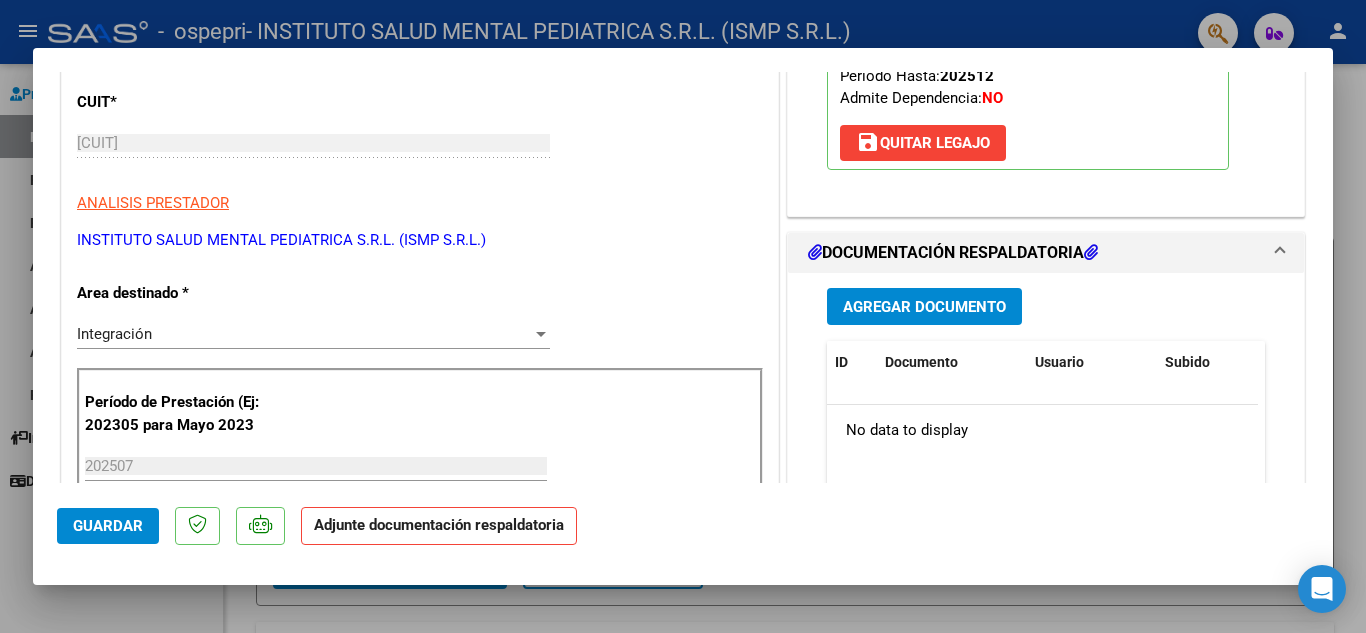 click on "Agregar Documento" at bounding box center [924, 307] 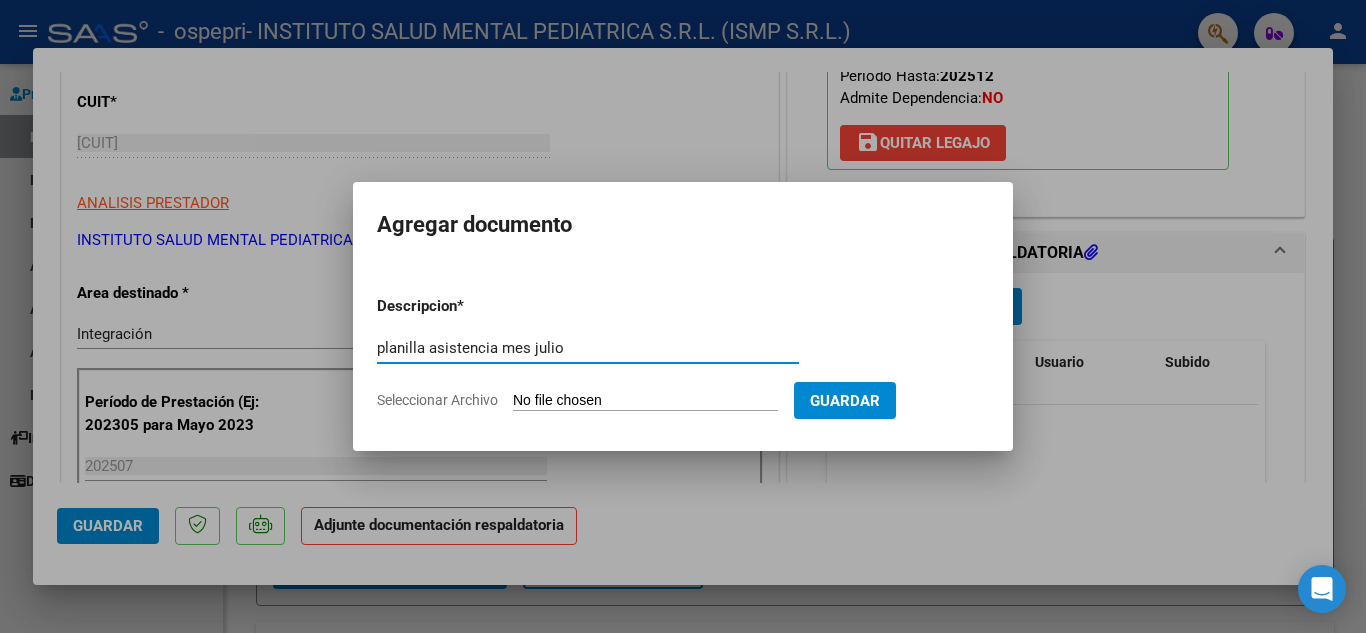 type on "planilla asistencia mes julio" 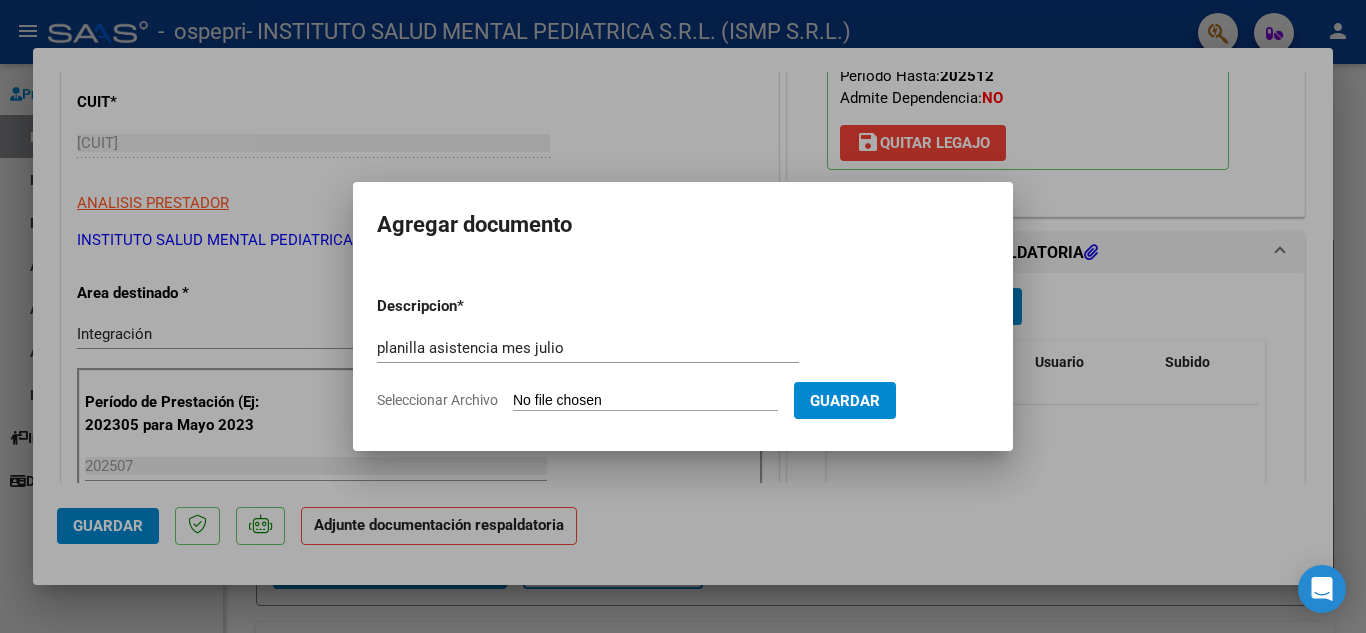 type on "C:\fakepath\asistencia mes julio zanotti ivo.pdf" 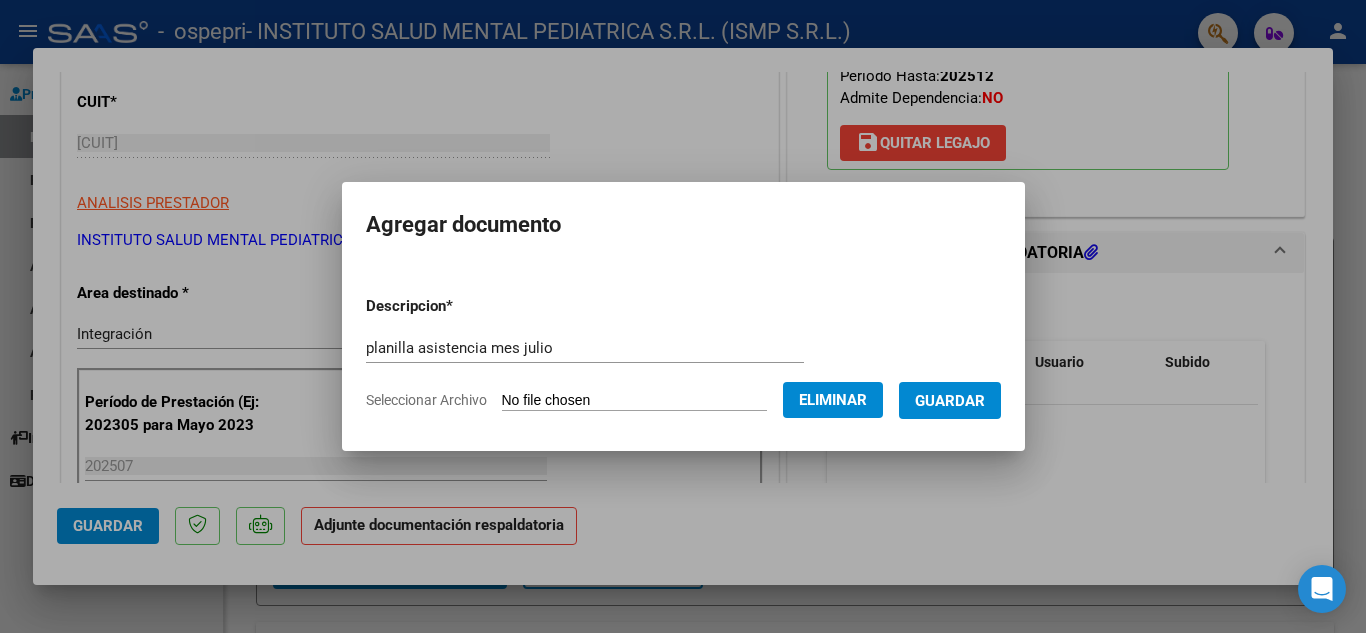 click on "Guardar" at bounding box center [950, 401] 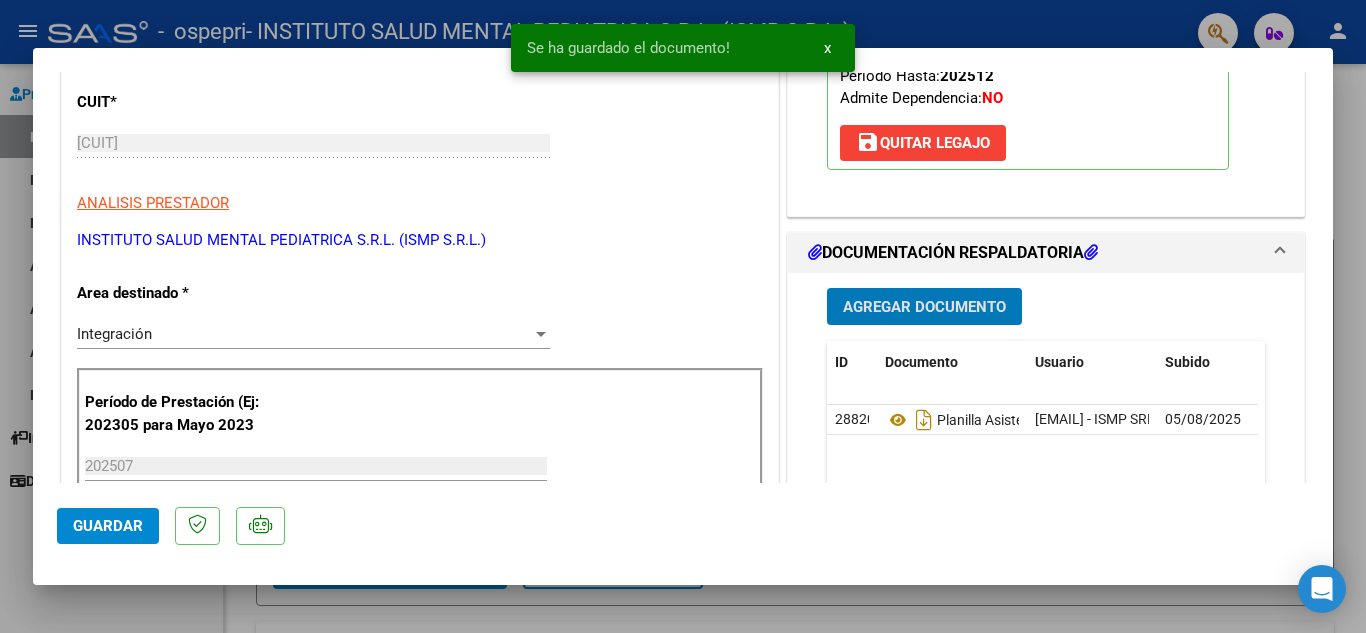click on "Agregar Documento" at bounding box center [924, 307] 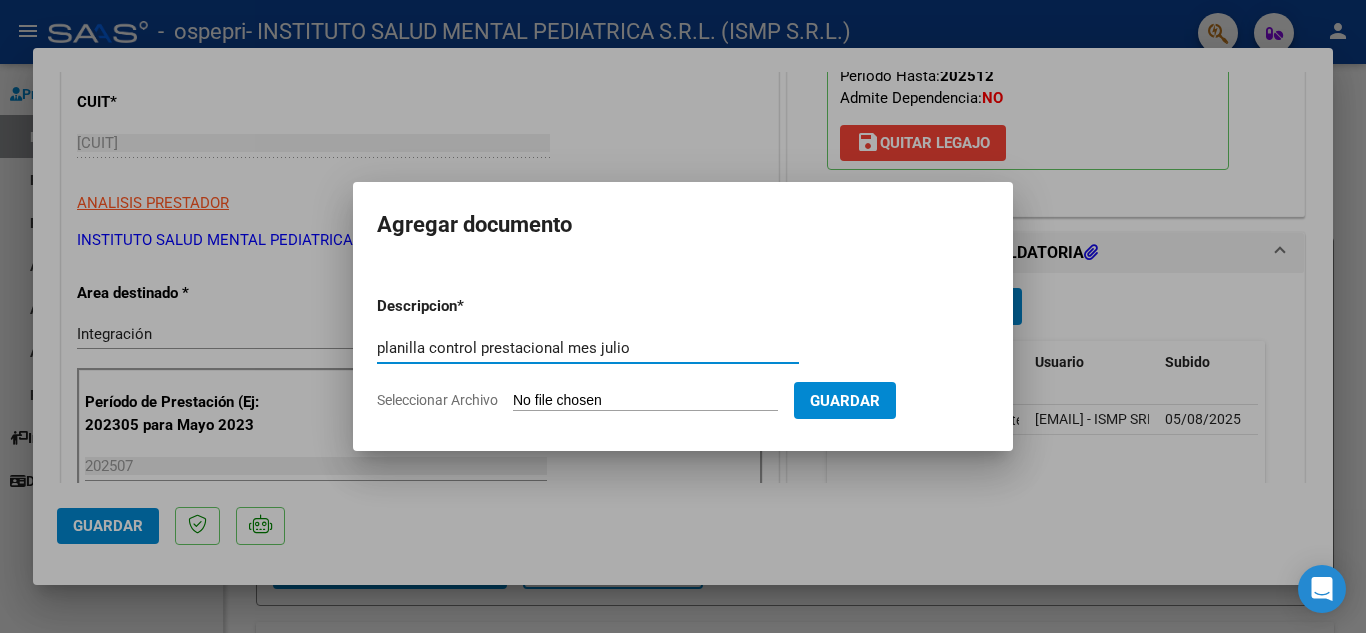 type on "planilla control prestacional mes julio" 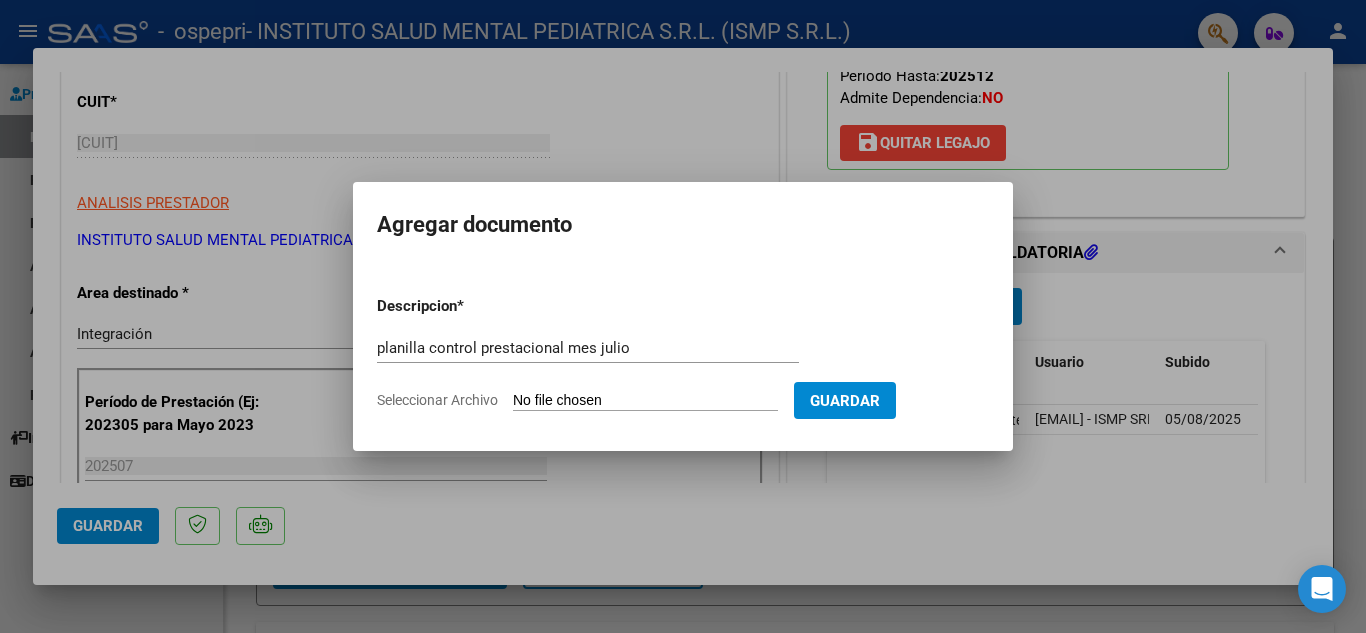 click on "Seleccionar Archivo" at bounding box center (645, 401) 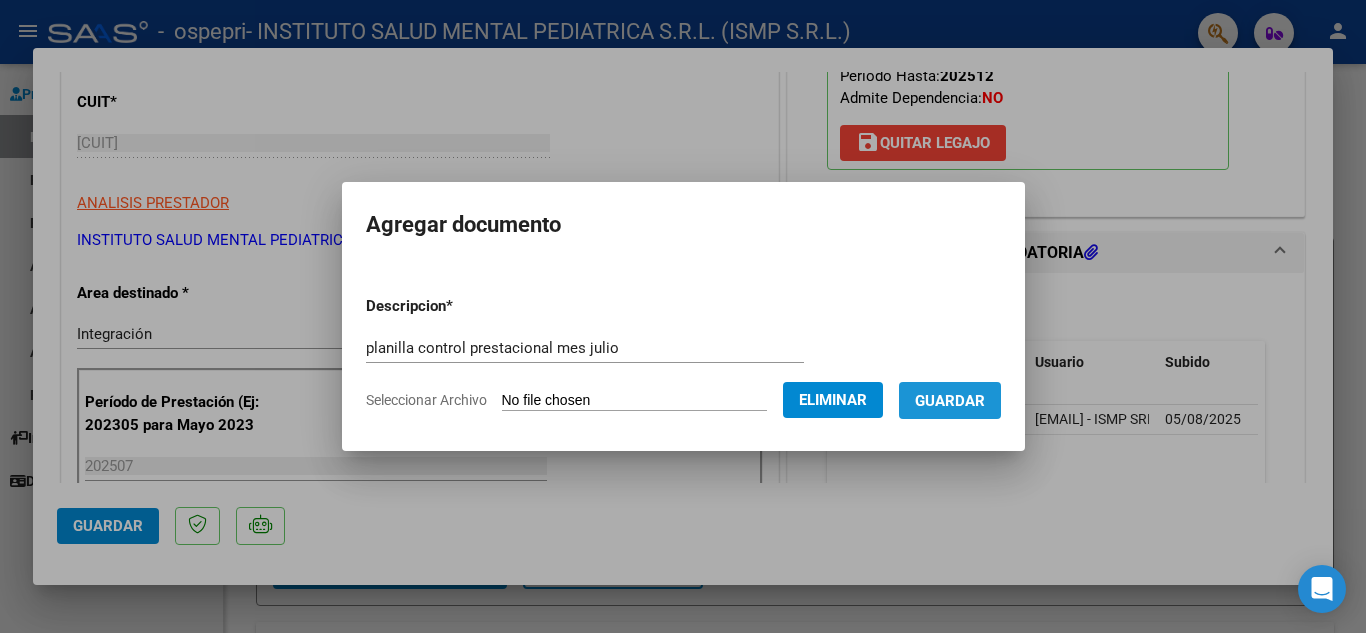 click on "Guardar" at bounding box center [950, 401] 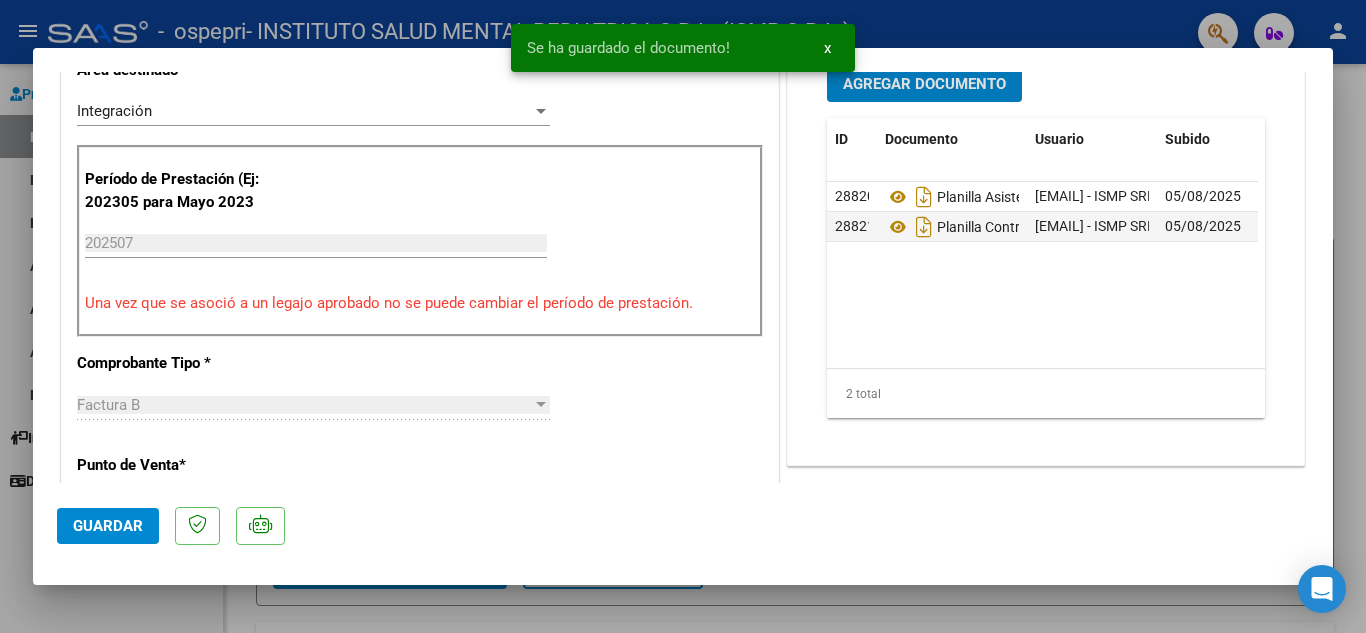 scroll, scrollTop: 600, scrollLeft: 0, axis: vertical 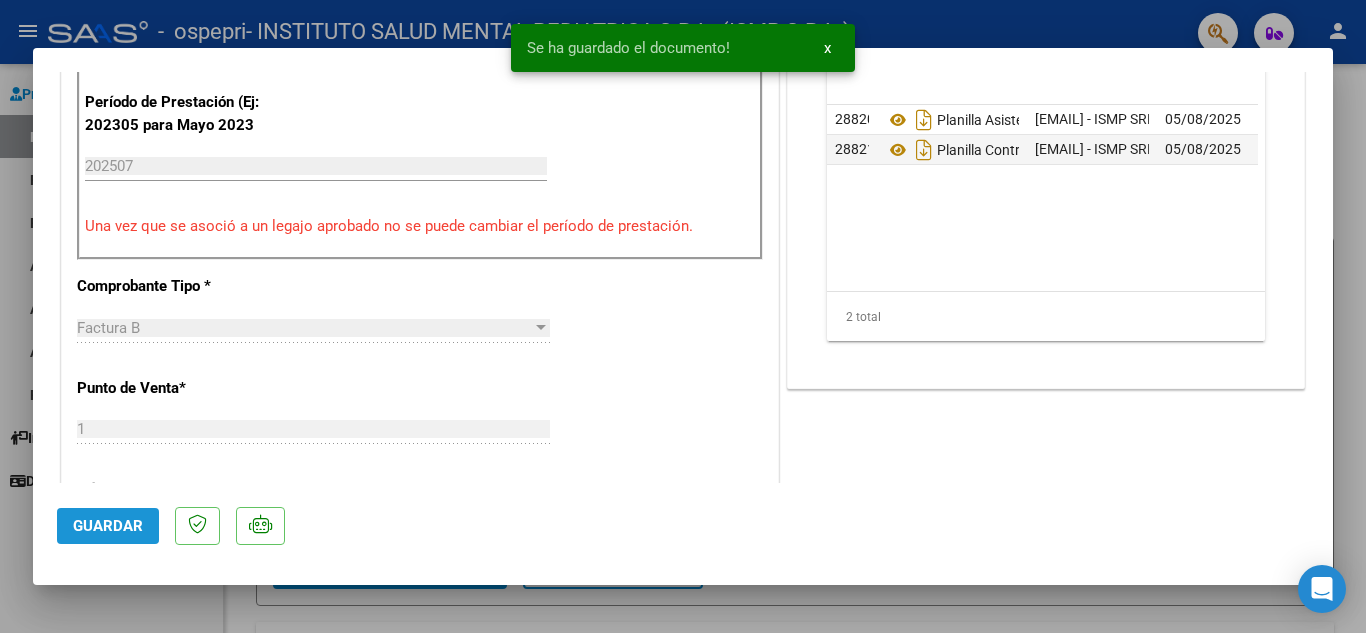 click on "Guardar" 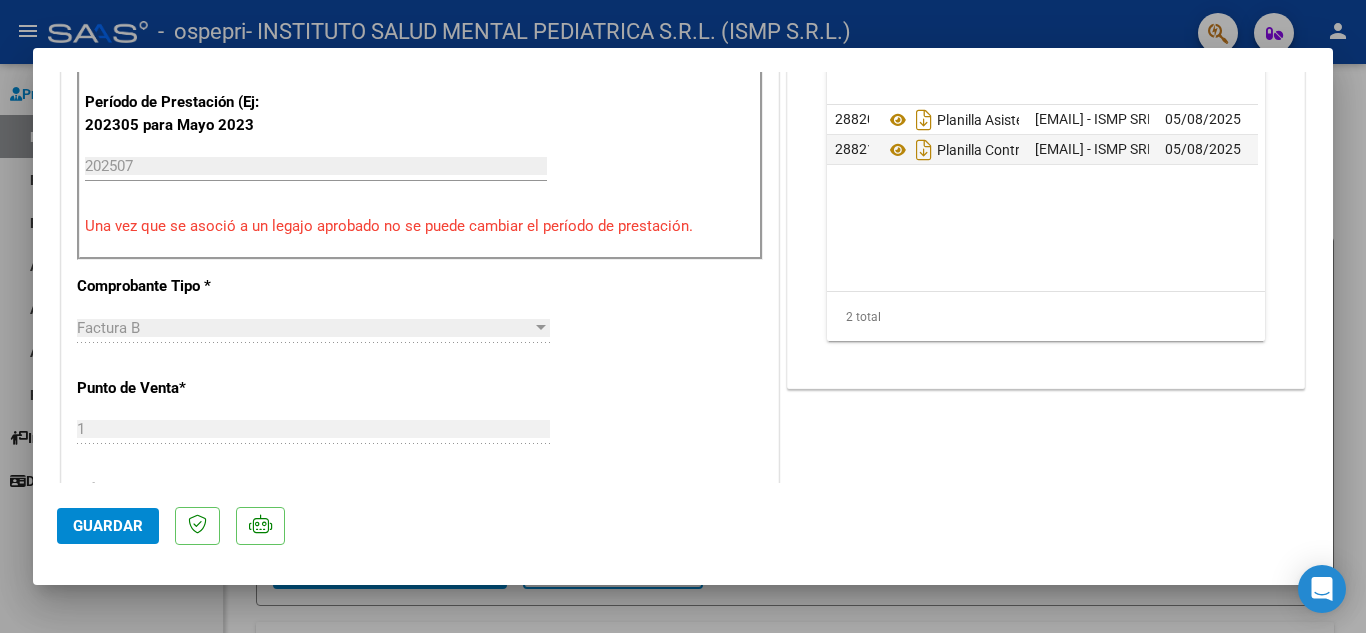 click at bounding box center (683, 316) 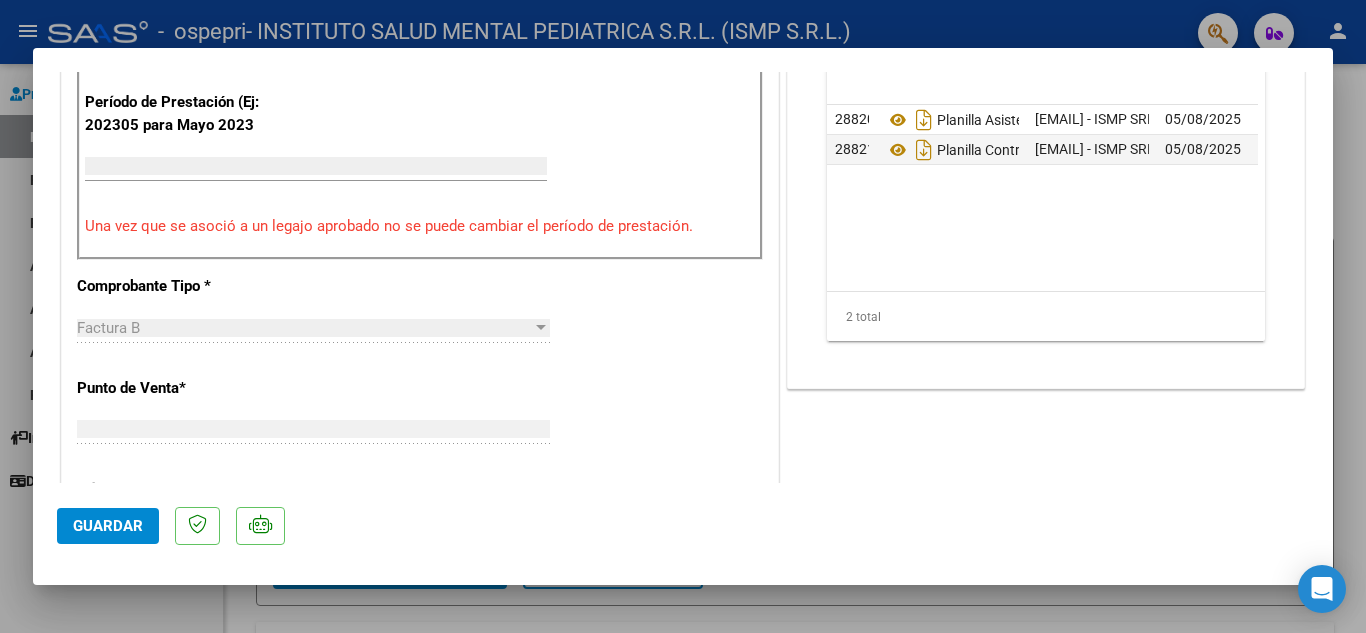 scroll, scrollTop: 0, scrollLeft: 0, axis: both 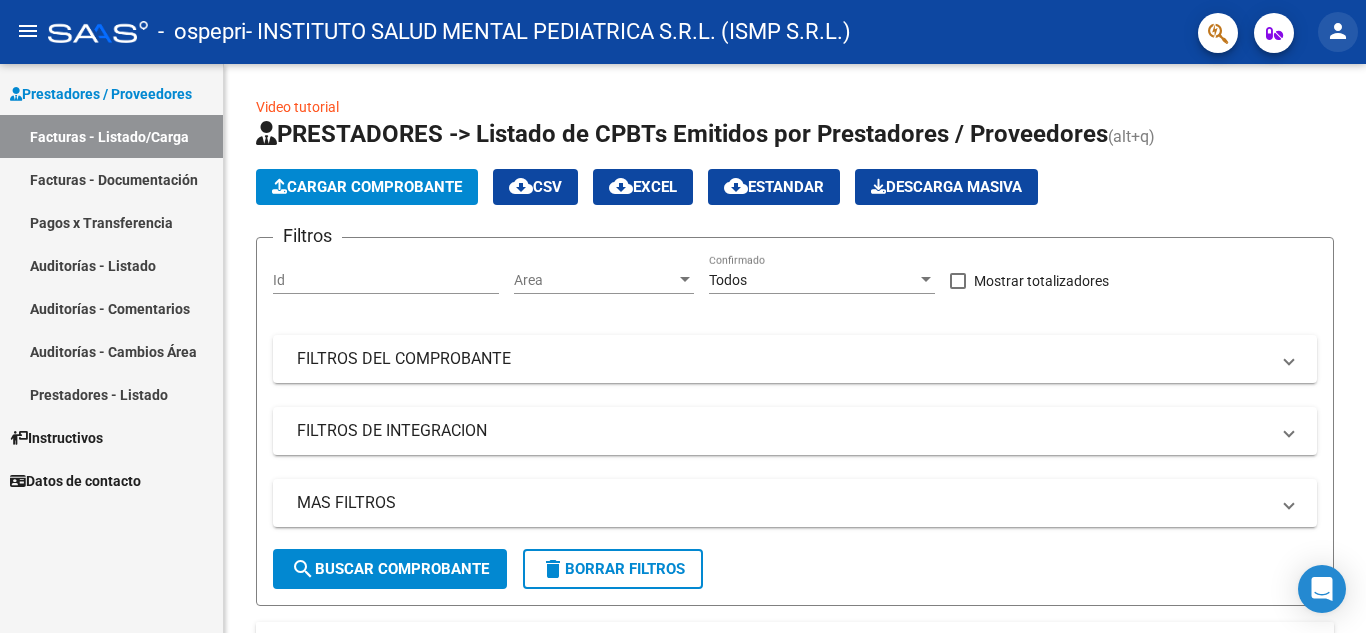 click on "person" 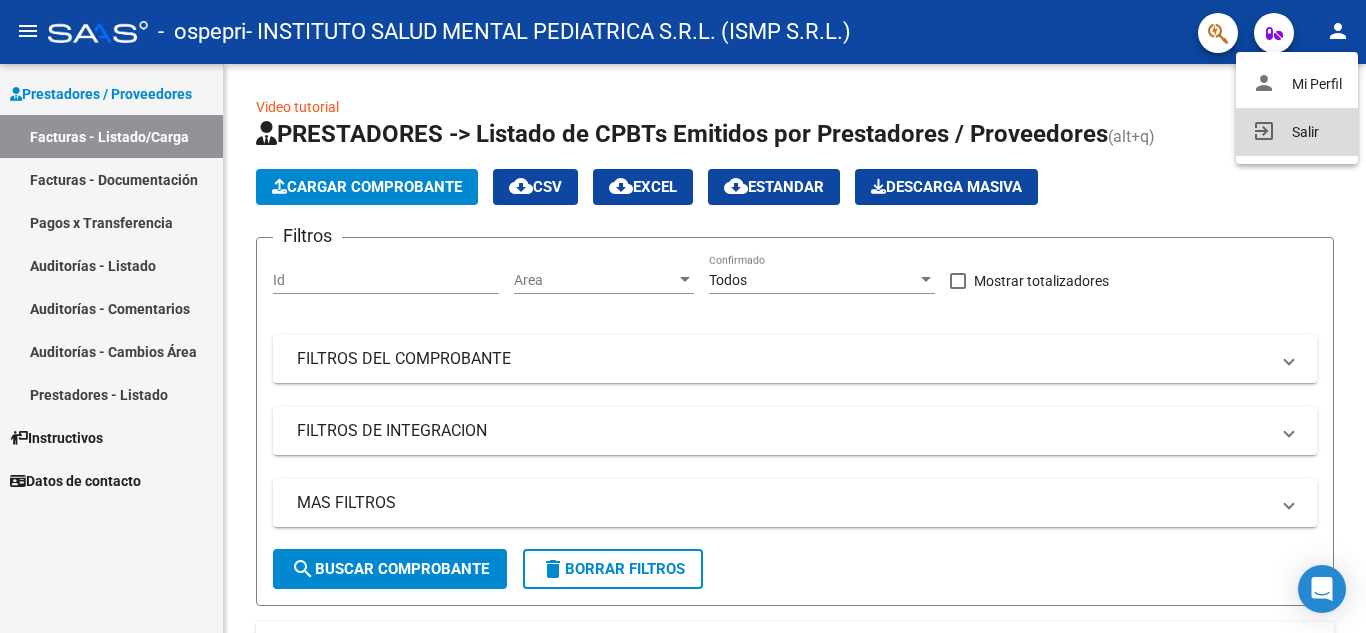 click on "exit_to_app  Salir" at bounding box center (1297, 132) 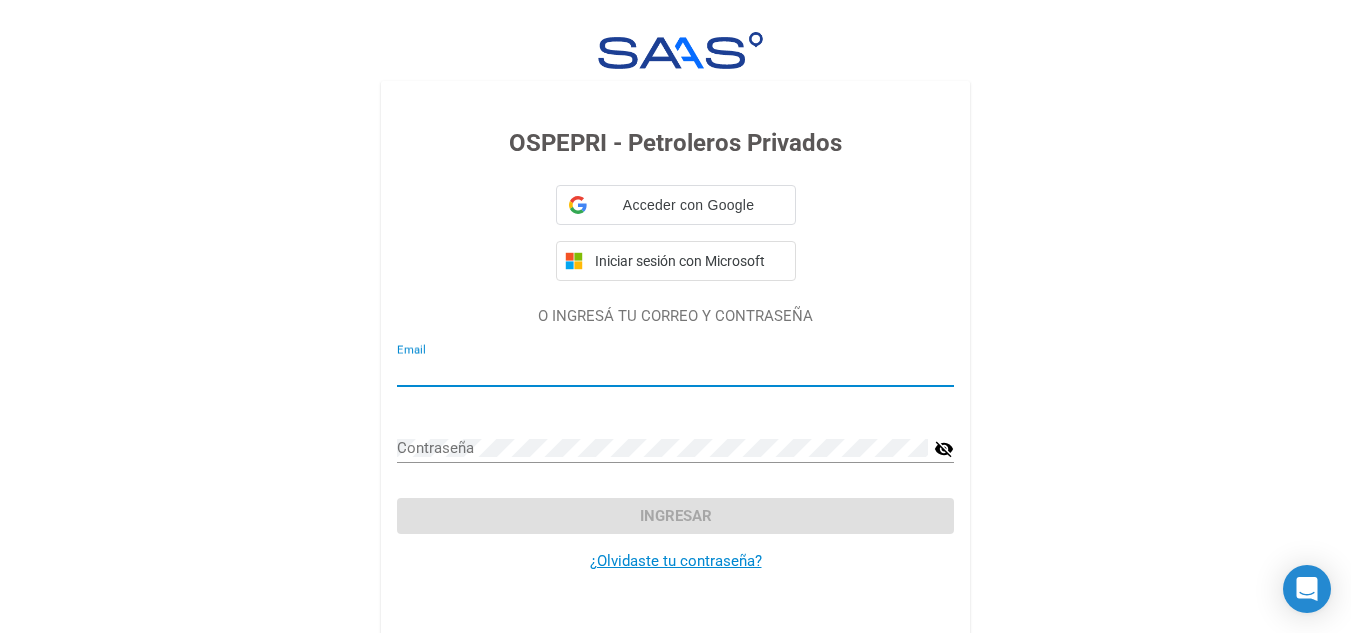type on "[EMAIL]" 